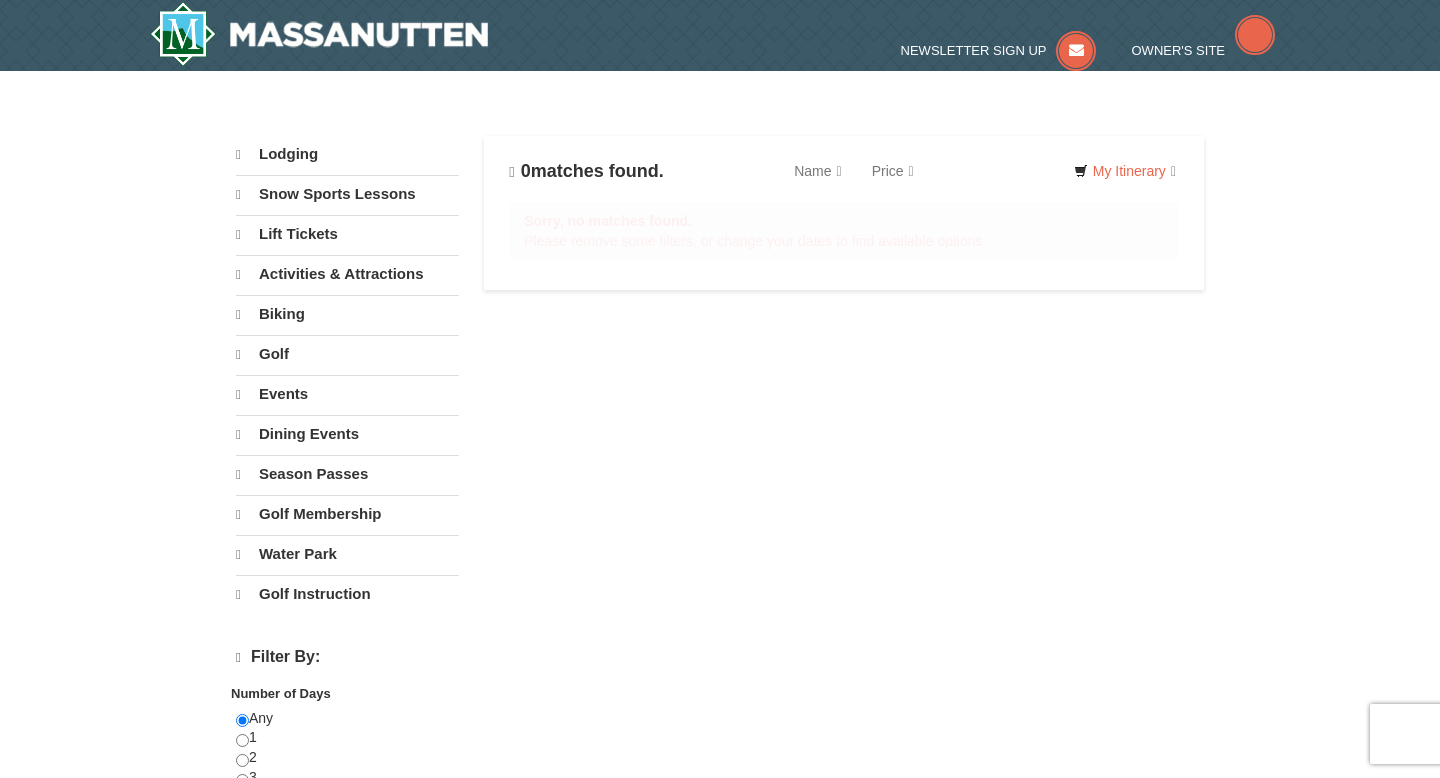 scroll, scrollTop: 0, scrollLeft: 0, axis: both 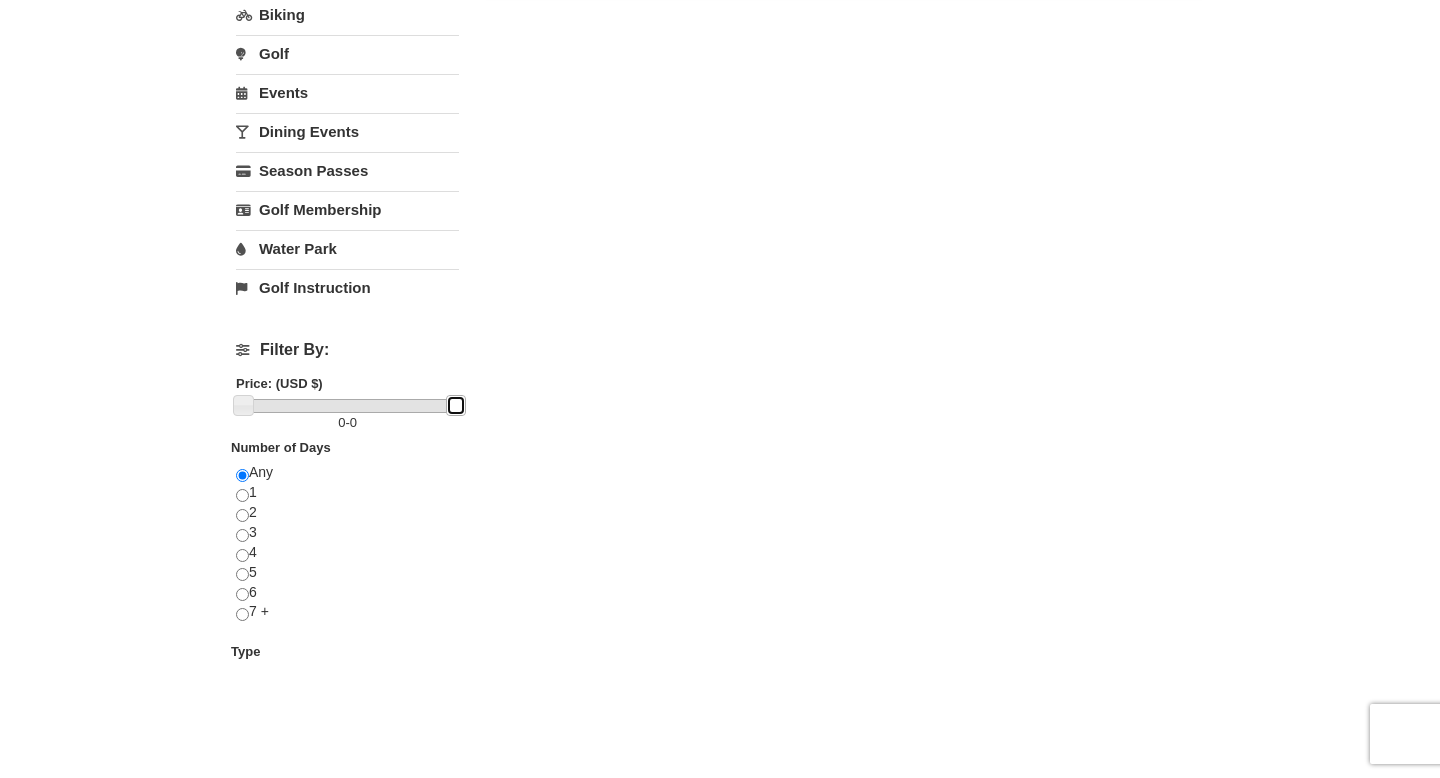 drag, startPoint x: 244, startPoint y: 404, endPoint x: 316, endPoint y: 406, distance: 72.02777 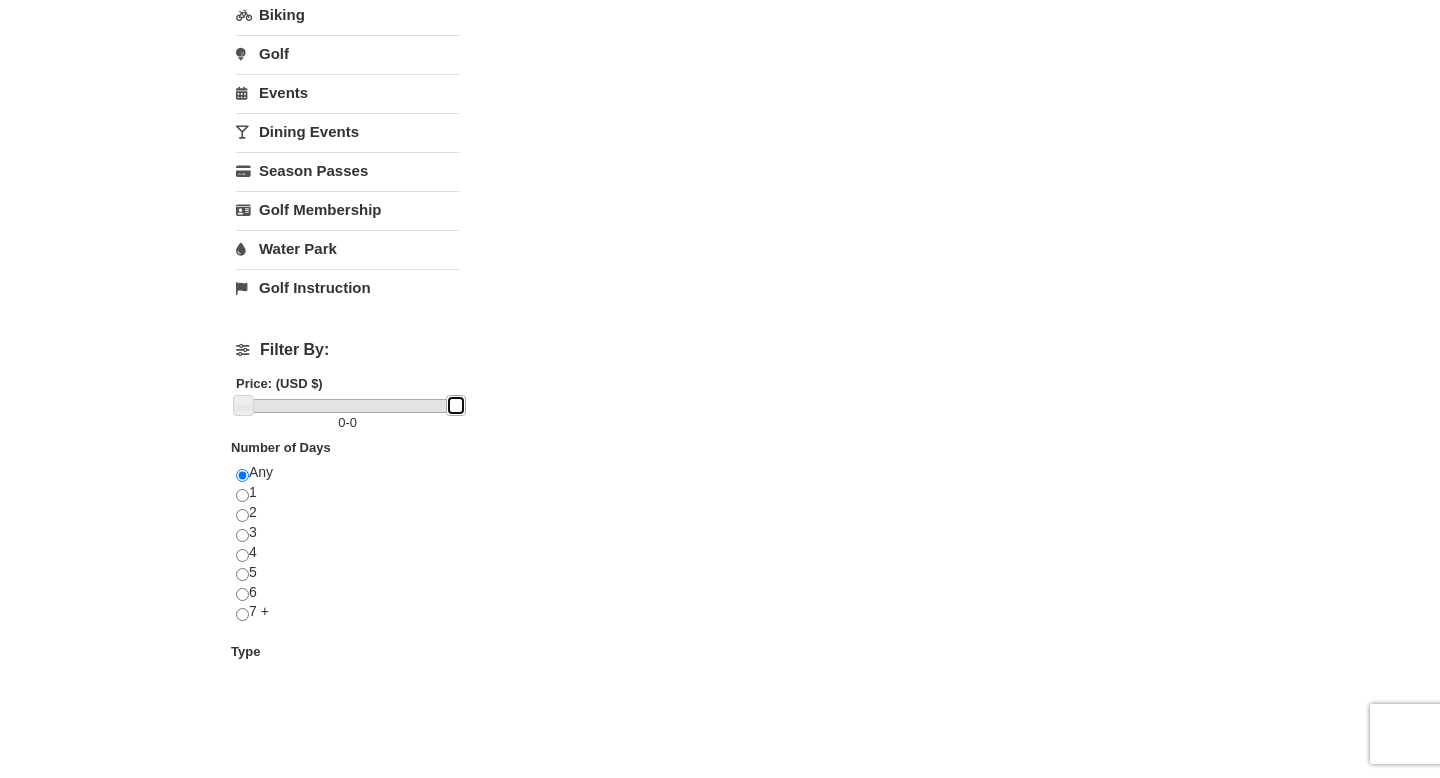 click at bounding box center (349, 406) 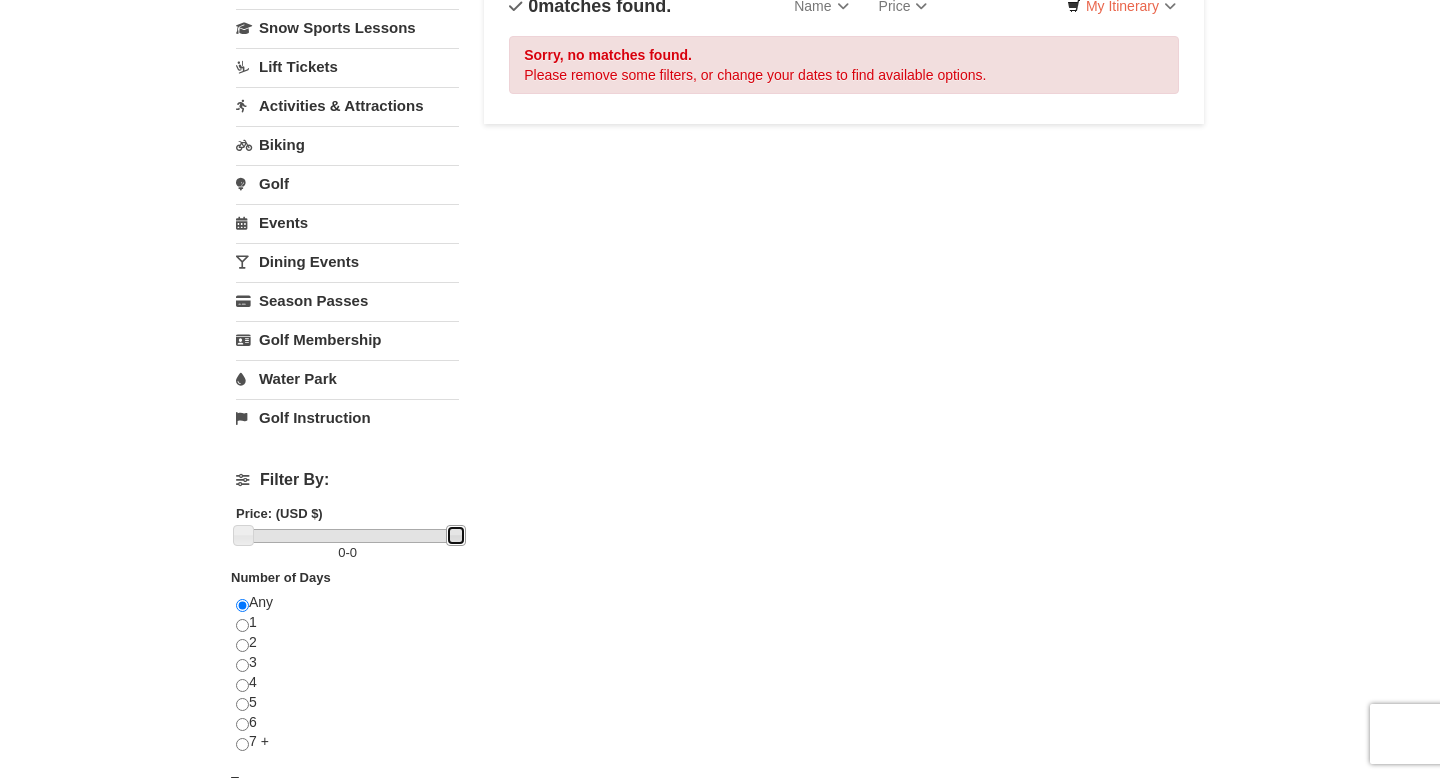 scroll, scrollTop: 0, scrollLeft: 0, axis: both 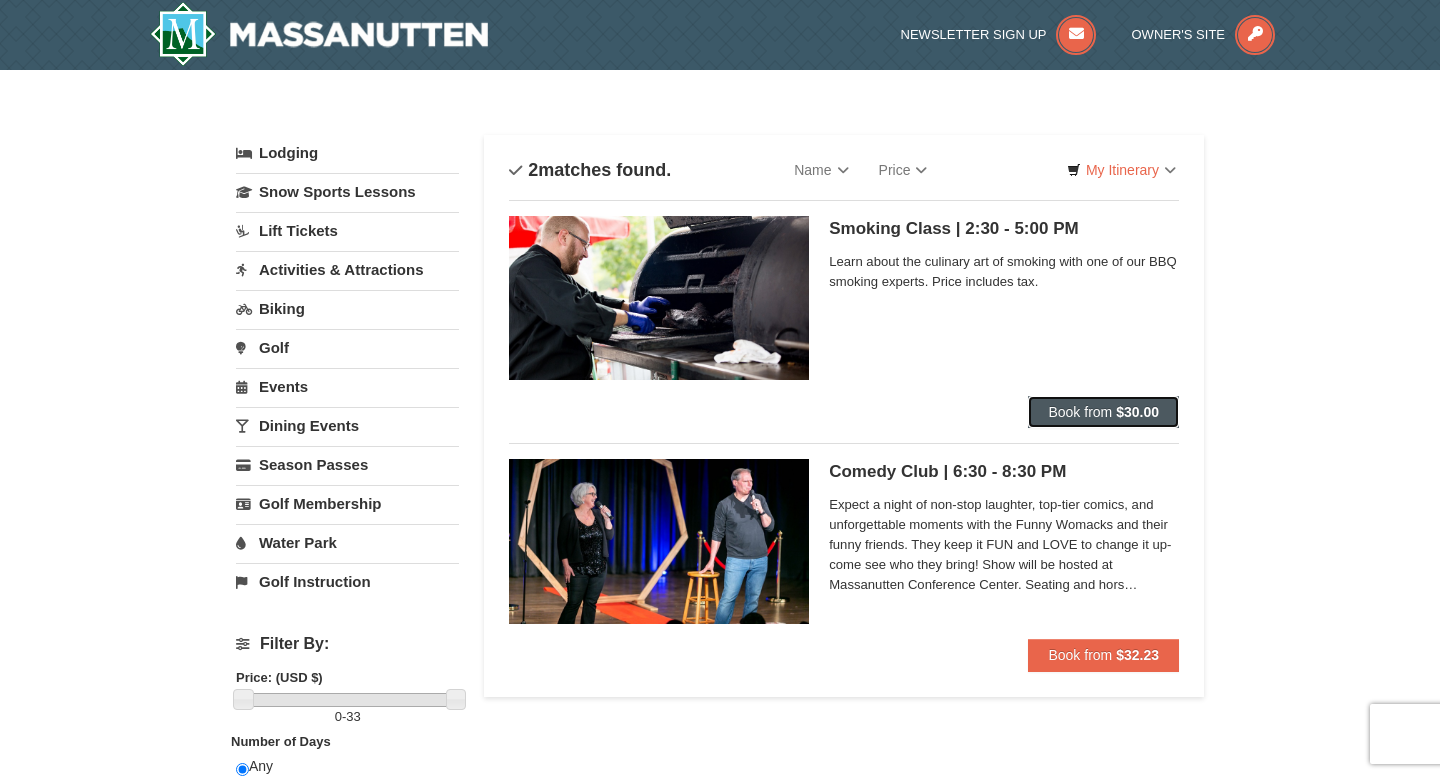 click on "Book from" at bounding box center (1080, 412) 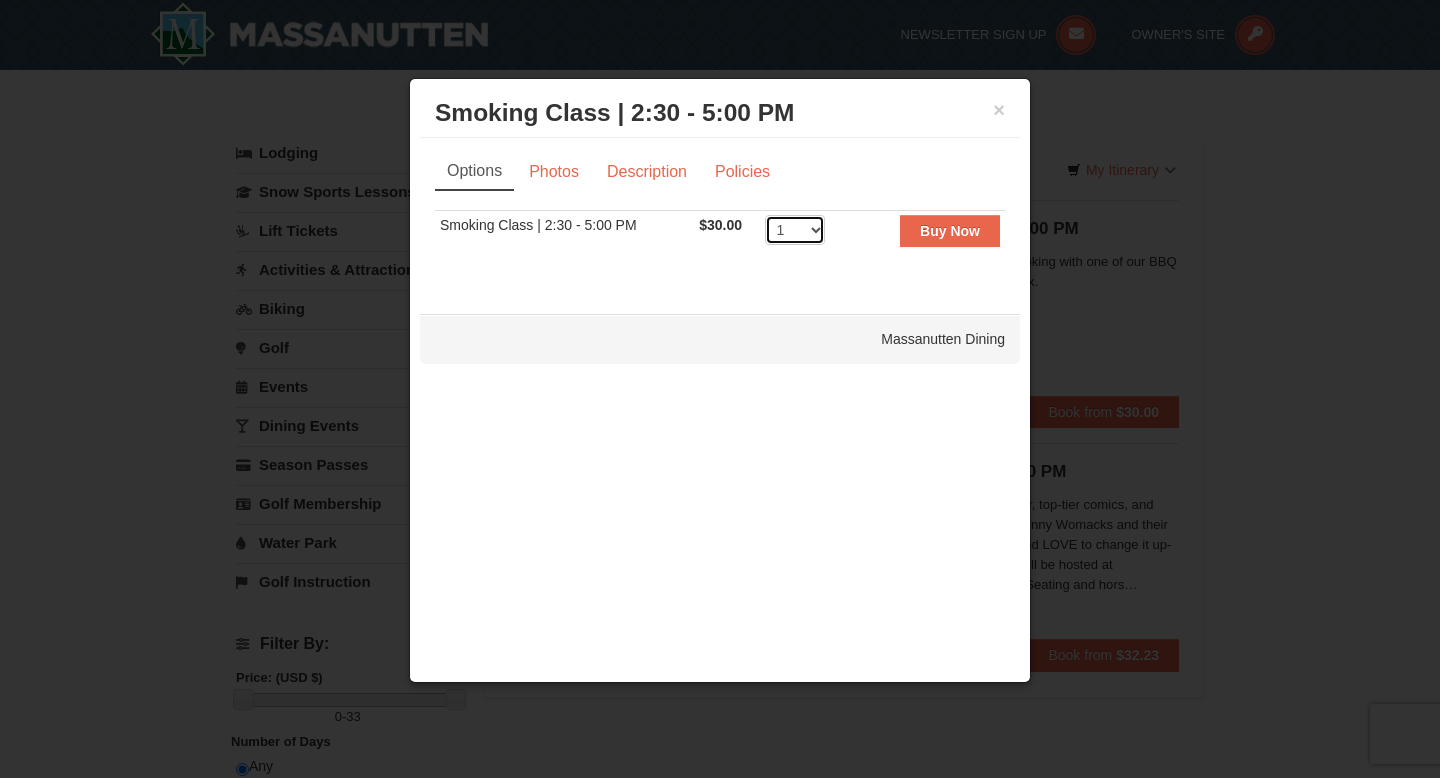 click on "1 2 3 4 5 6 7 8 9 10 11 12 13 14 15 16 17 18 19 20 21 22 23 24 25" at bounding box center [795, 230] 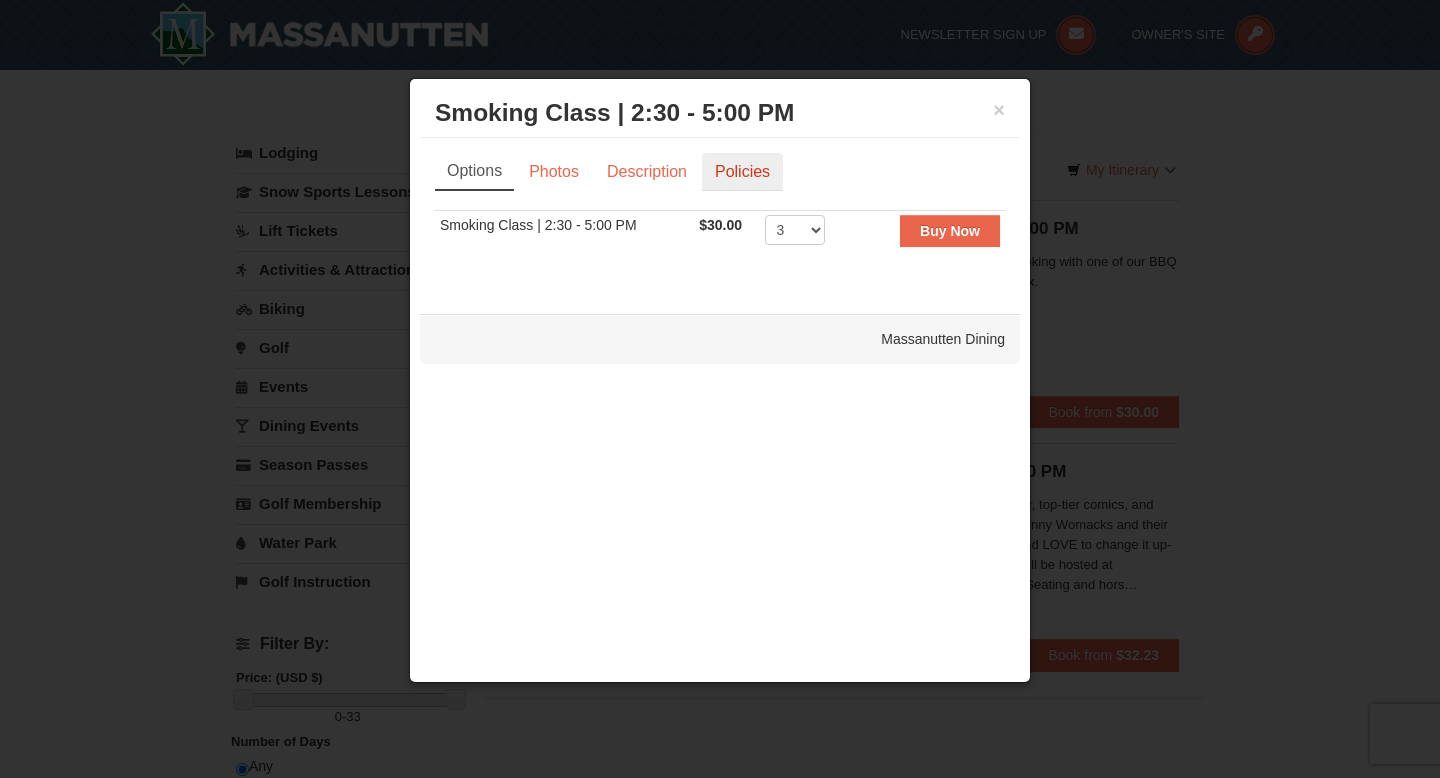click on "Policies" at bounding box center [742, 172] 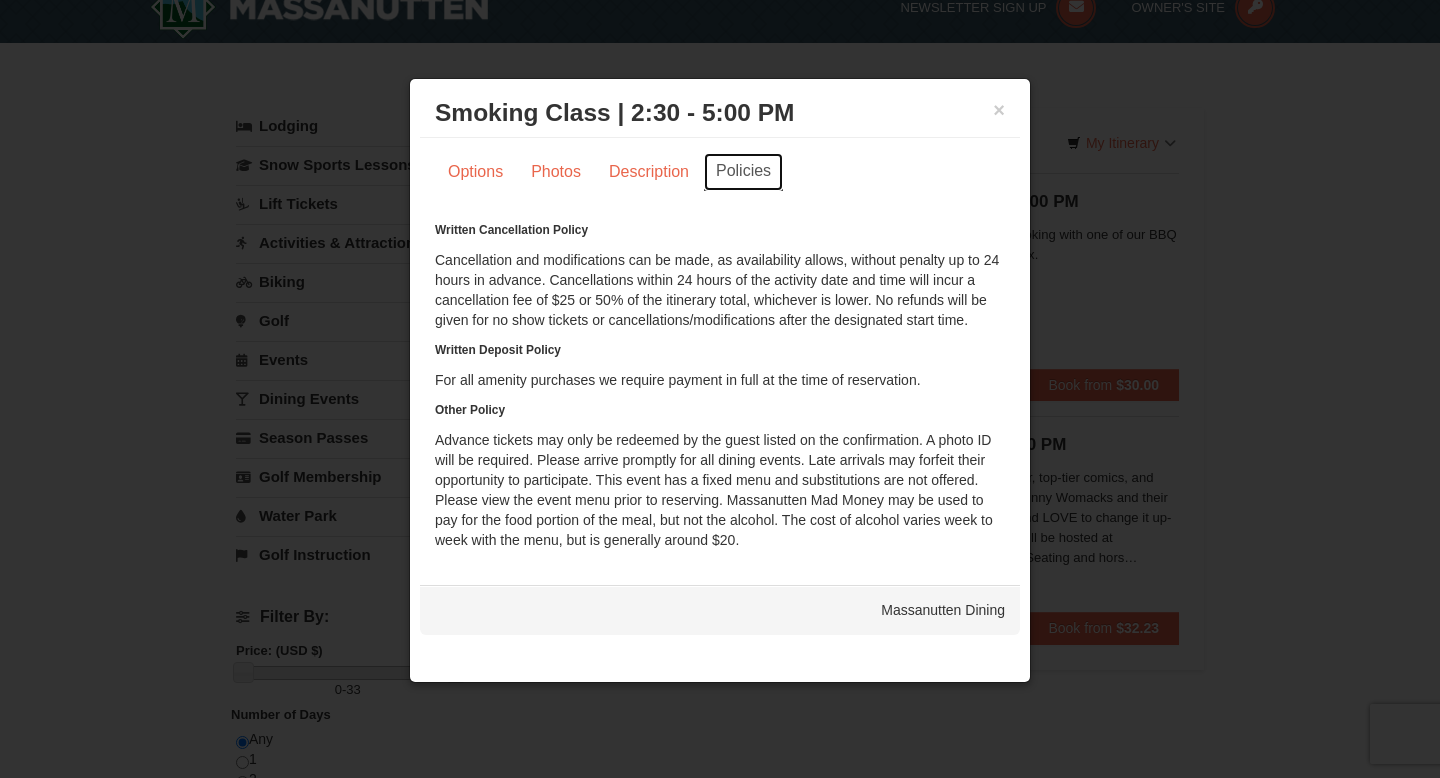 scroll, scrollTop: 0, scrollLeft: 0, axis: both 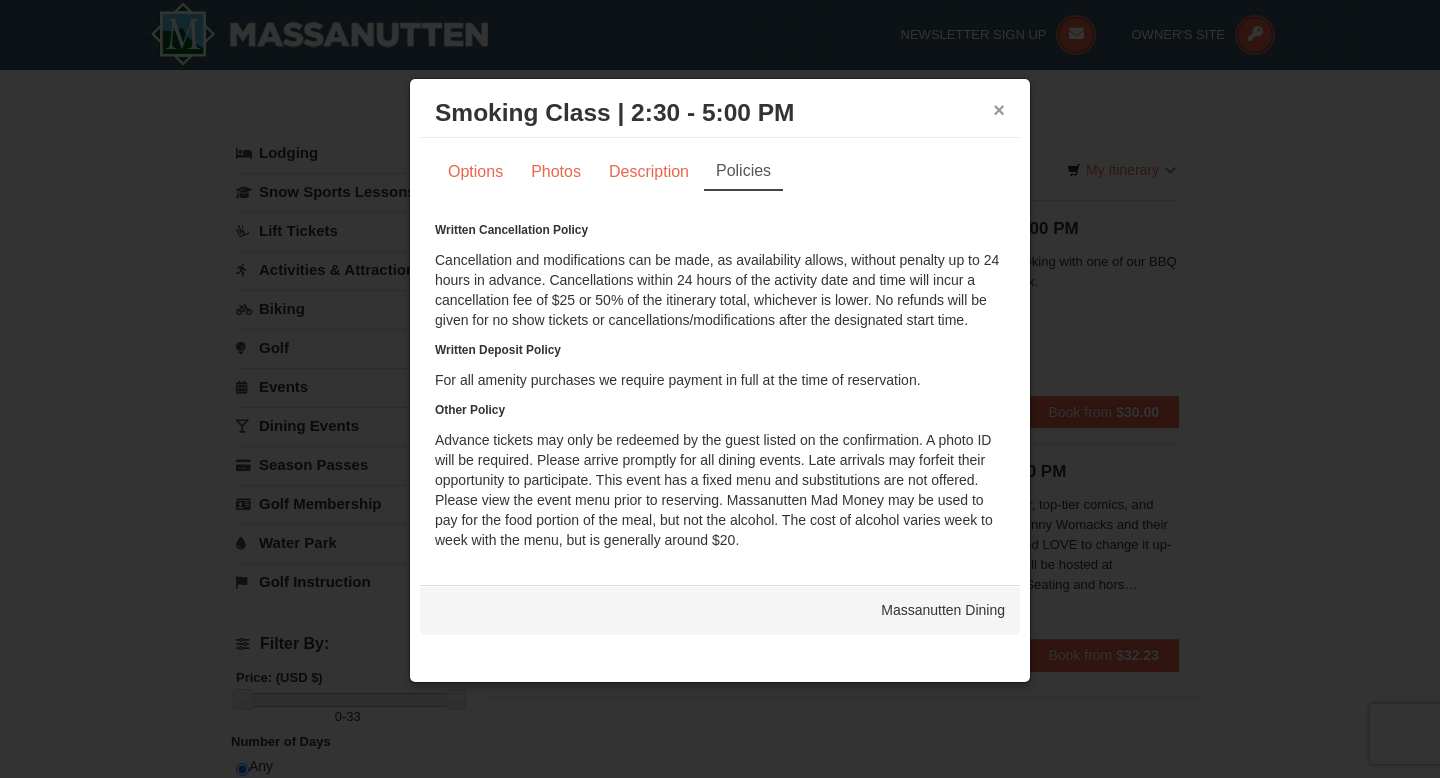 click on "×" at bounding box center (999, 110) 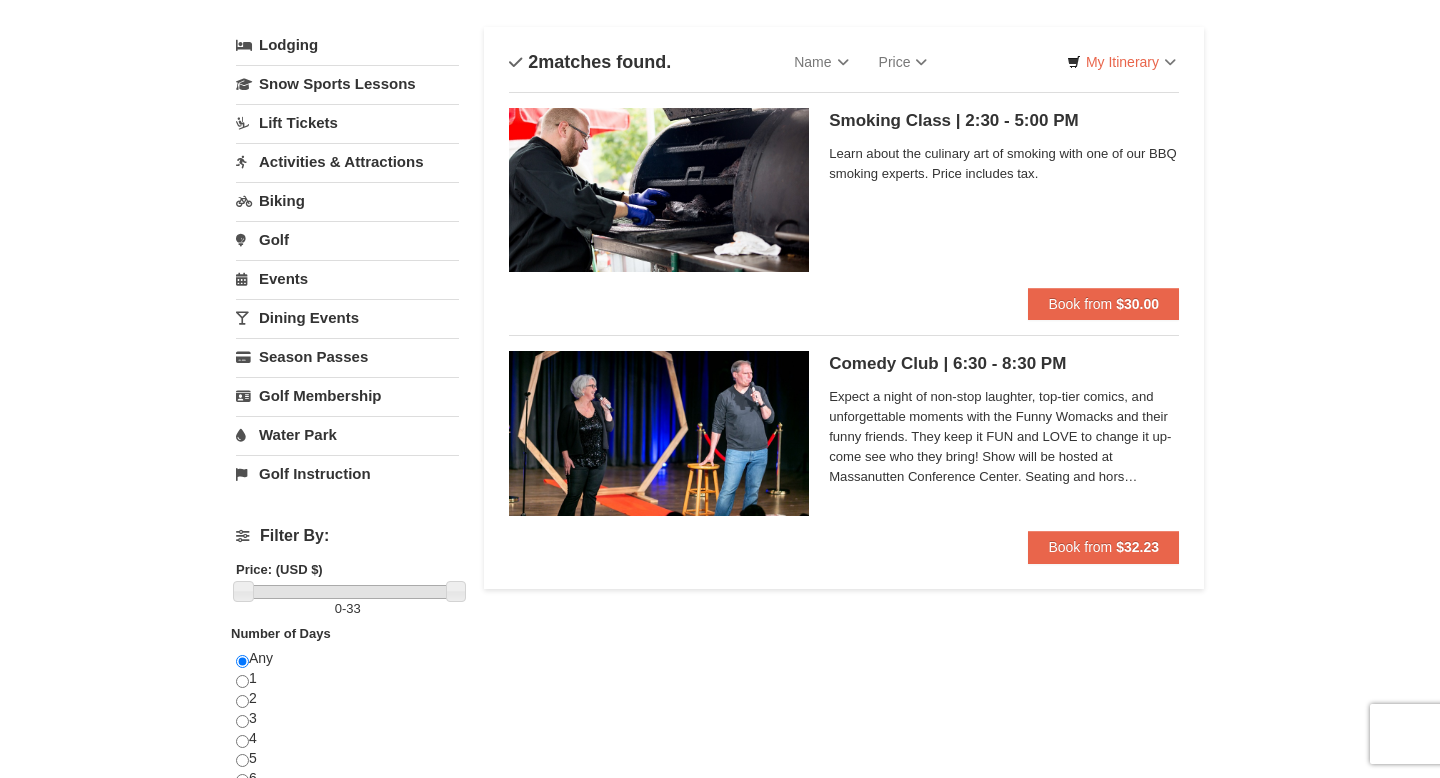 scroll, scrollTop: 6, scrollLeft: 0, axis: vertical 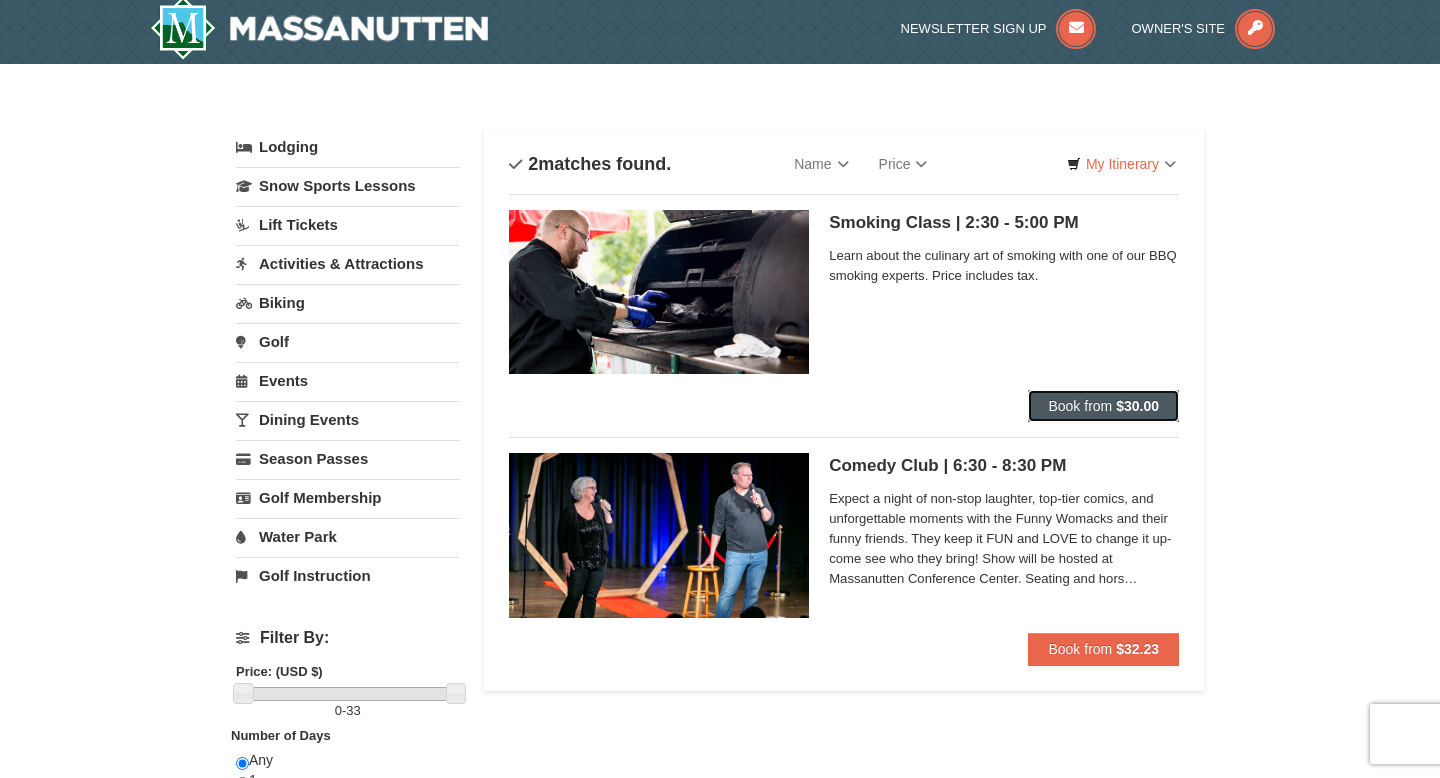 click on "Book from" at bounding box center [1080, 406] 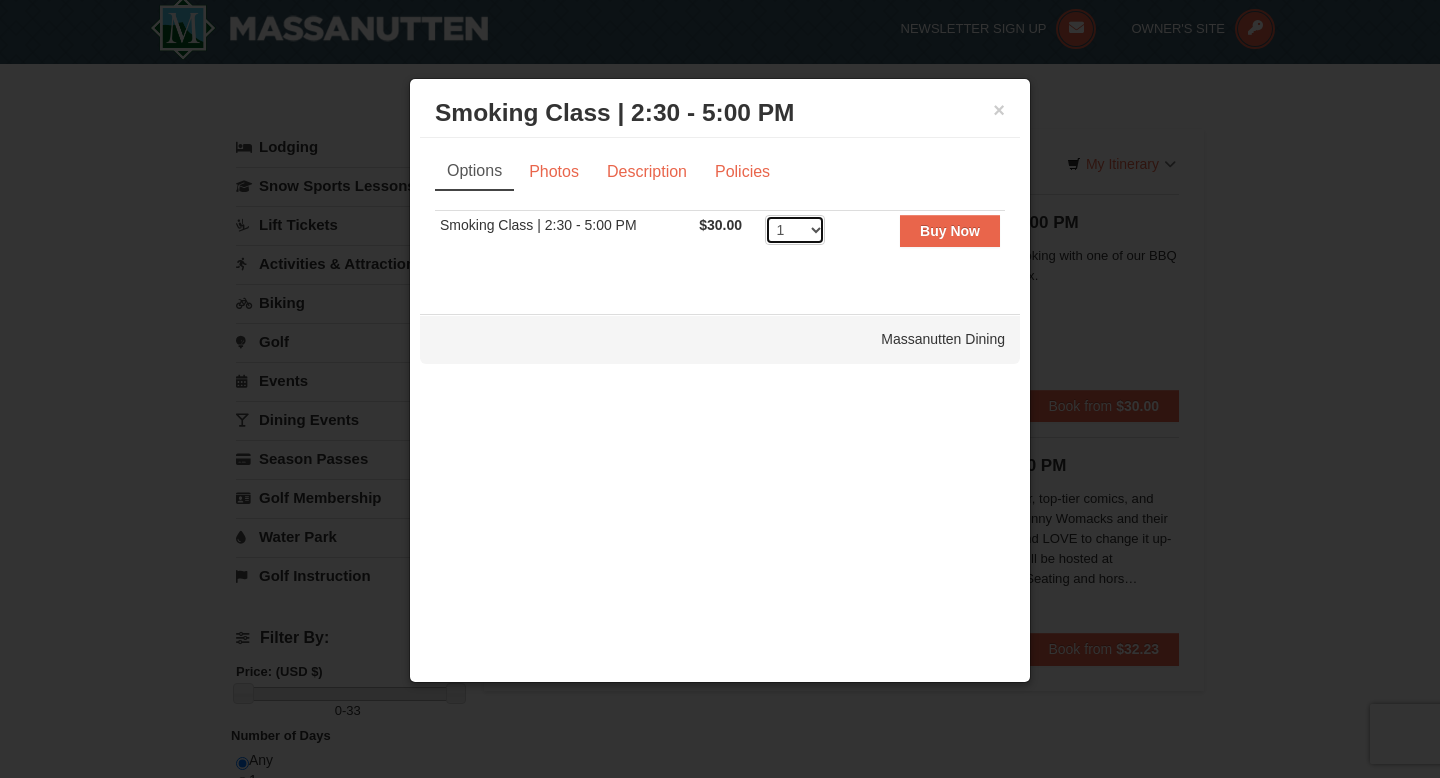 click on "1 2 3 4 5 6 7 8 9 10 11 12 13 14 15 16 17 18 19 20 21 22 23 24 25" at bounding box center [795, 230] 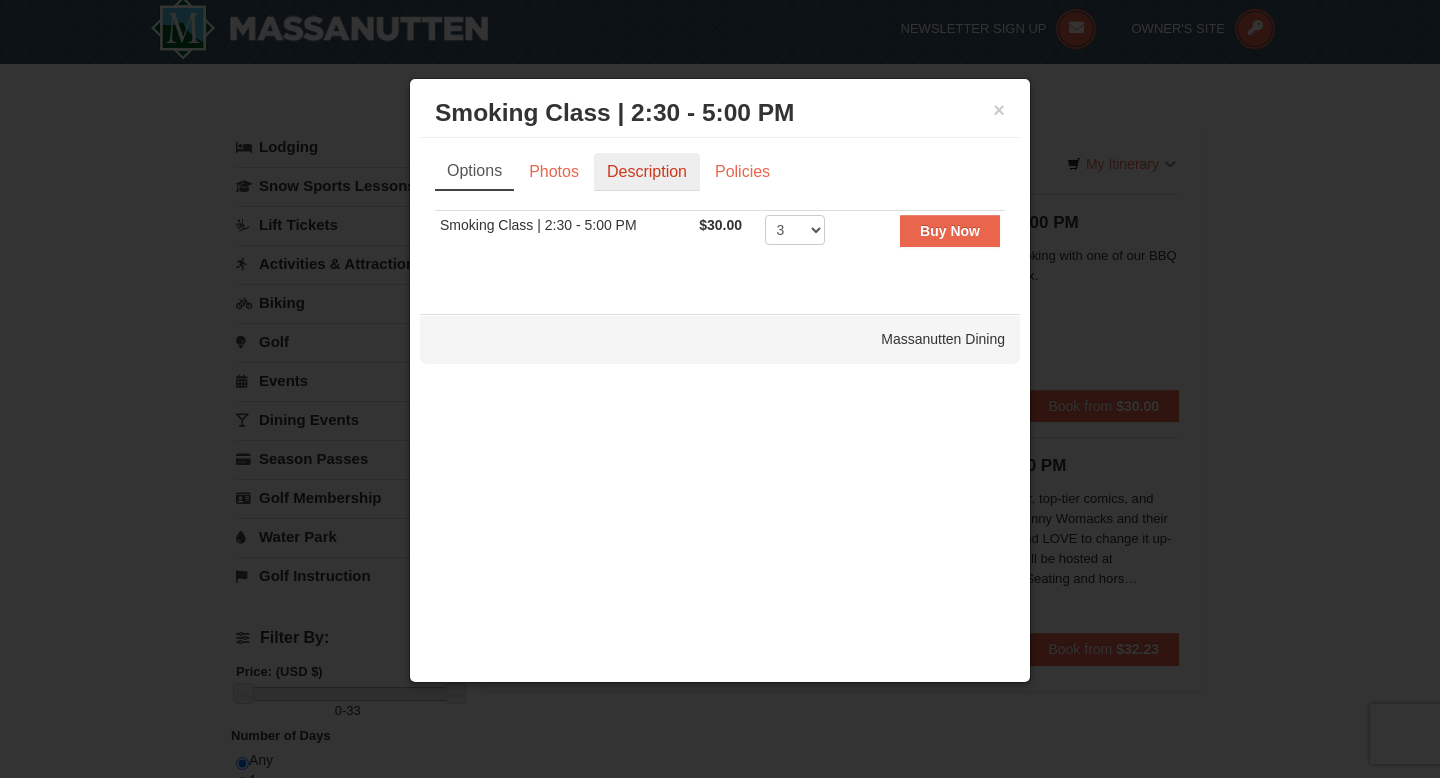 click on "Description" at bounding box center (647, 172) 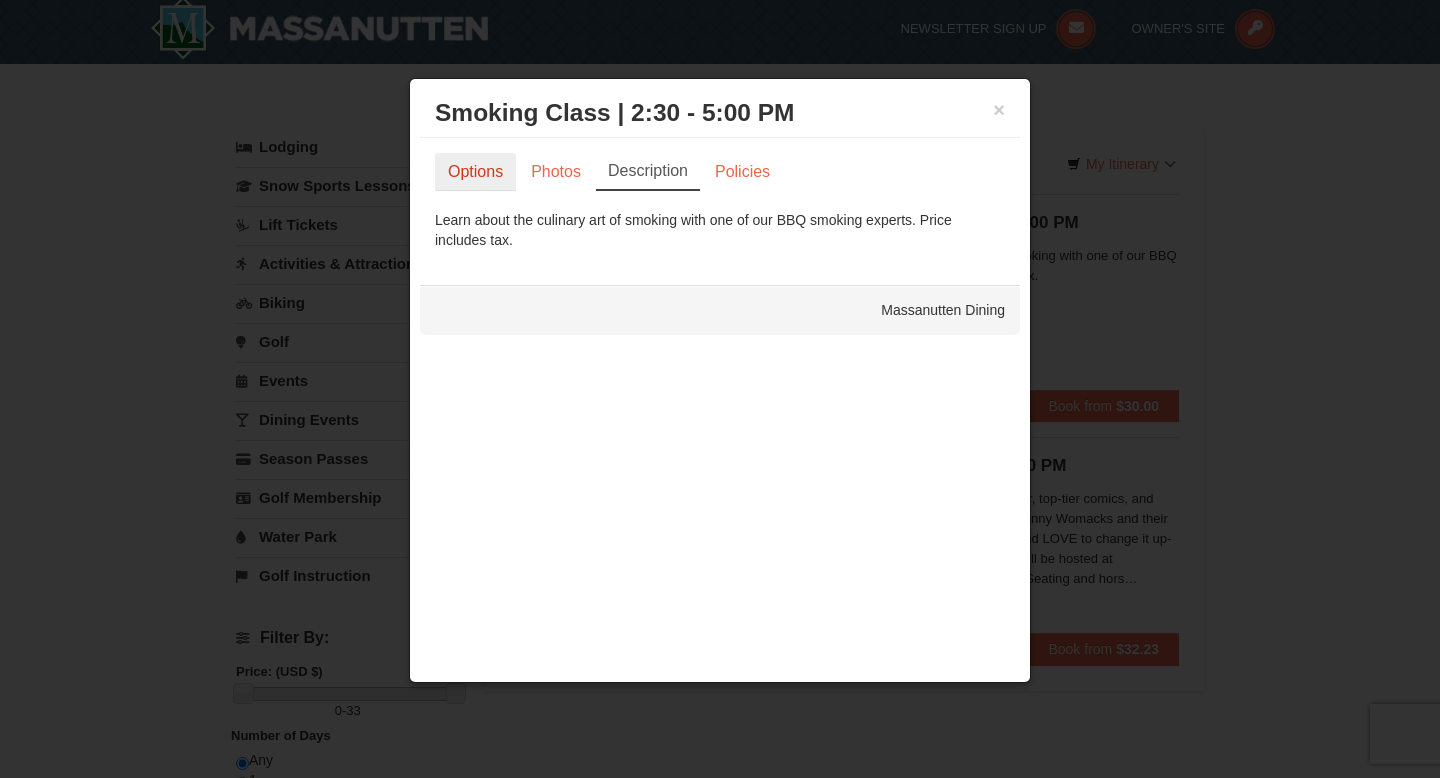 click on "Options" at bounding box center [475, 172] 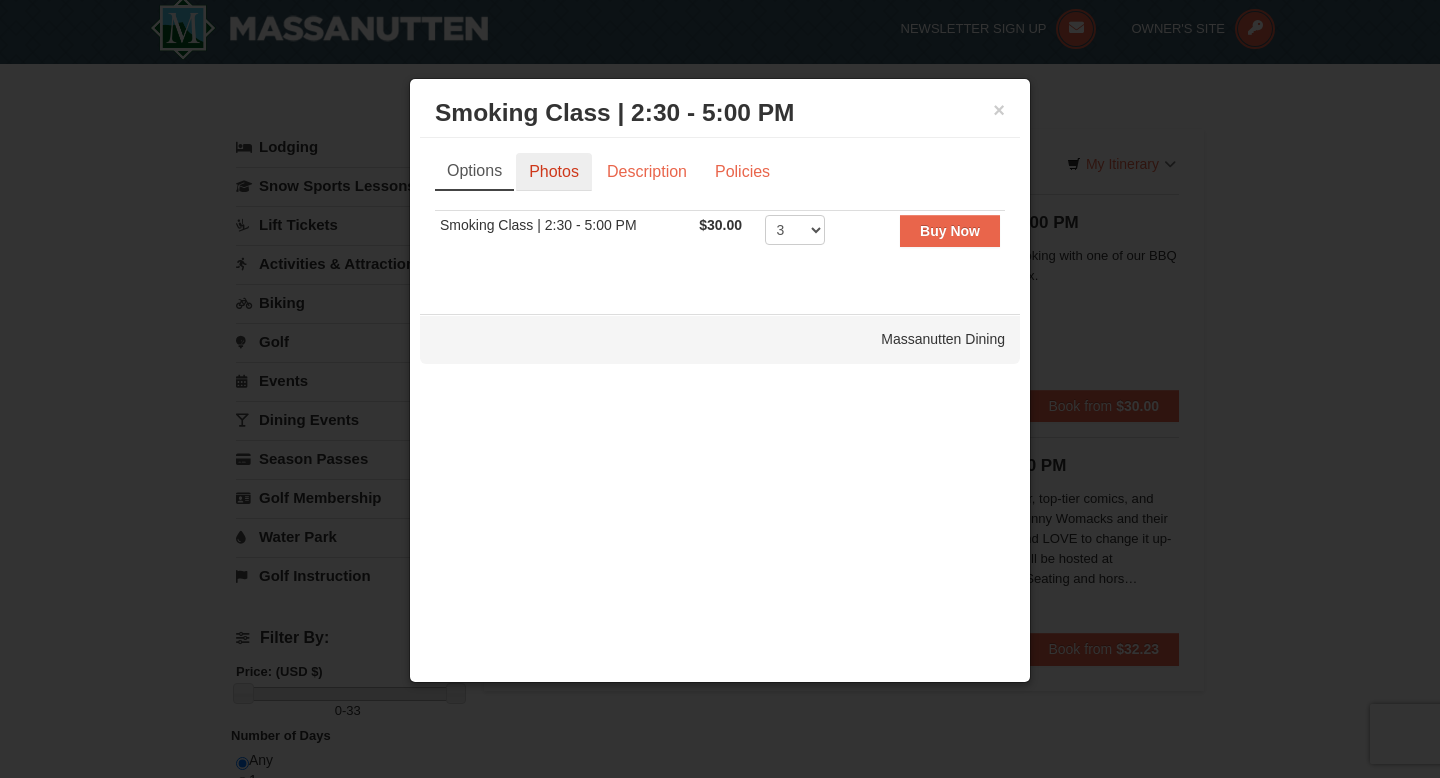 click on "Photos" at bounding box center (554, 172) 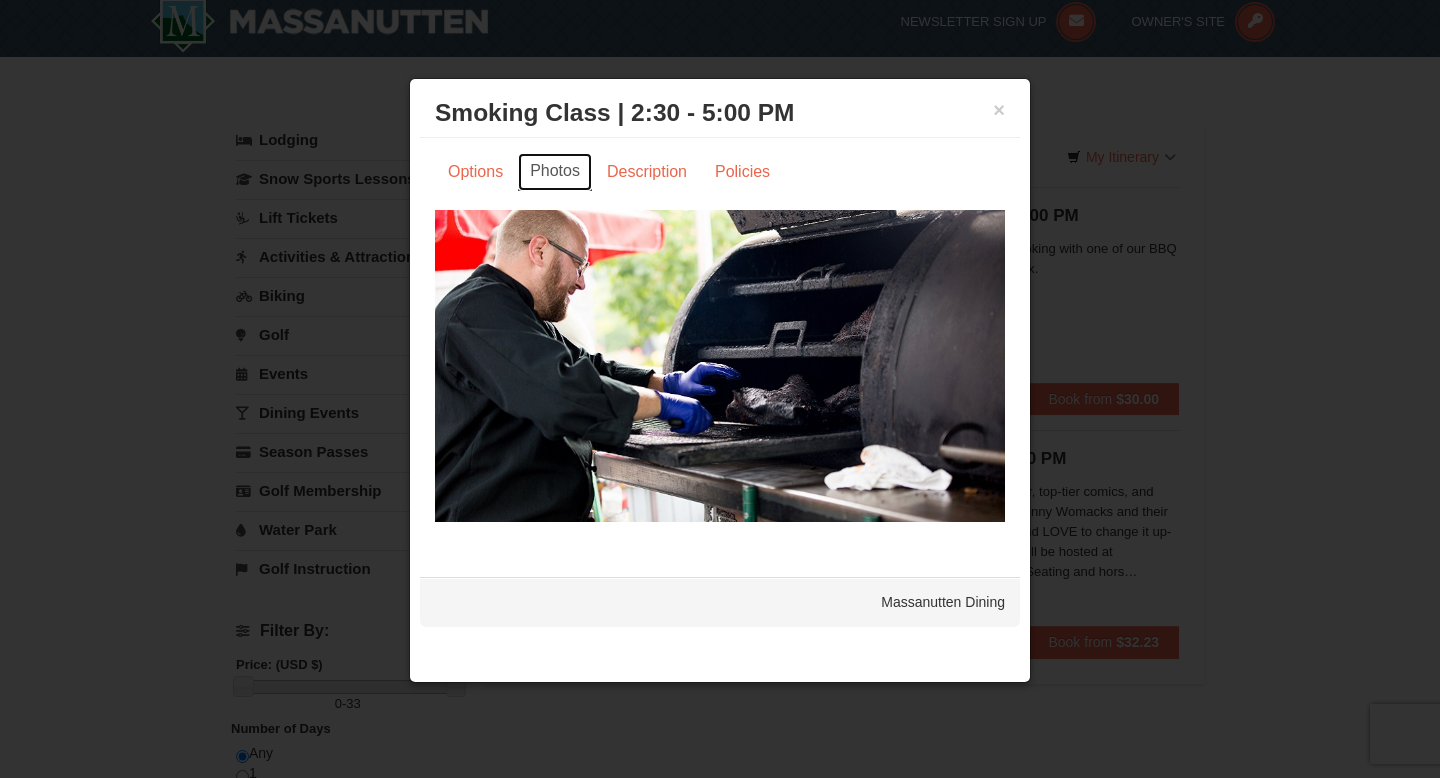 scroll, scrollTop: 11, scrollLeft: 0, axis: vertical 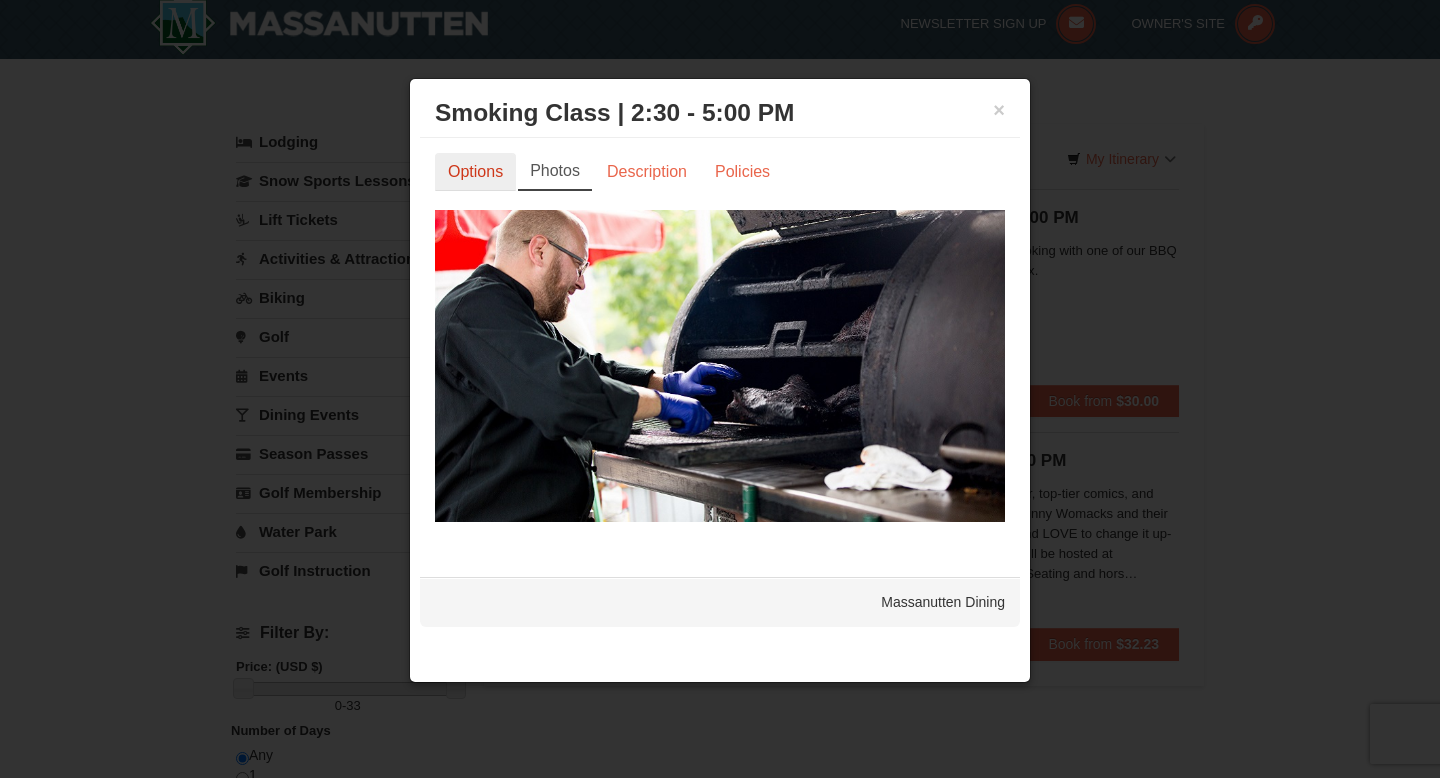 click on "Options" at bounding box center [475, 172] 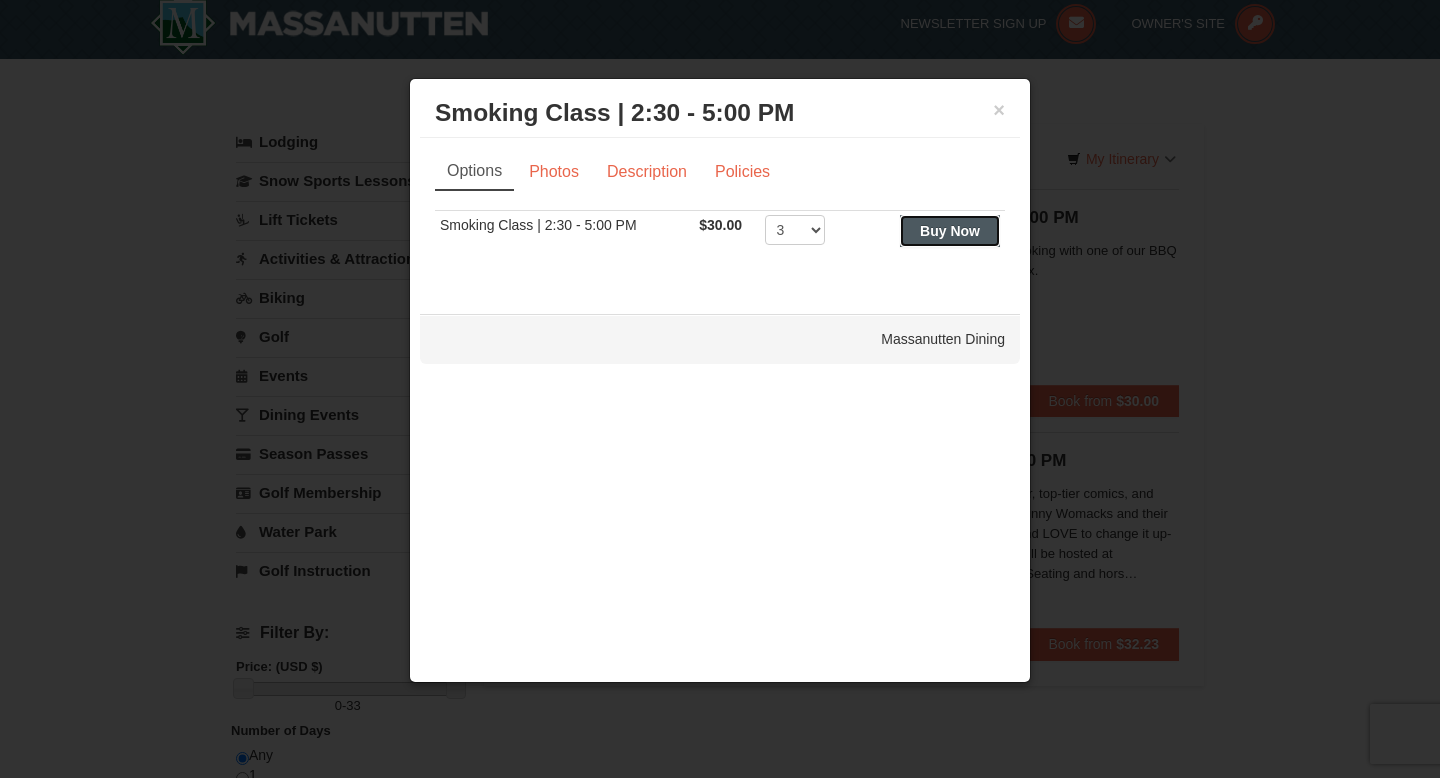 click on "Buy Now" at bounding box center (950, 231) 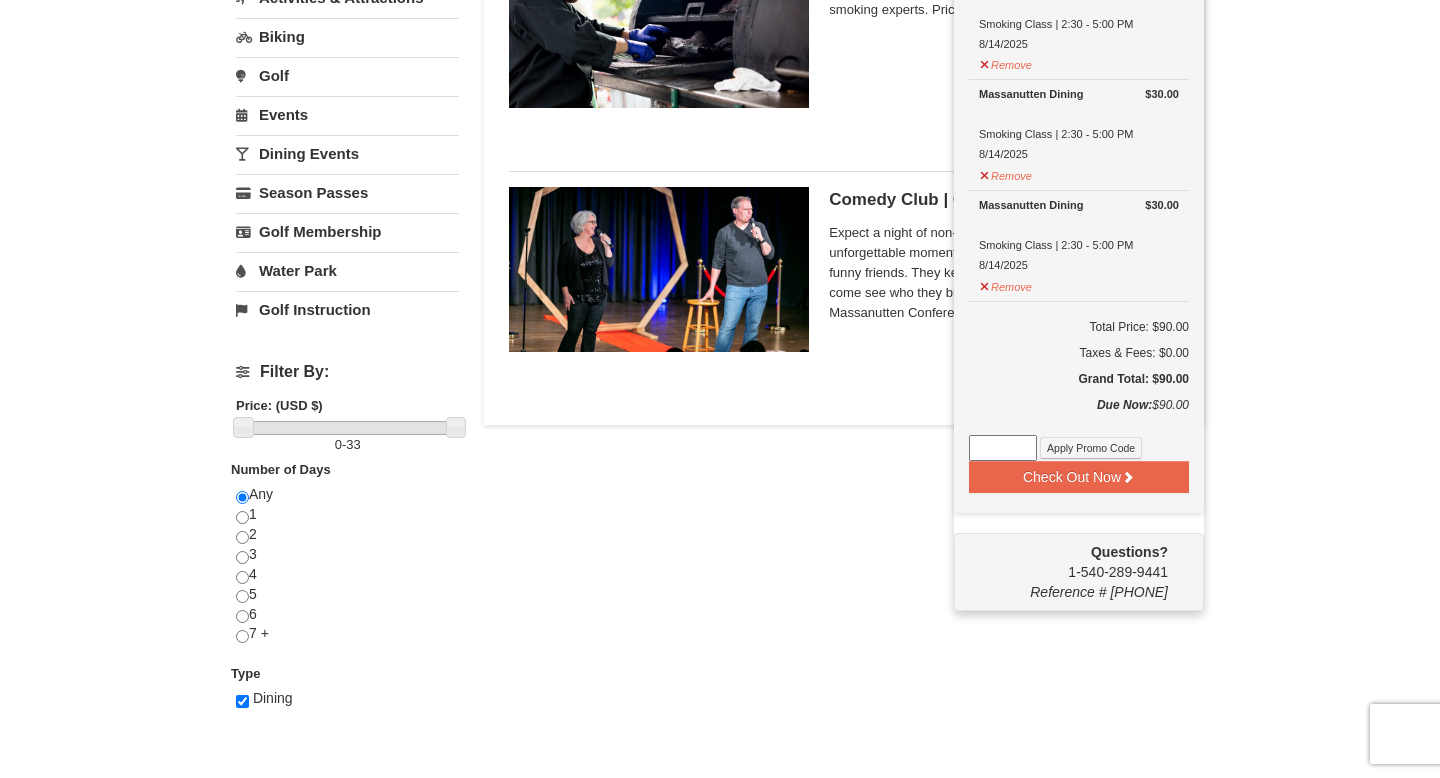 scroll, scrollTop: 276, scrollLeft: 0, axis: vertical 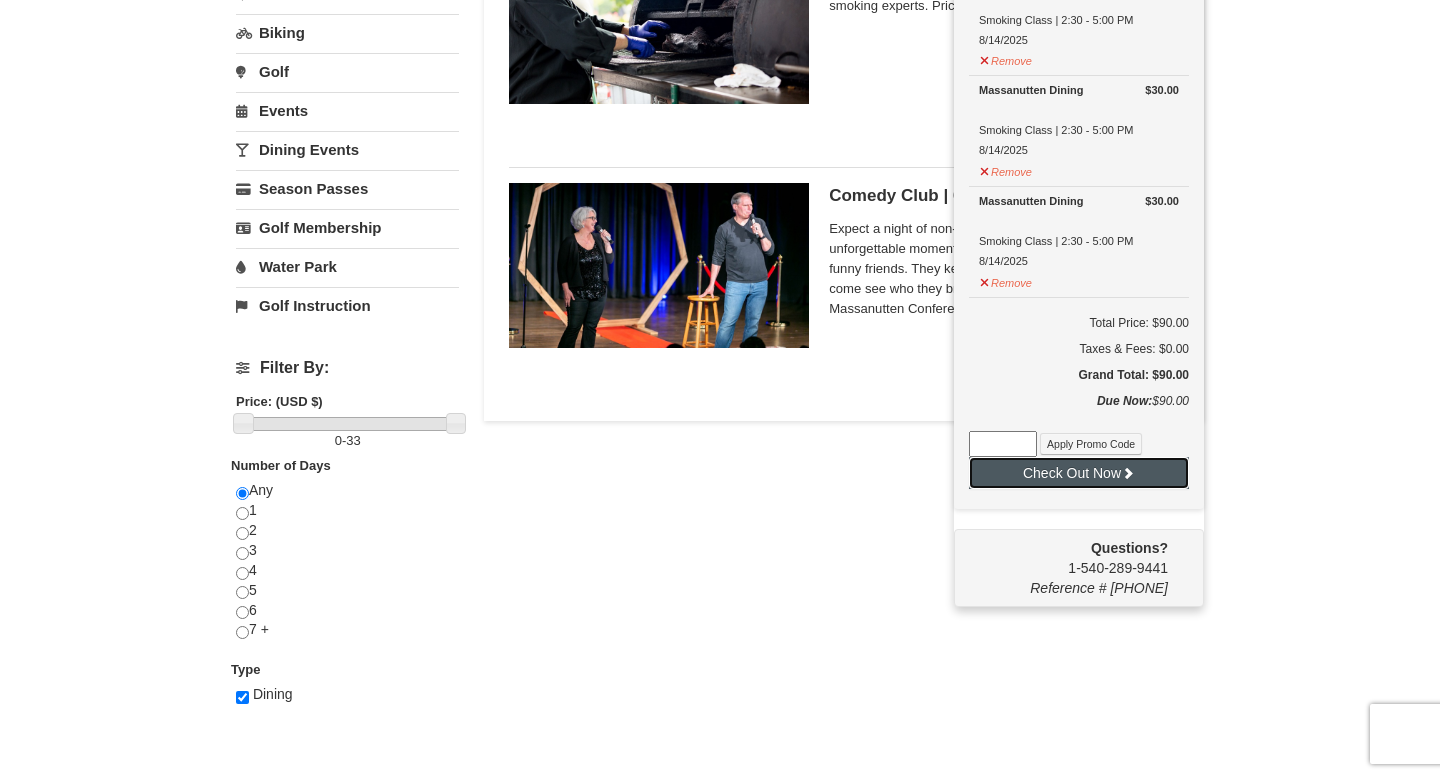 click on "Check Out Now" at bounding box center (1079, 473) 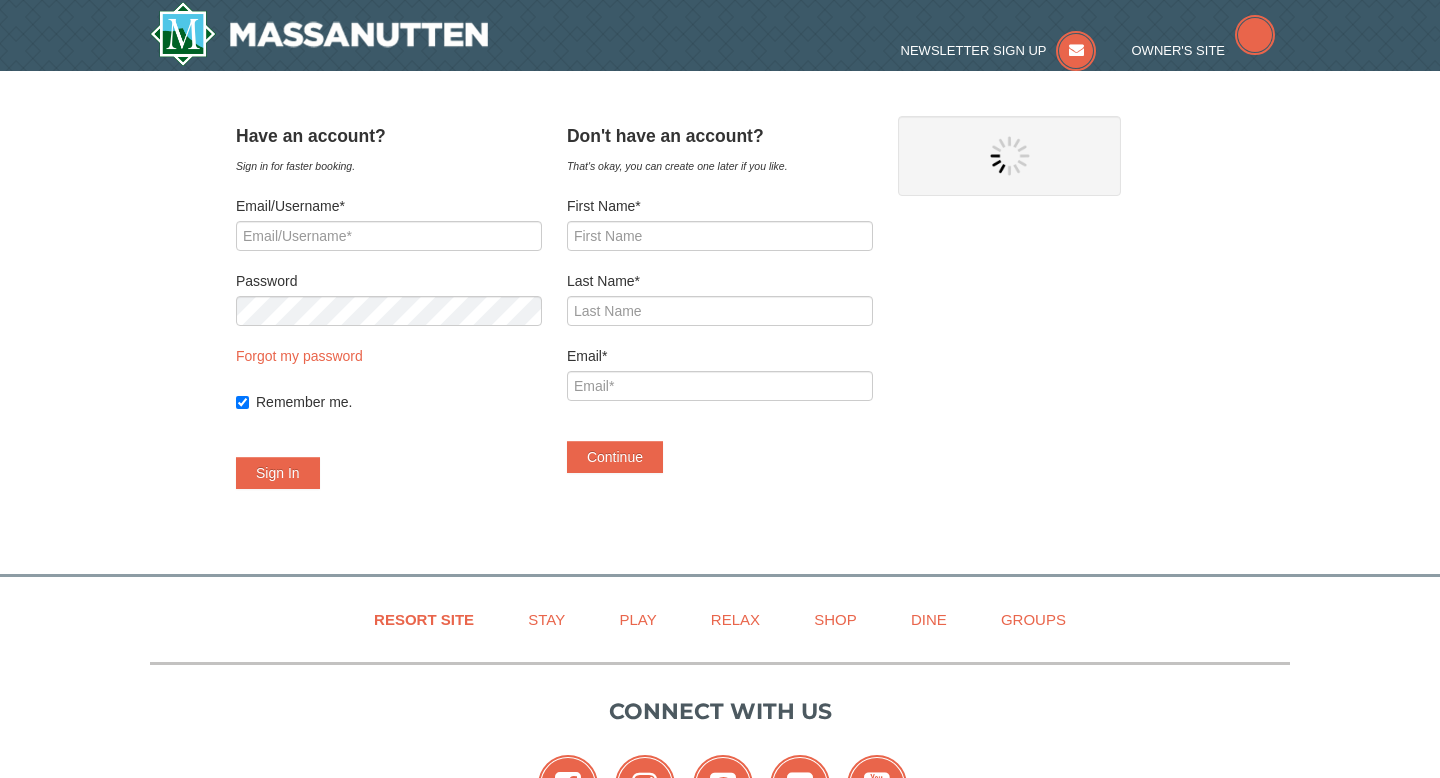 scroll, scrollTop: 0, scrollLeft: 0, axis: both 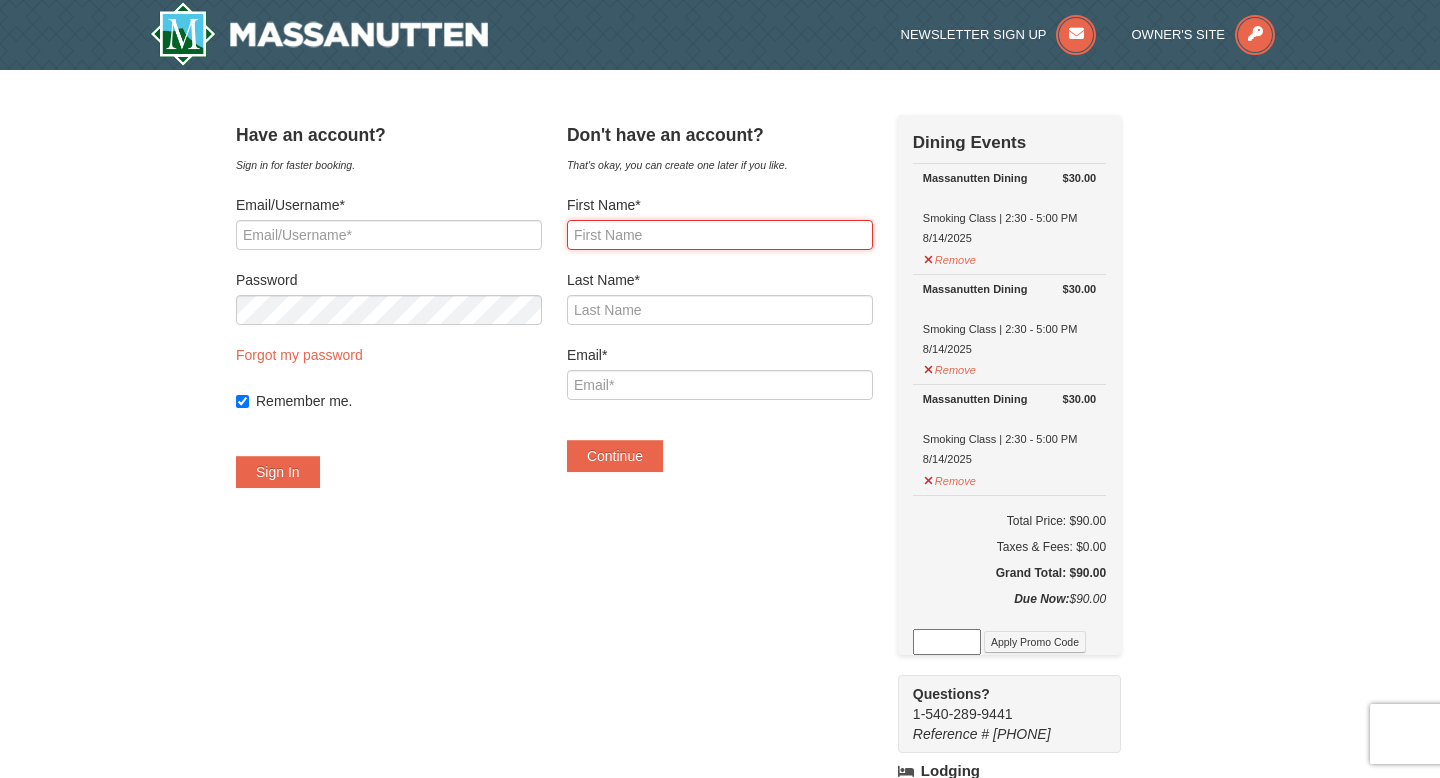 click on "First Name*" at bounding box center [720, 235] 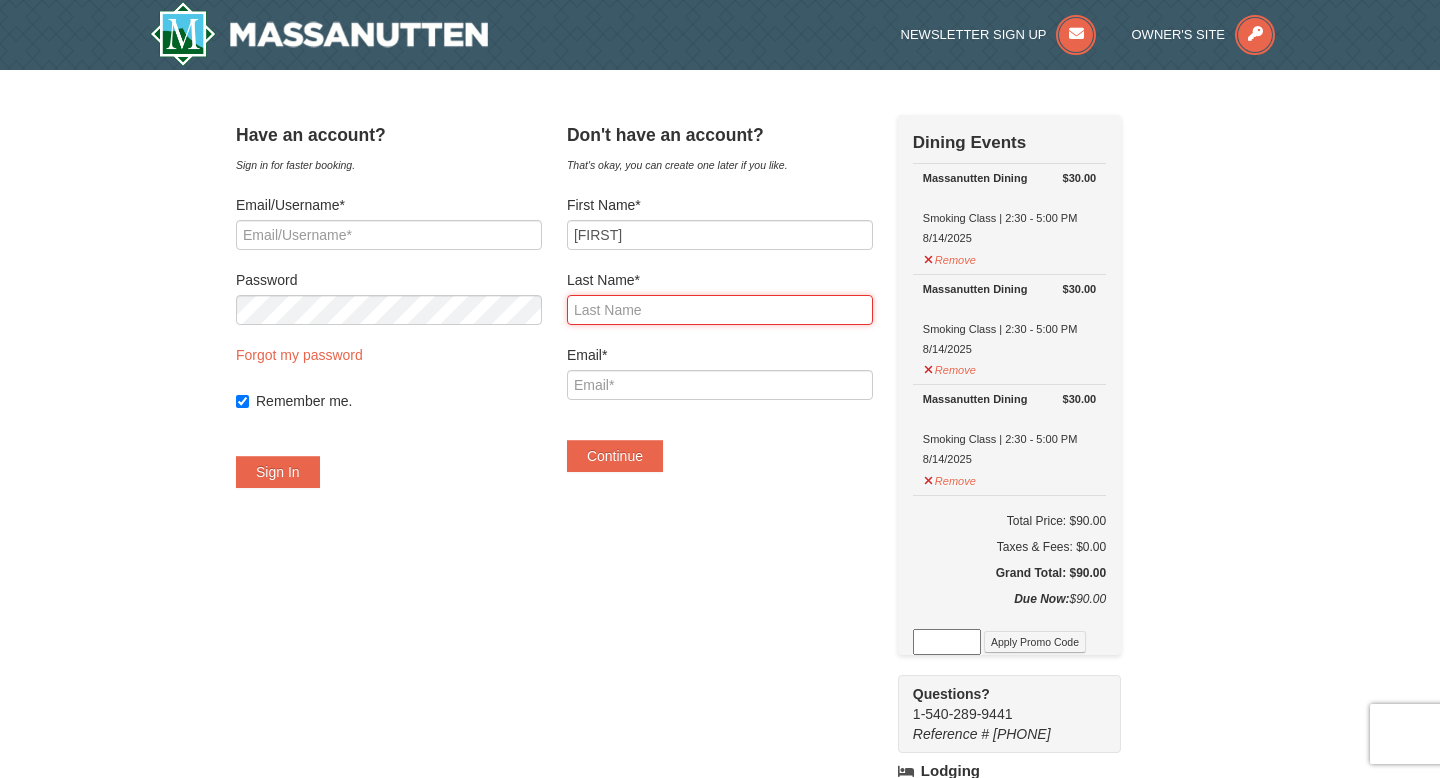 type on "[LAST]" 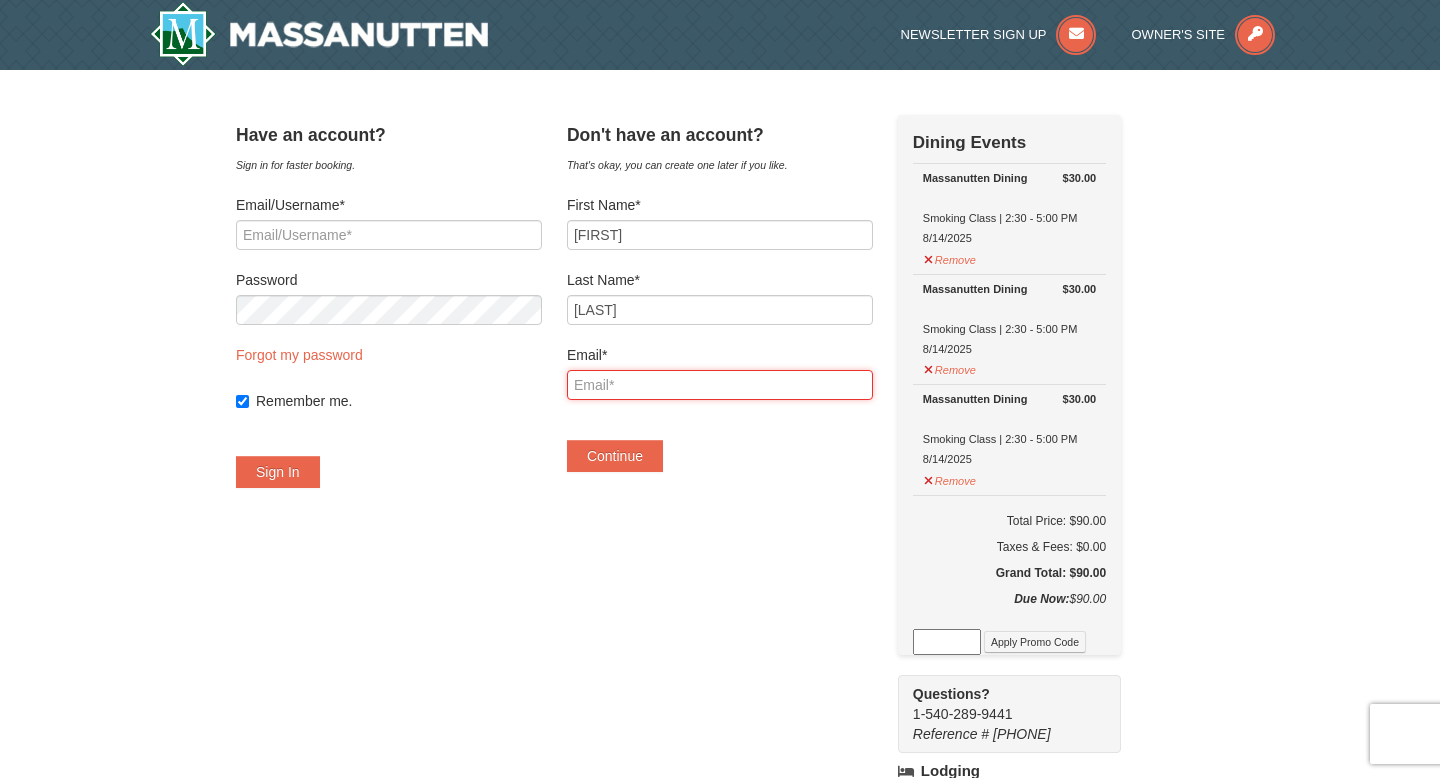 type on "mj.violin.teacher@gmail.com" 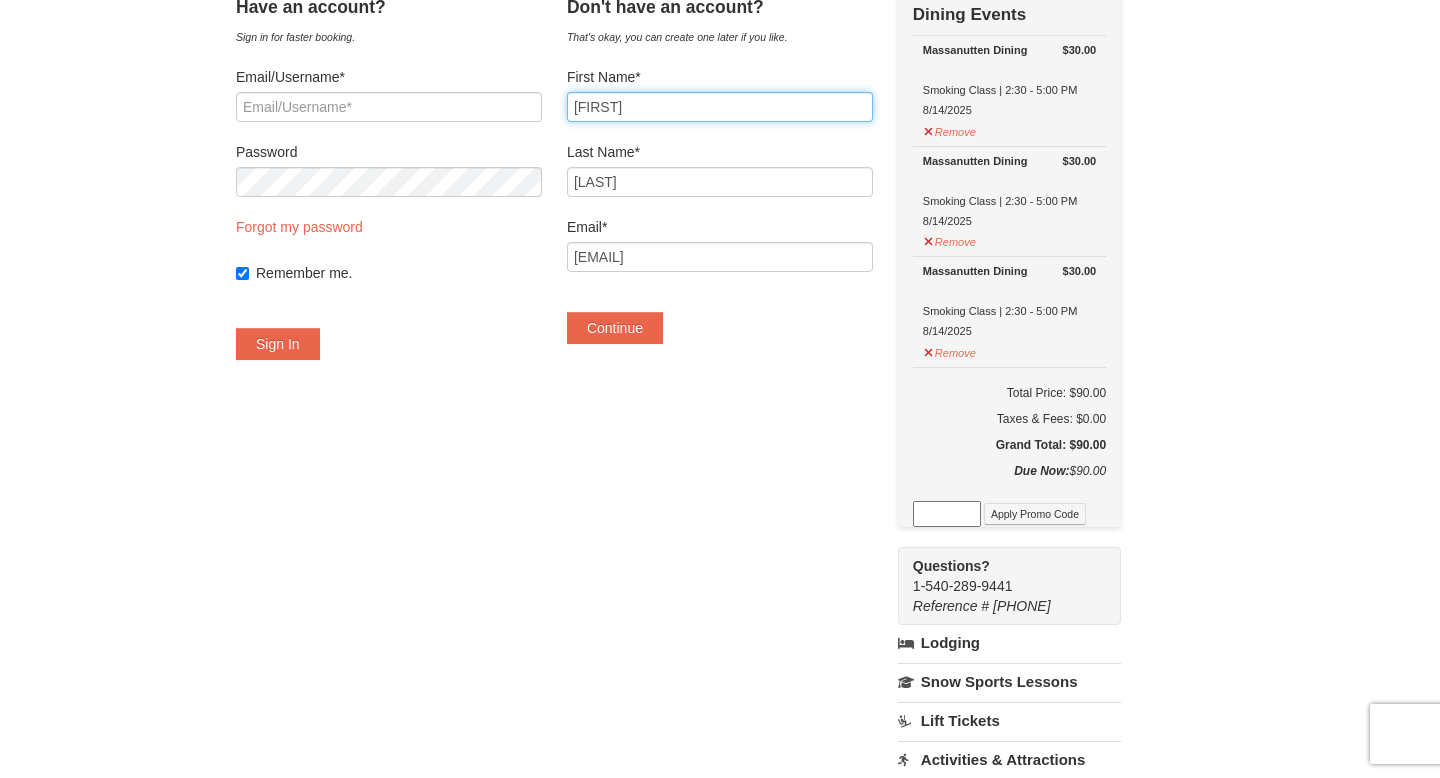 scroll, scrollTop: 0, scrollLeft: 0, axis: both 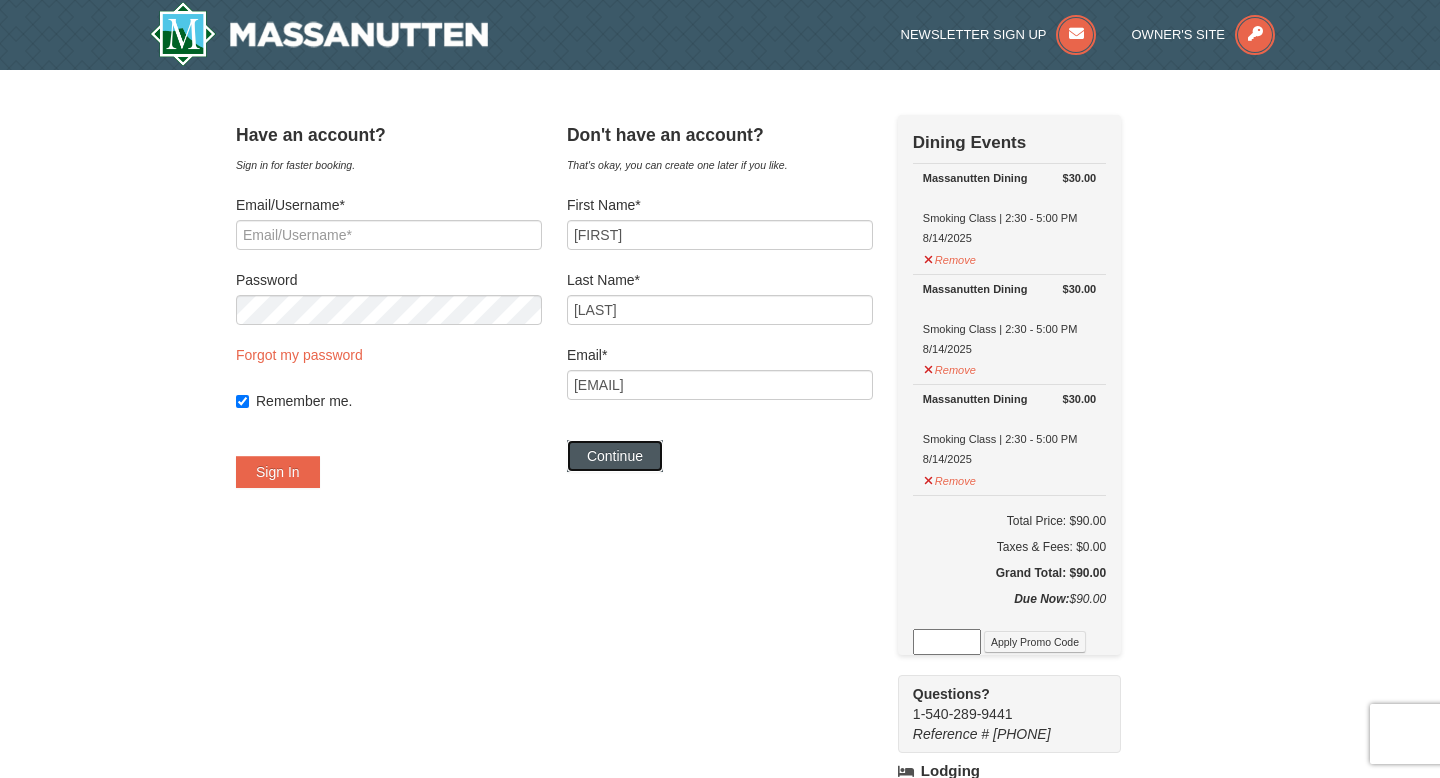 click on "Continue" at bounding box center [615, 456] 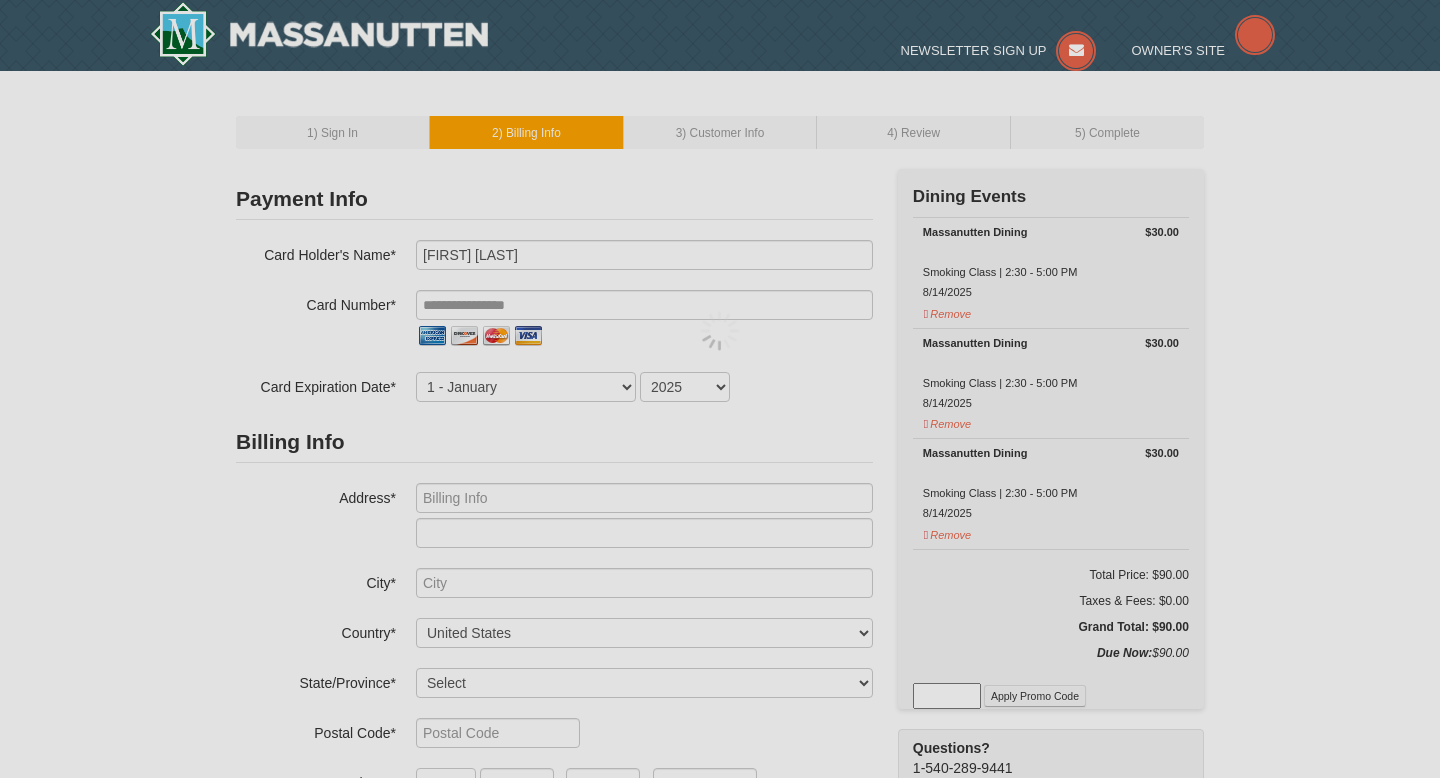 scroll, scrollTop: 0, scrollLeft: 0, axis: both 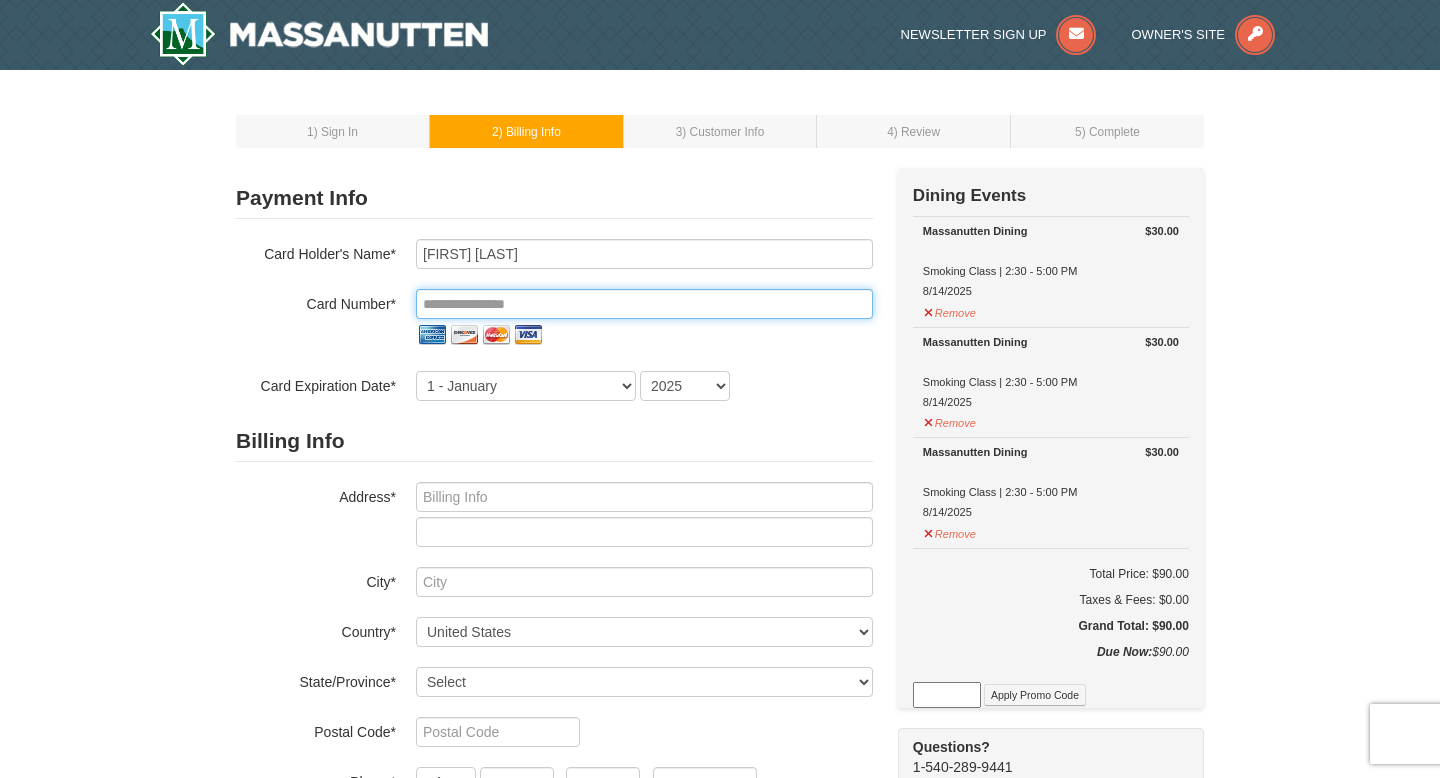 click at bounding box center (644, 304) 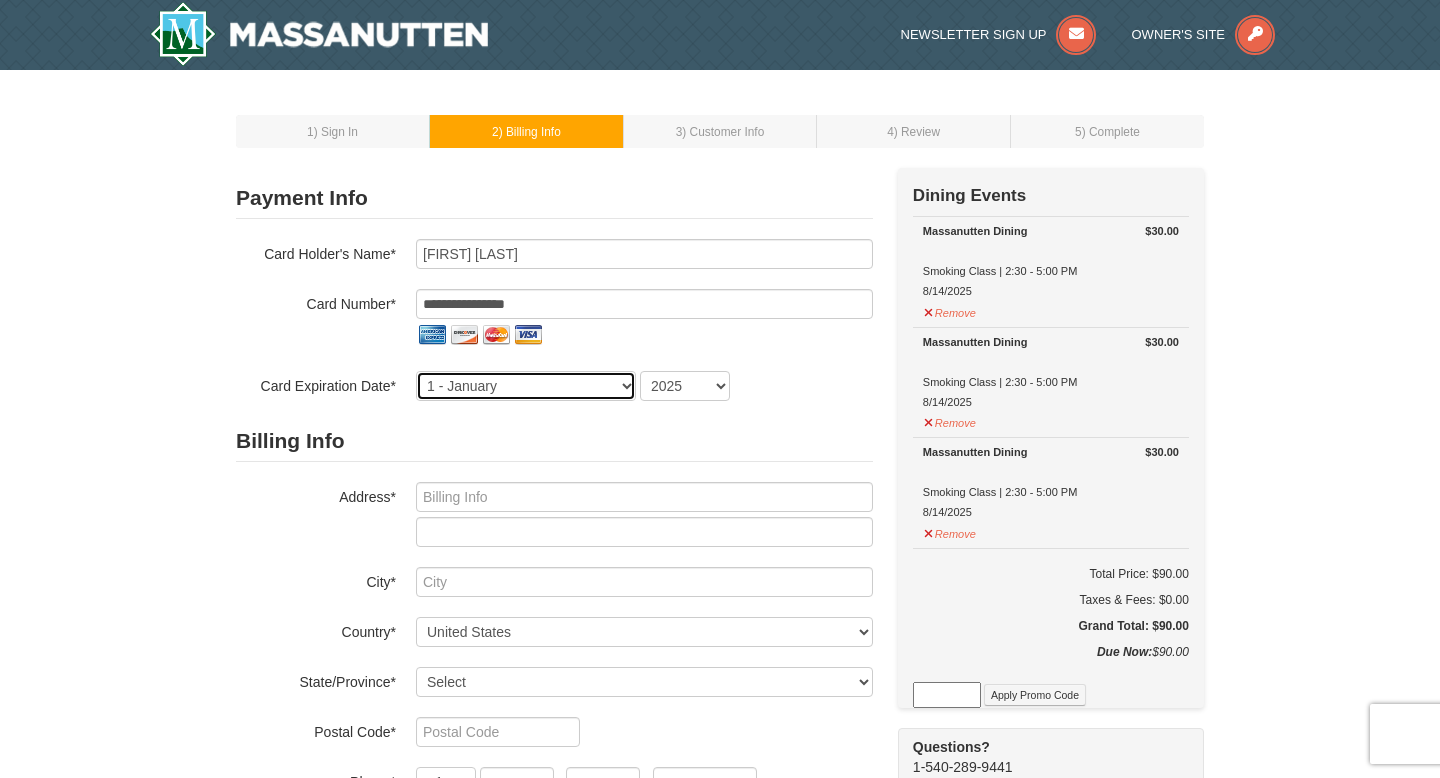 select on "7" 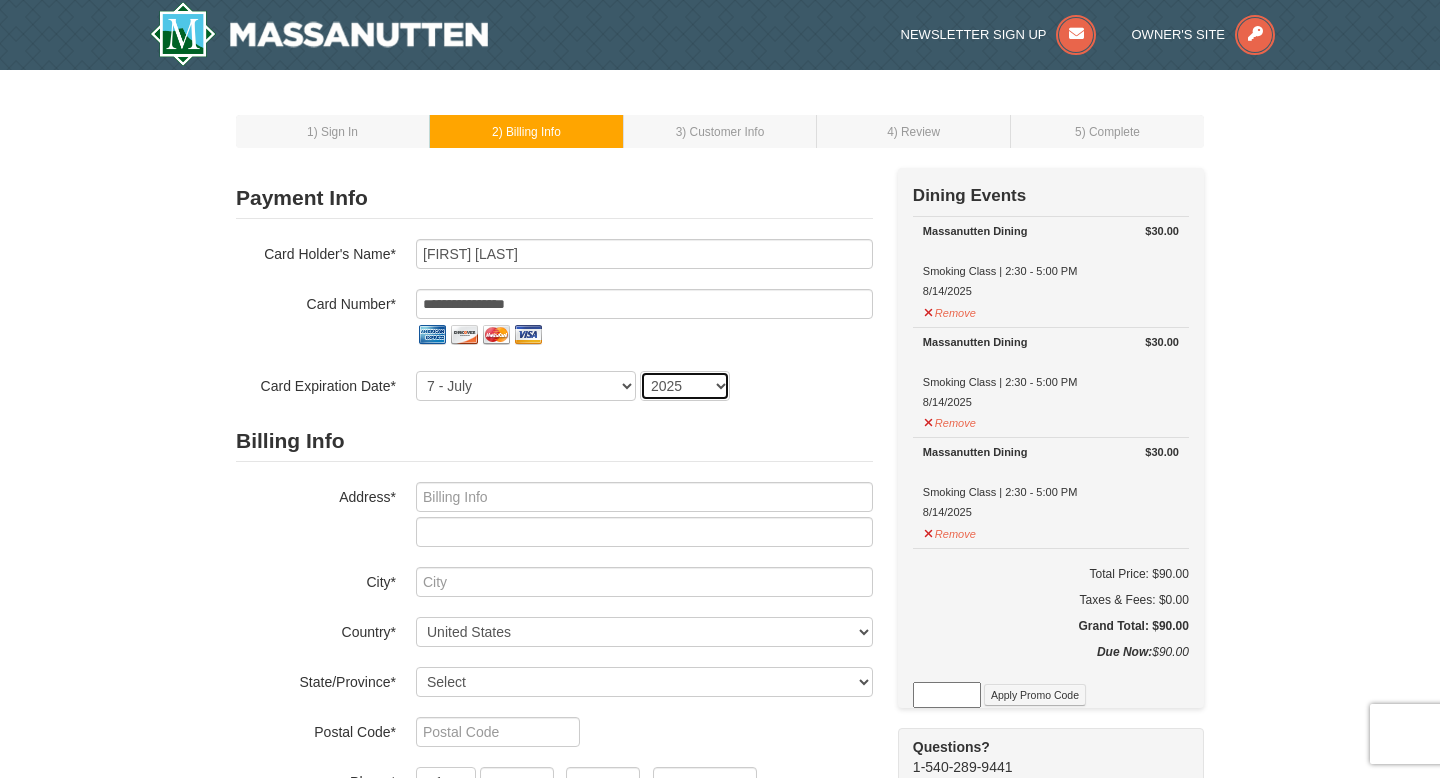 select on "2028" 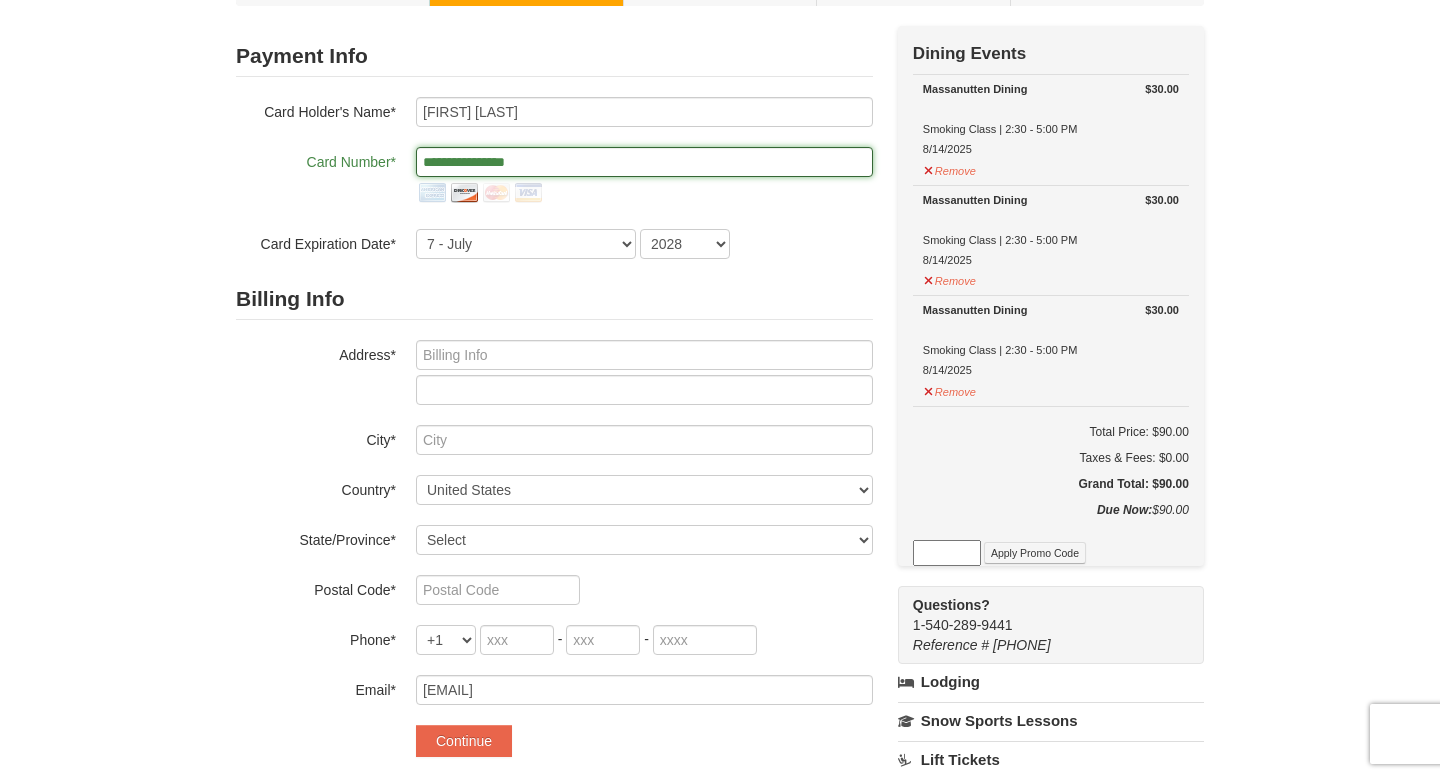 scroll, scrollTop: 144, scrollLeft: 0, axis: vertical 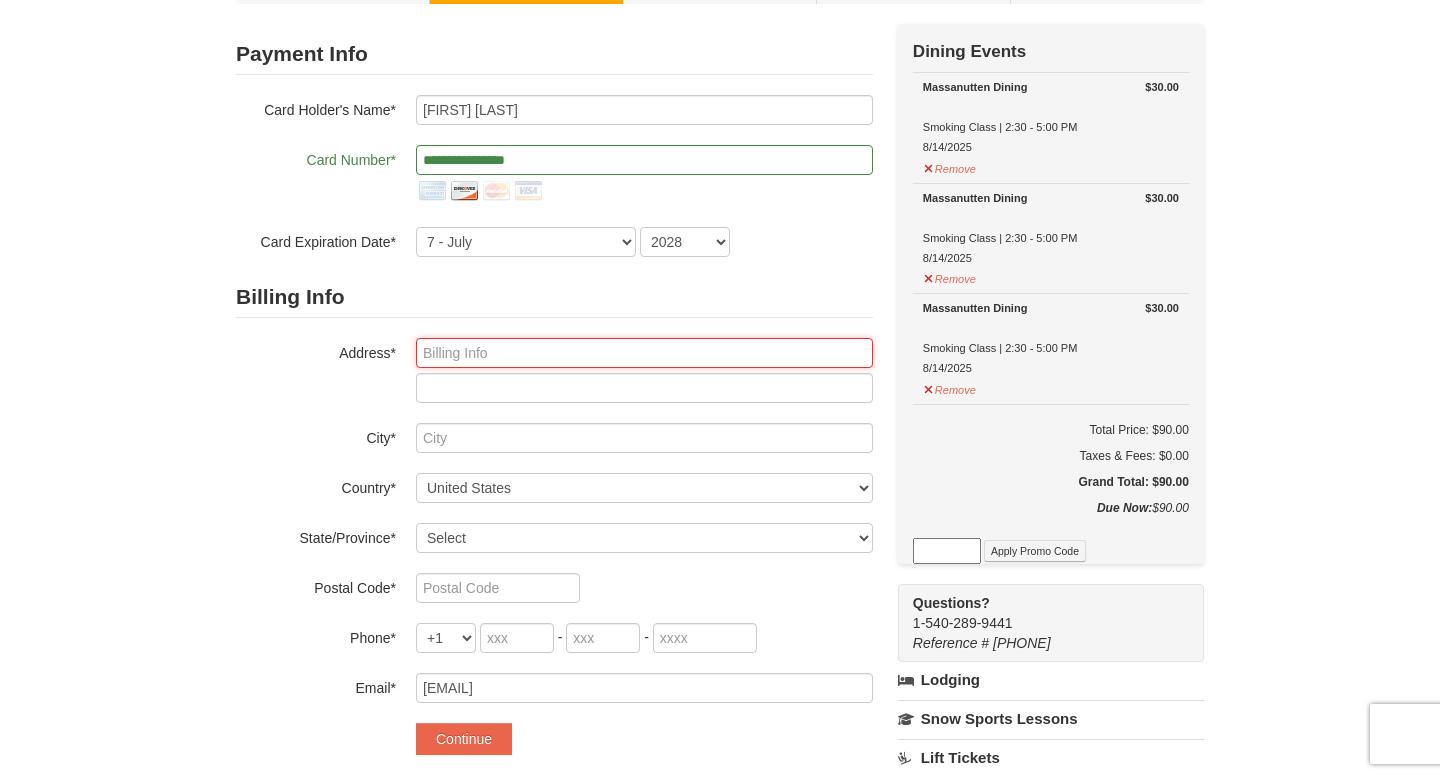 click at bounding box center (644, 353) 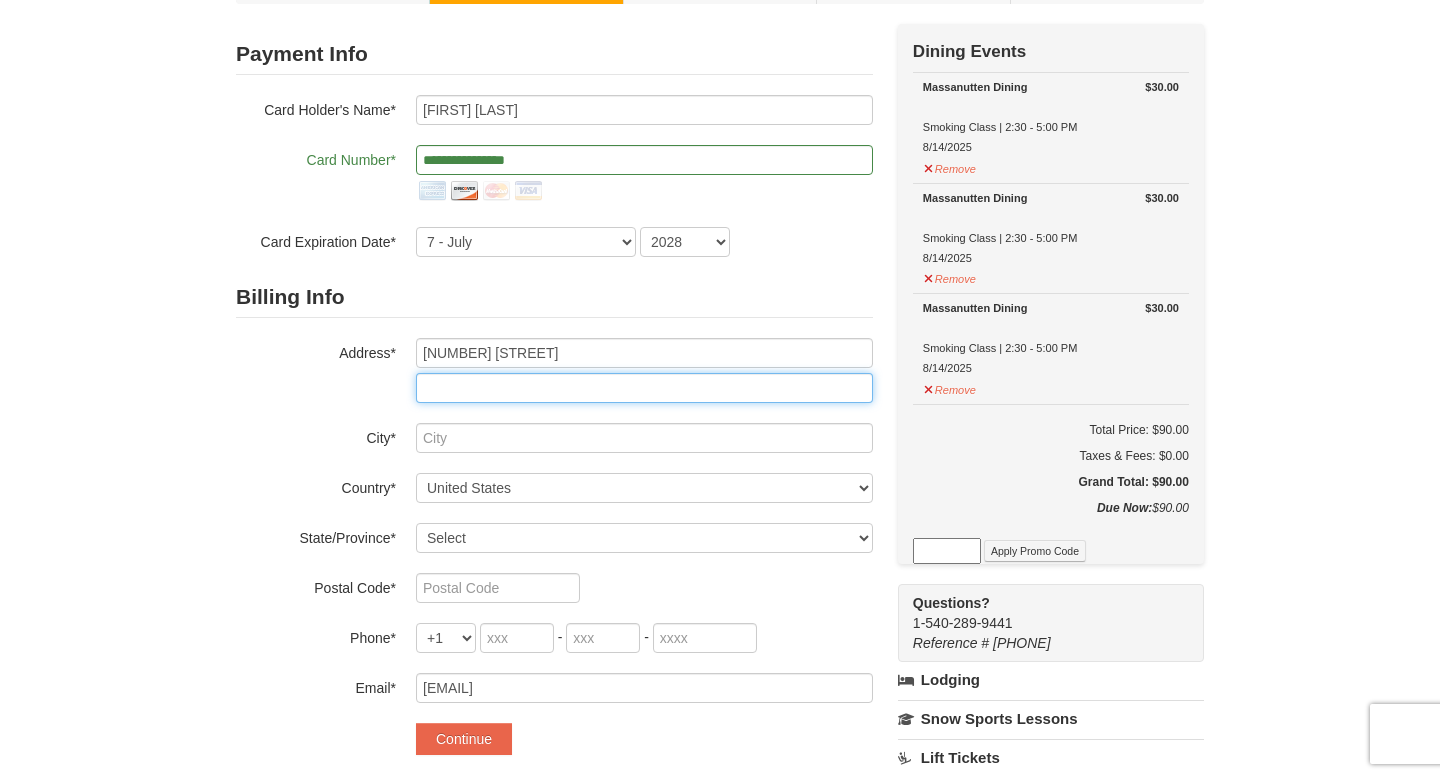 type on "Apt T2" 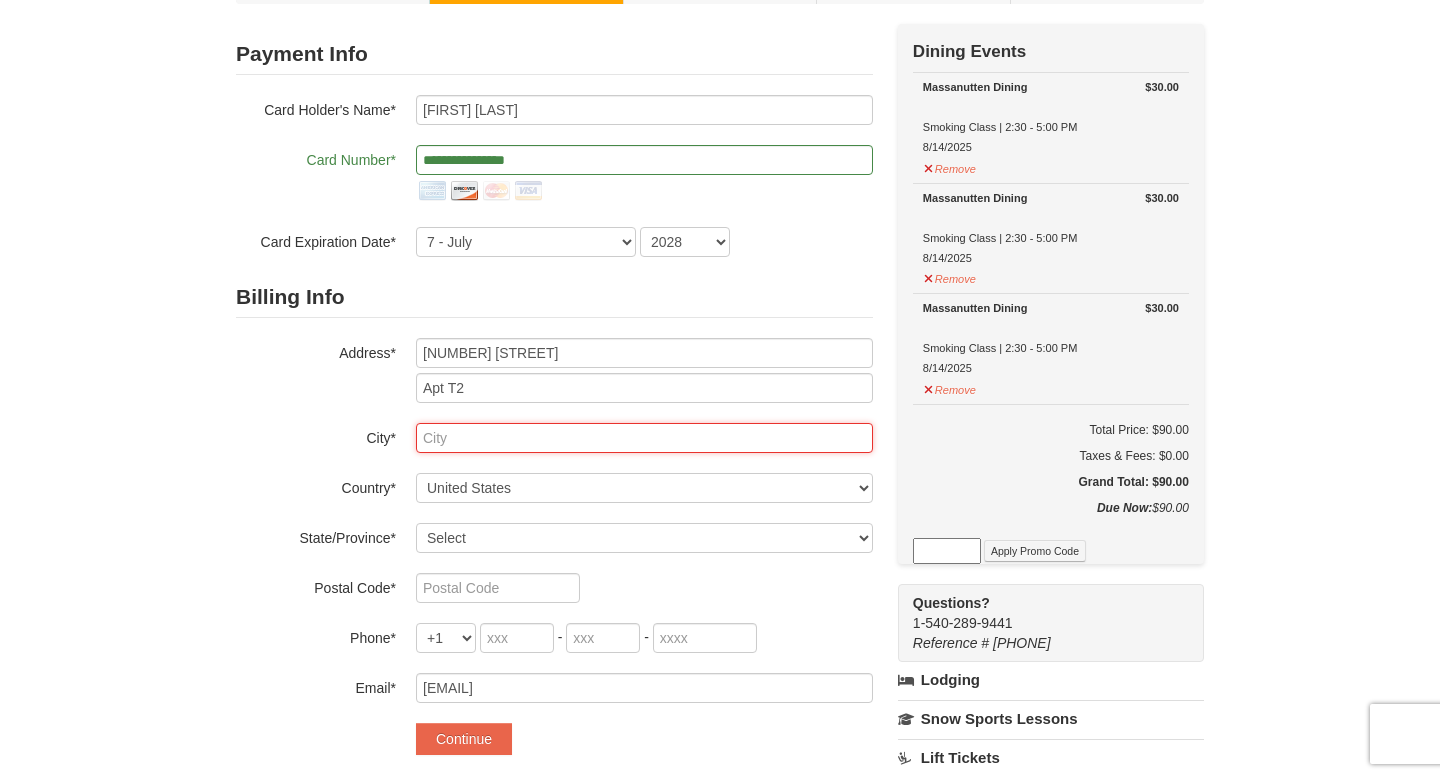 type on "Falls Church" 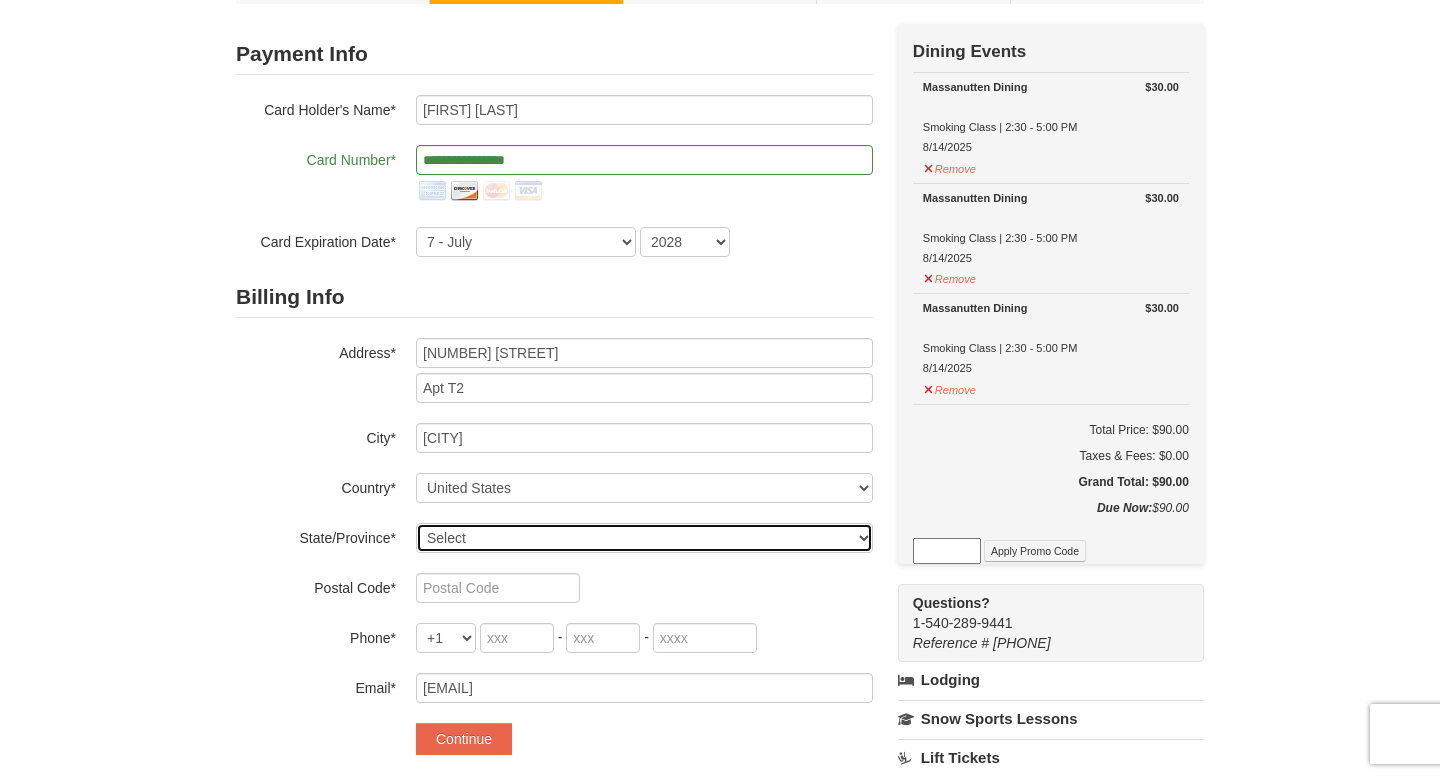 select on "VA" 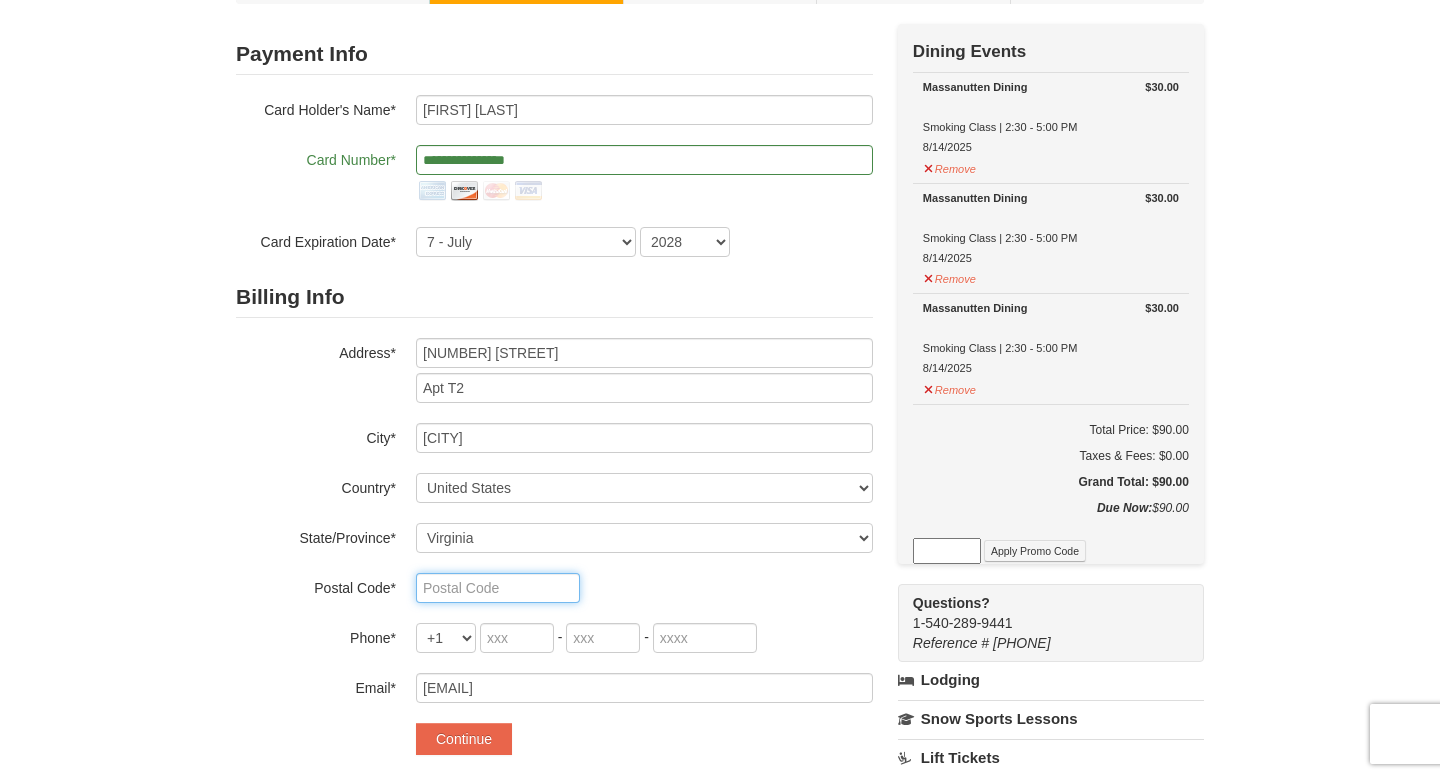 type on "22042" 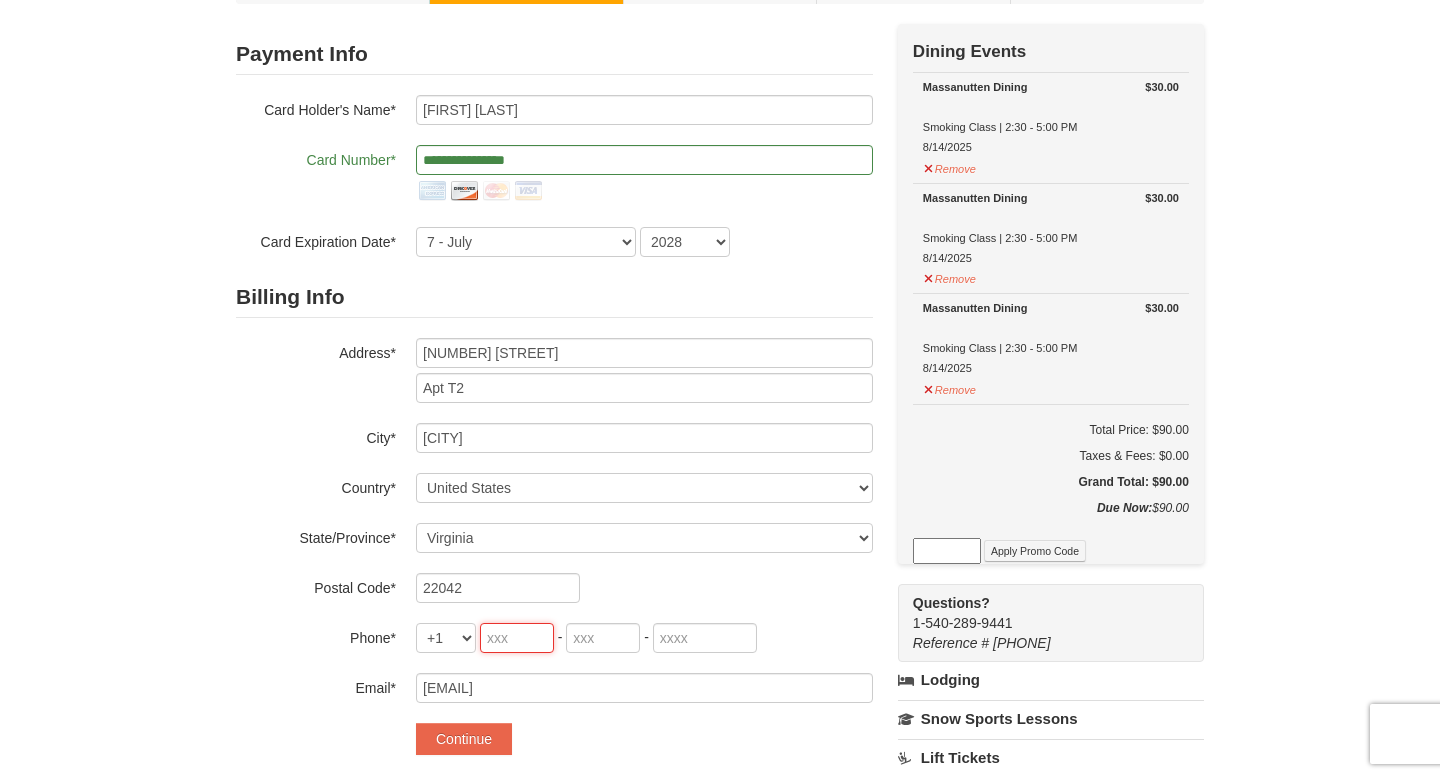type on "252" 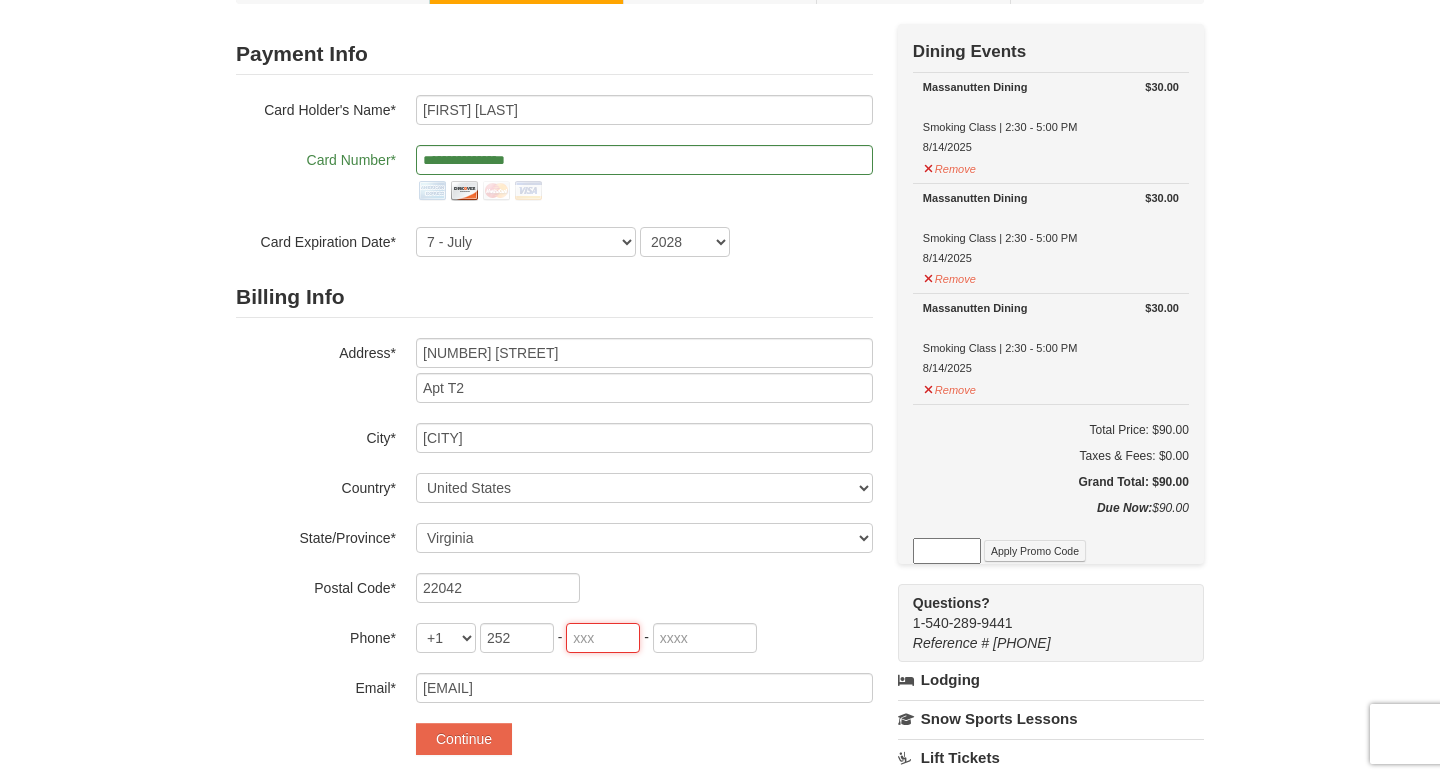 type on "814" 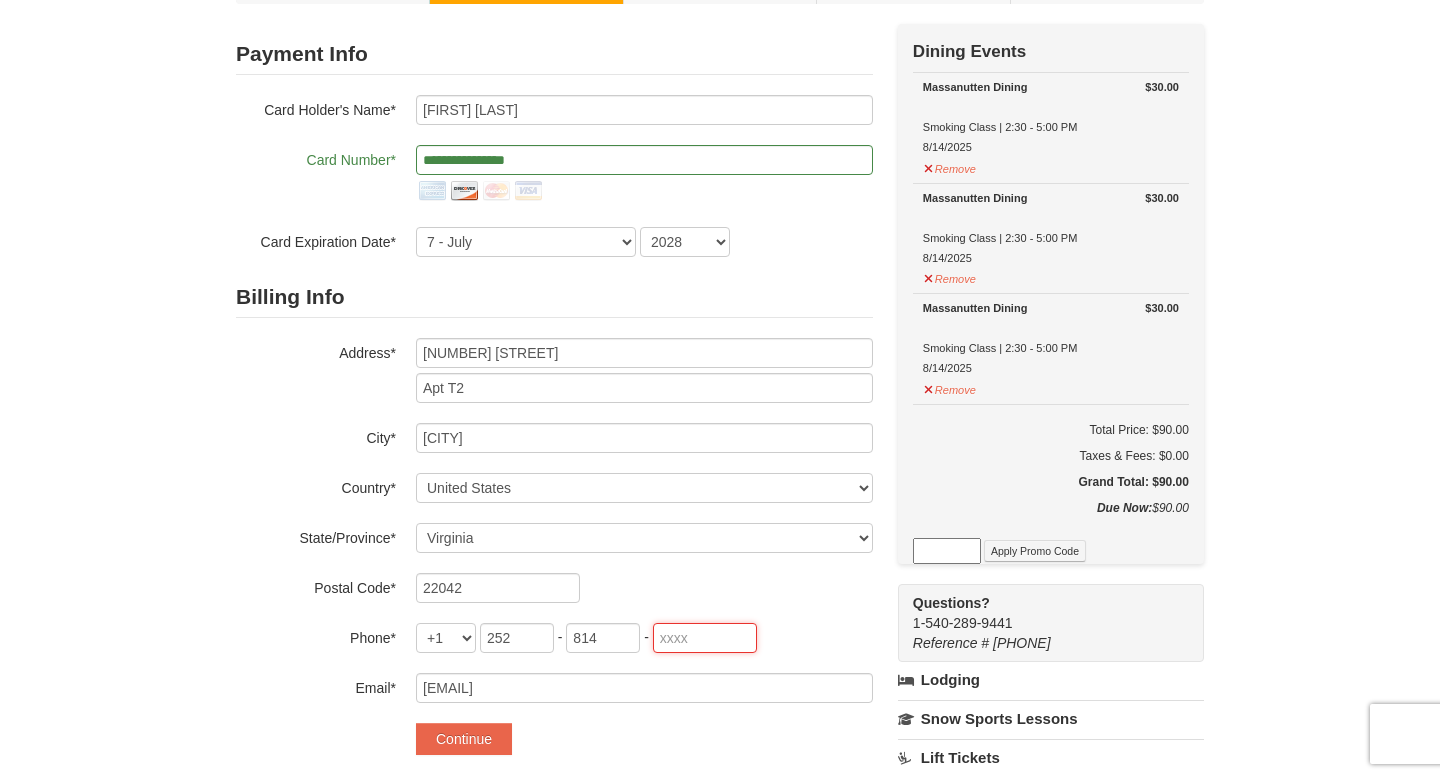 type on "4192" 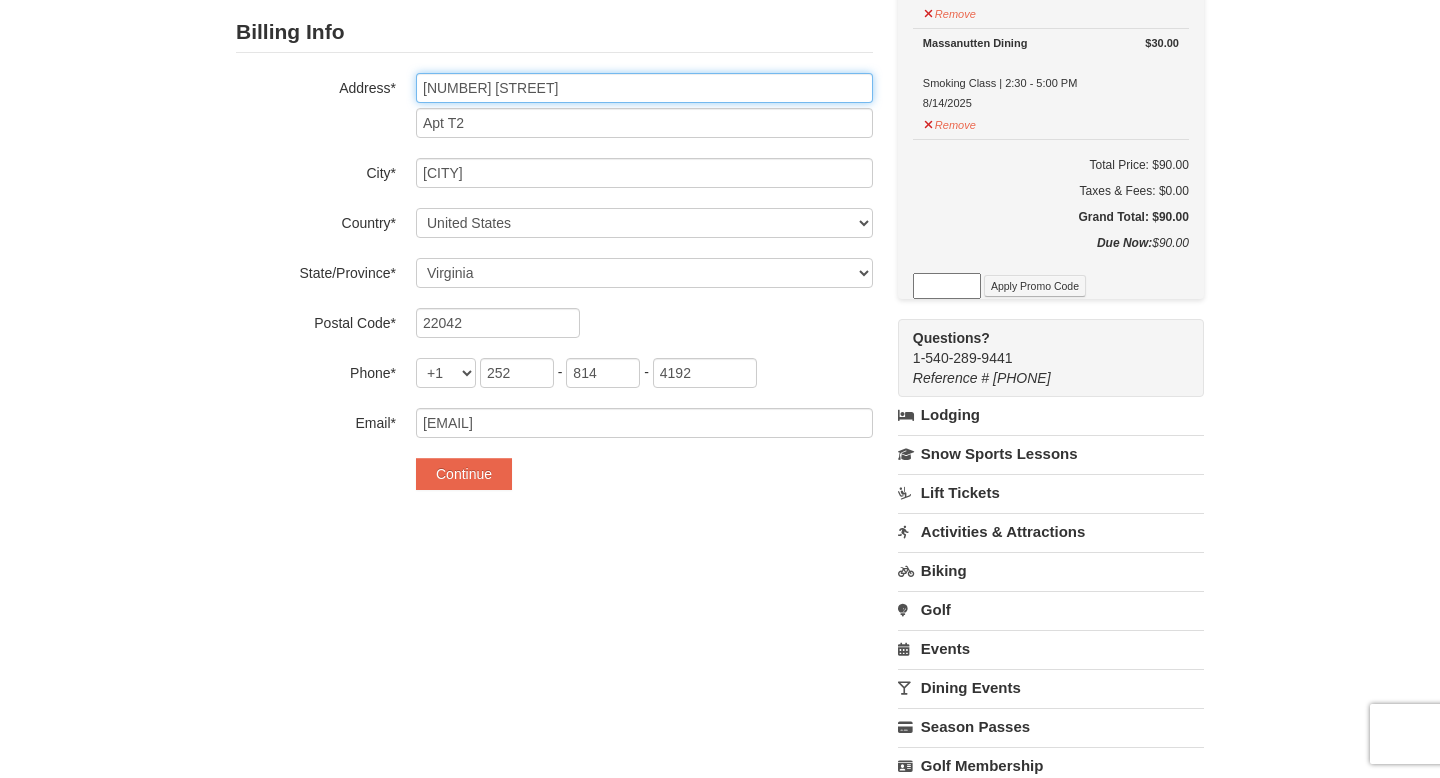 scroll, scrollTop: 497, scrollLeft: 0, axis: vertical 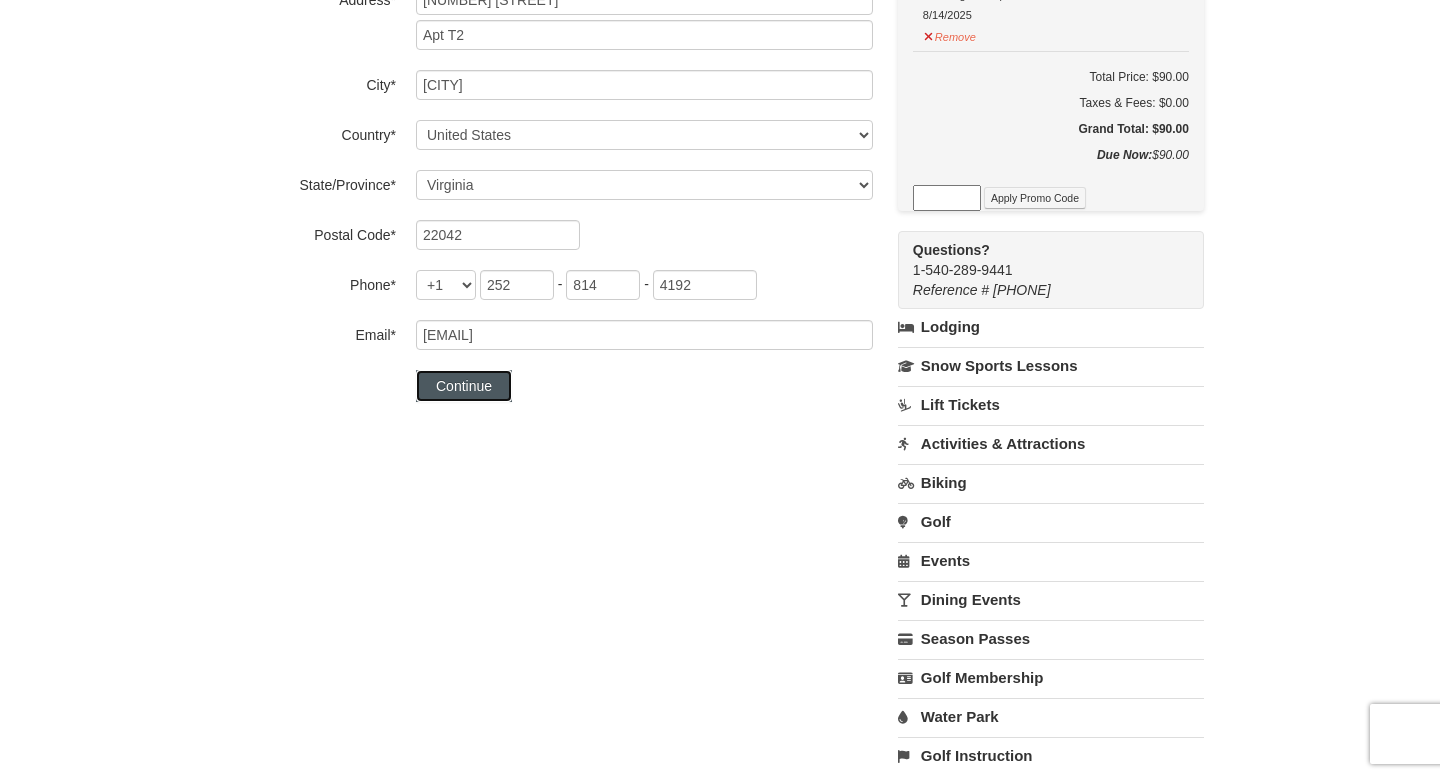 click on "Continue" at bounding box center [464, 386] 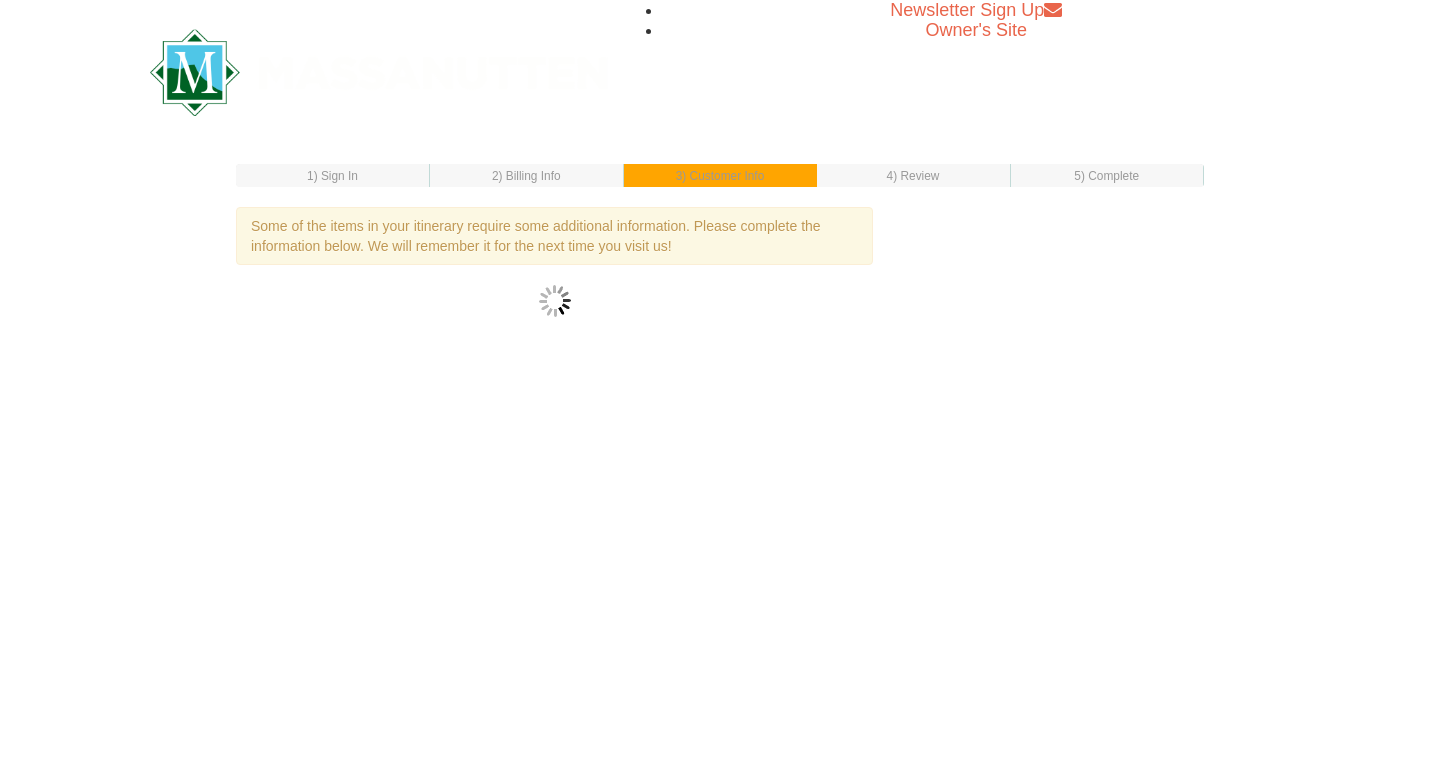 scroll, scrollTop: 0, scrollLeft: 0, axis: both 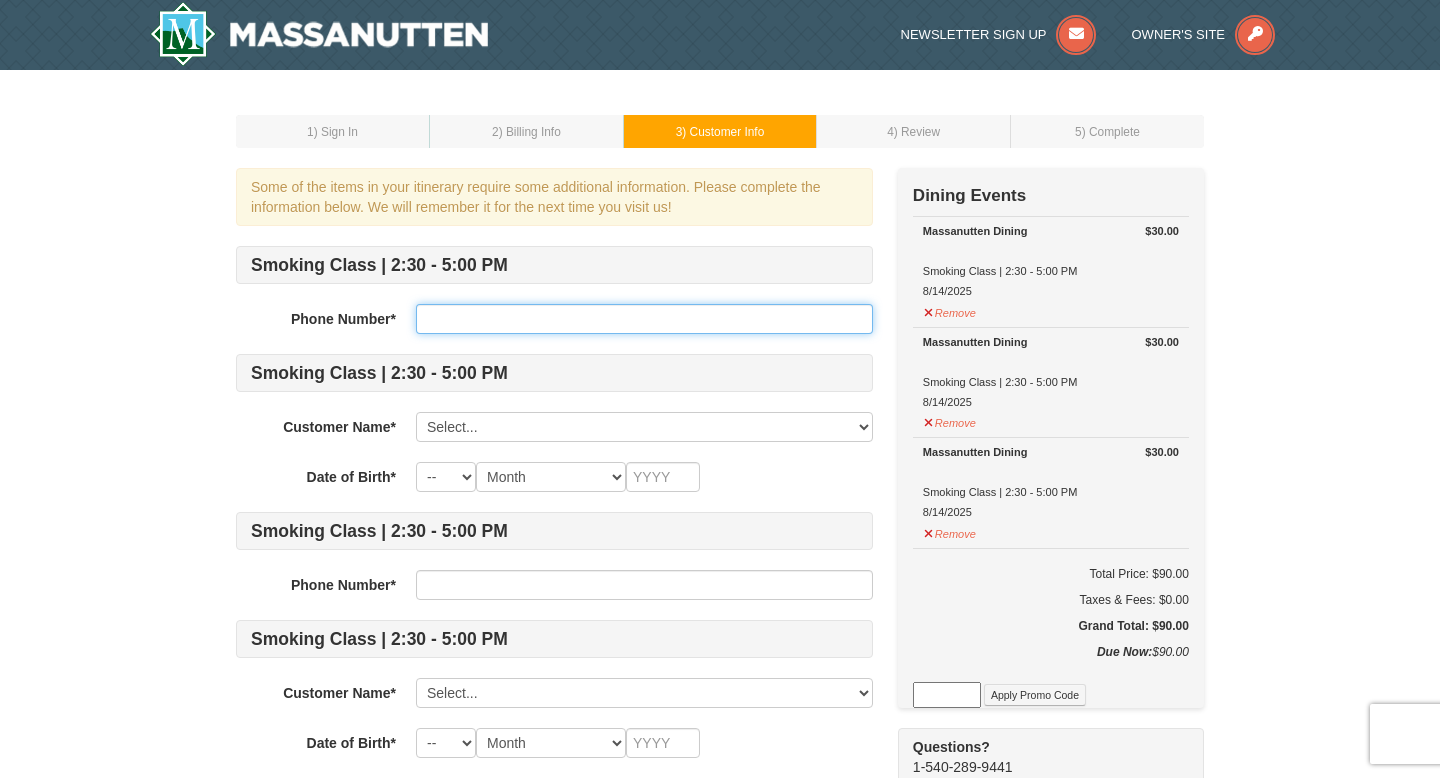 click at bounding box center [644, 319] 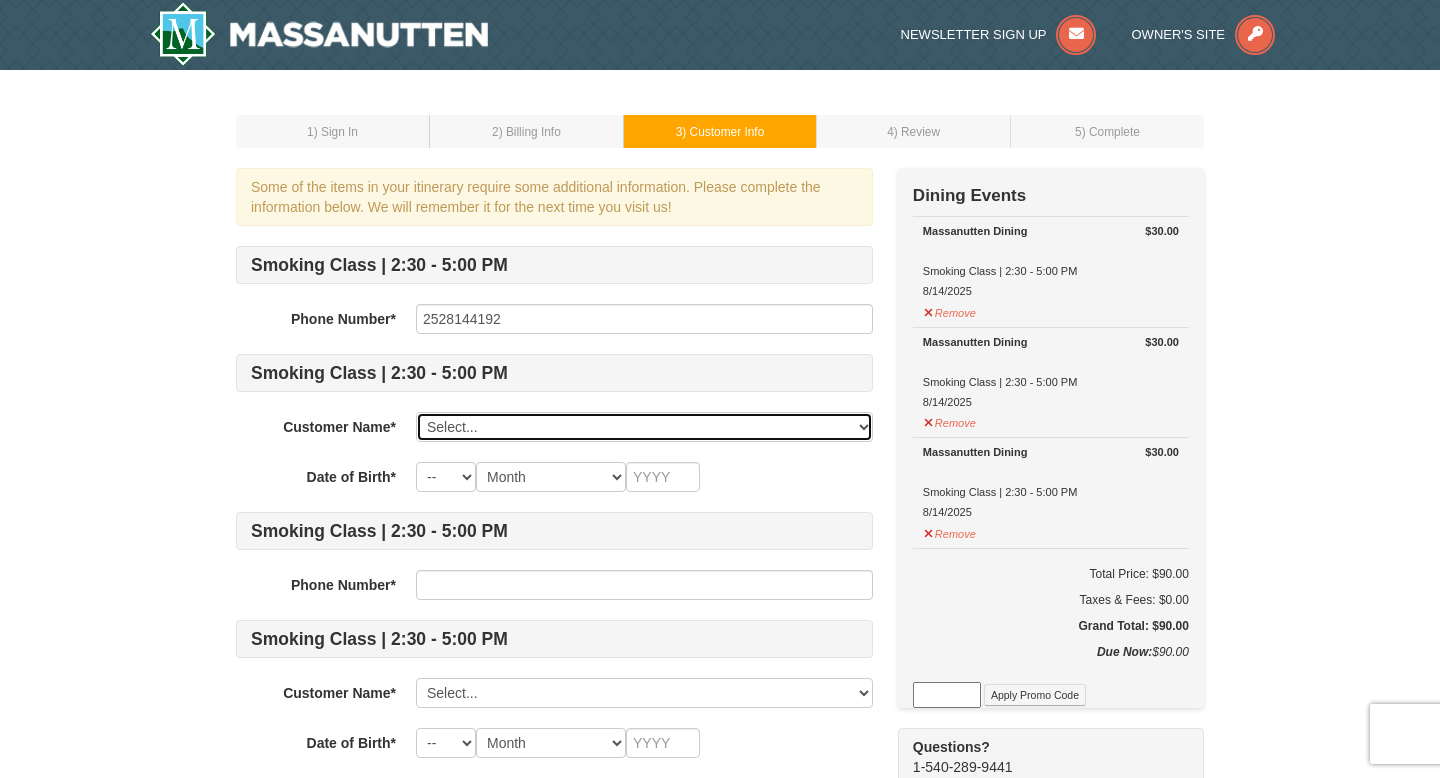 click on "Select... Moriah Swindell Add New..." at bounding box center [644, 427] 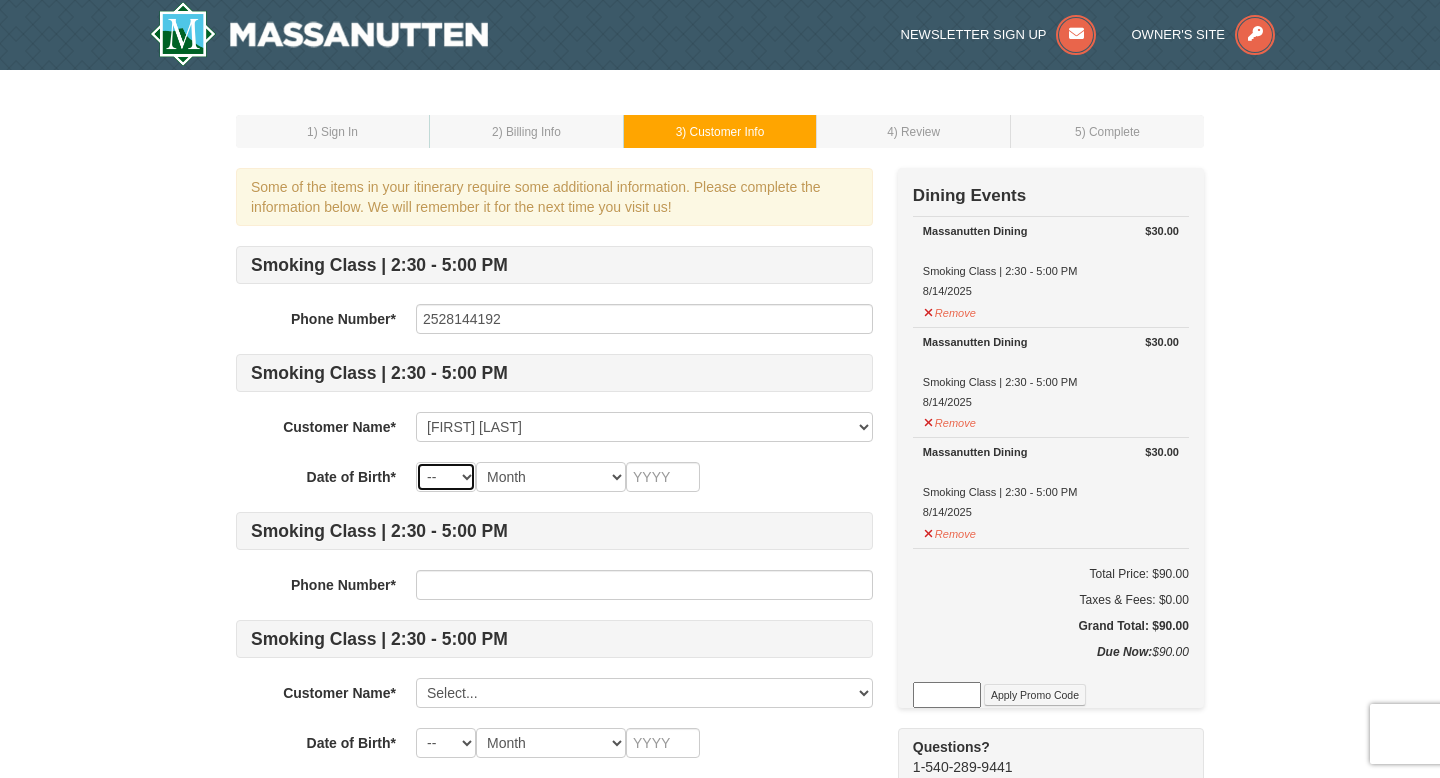 click on "-- 01 02 03 04 05 06 07 08 09 10 11 12 13 14 15 16 17 18 19 20 21 22 23 24 25 26 27 28 29 30 31" at bounding box center (446, 477) 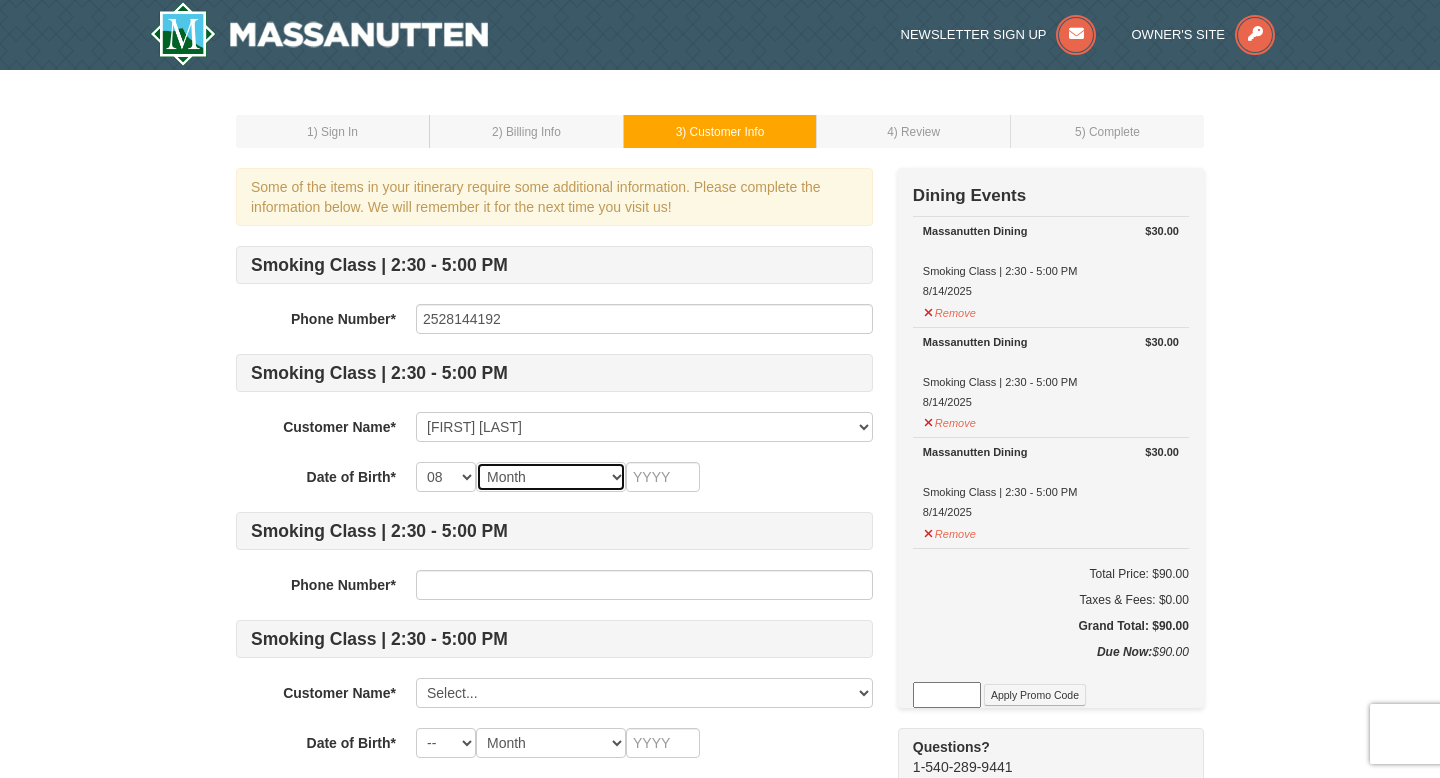 click on "Month January February March April May June July August September October November December" at bounding box center (551, 477) 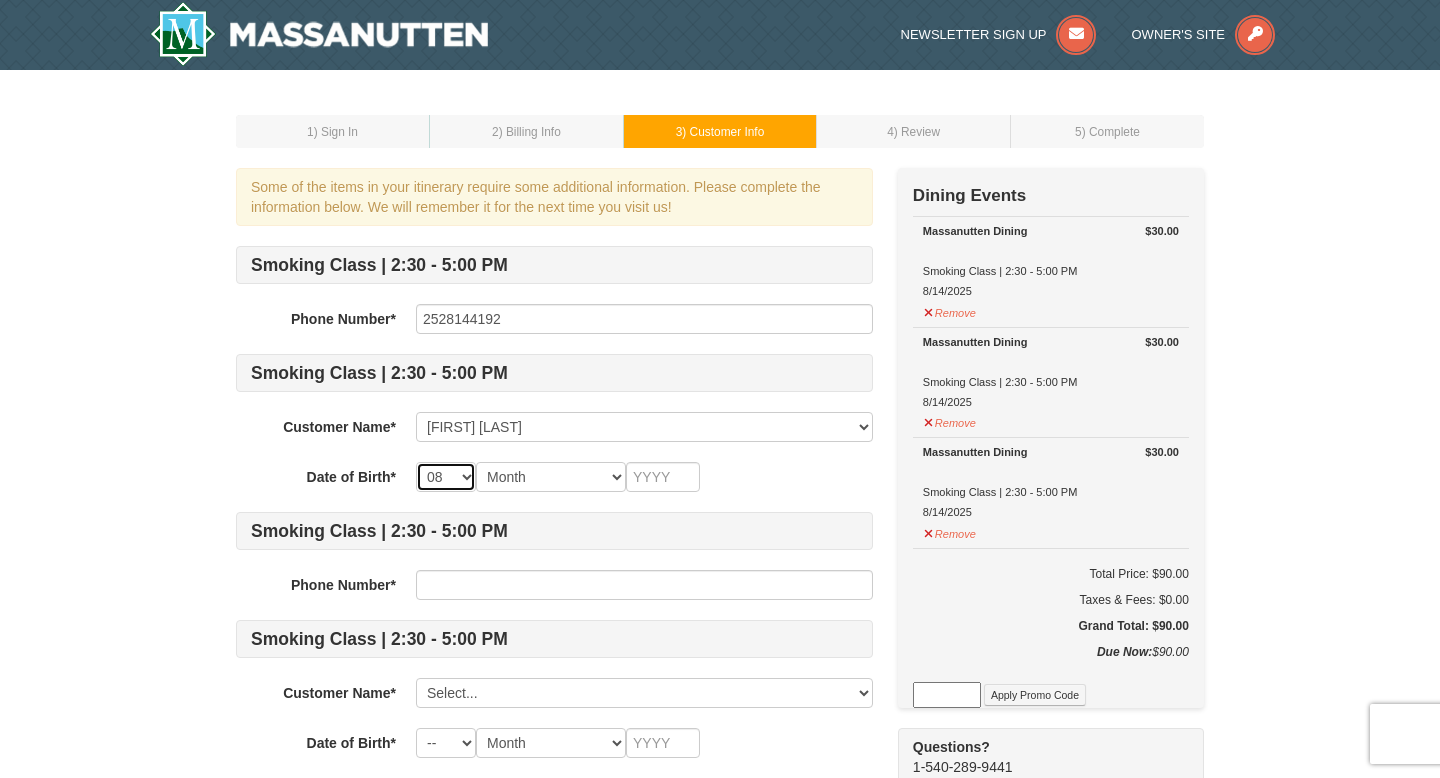click on "-- 01 02 03 04 05 06 07 08 09 10 11 12 13 14 15 16 17 18 19 20 21 22 23 24 25 26 27 28 29 30 31" at bounding box center [446, 477] 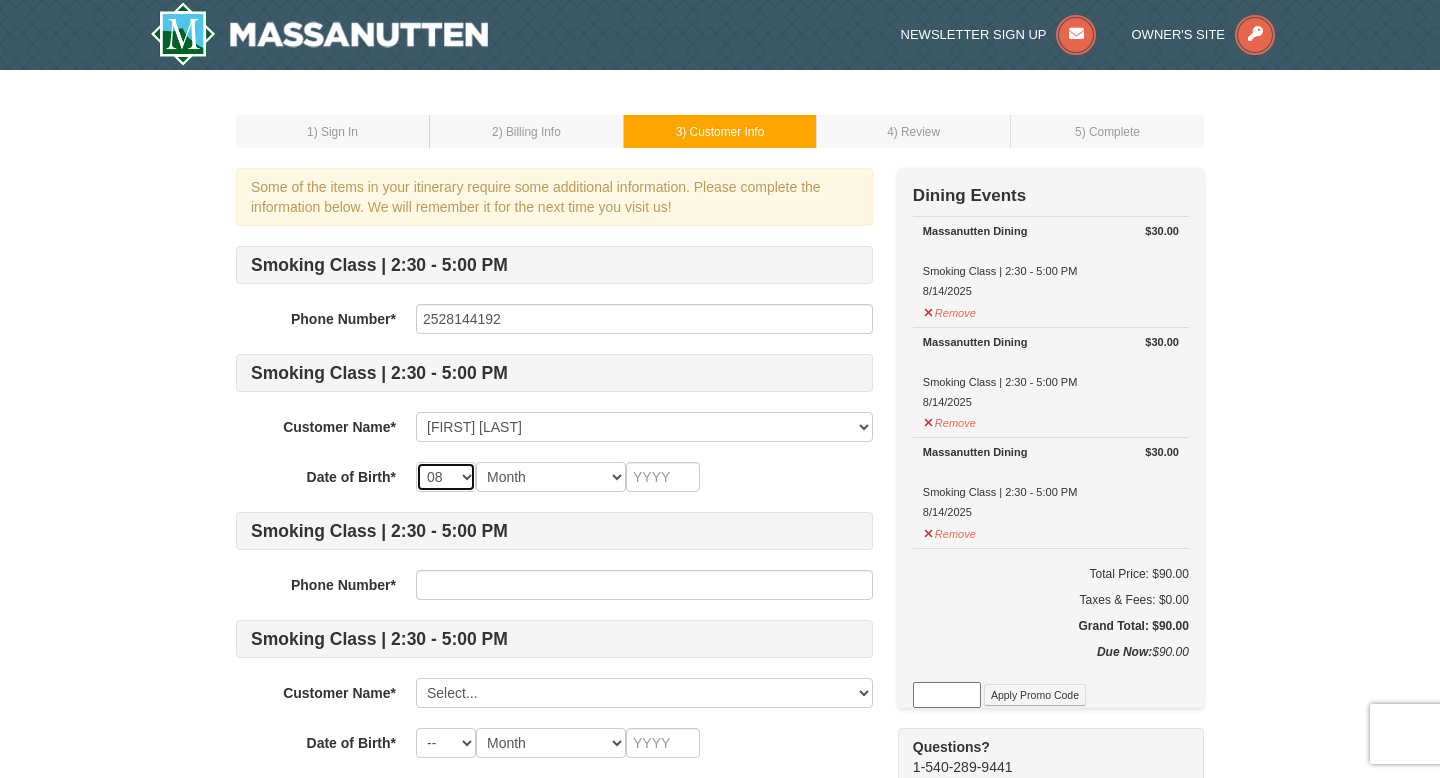 select on "20" 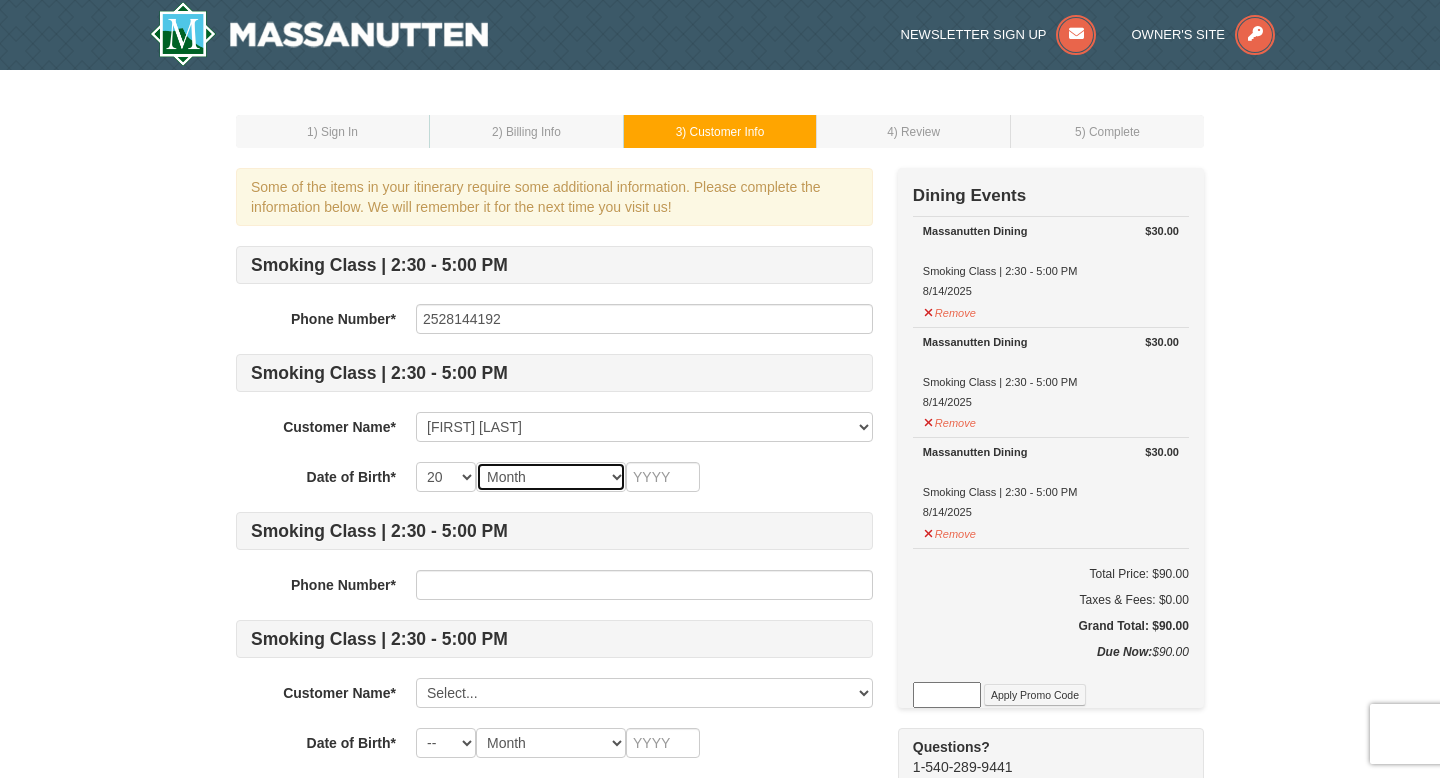 click on "Month January February March April May June July August September October November December" at bounding box center (551, 477) 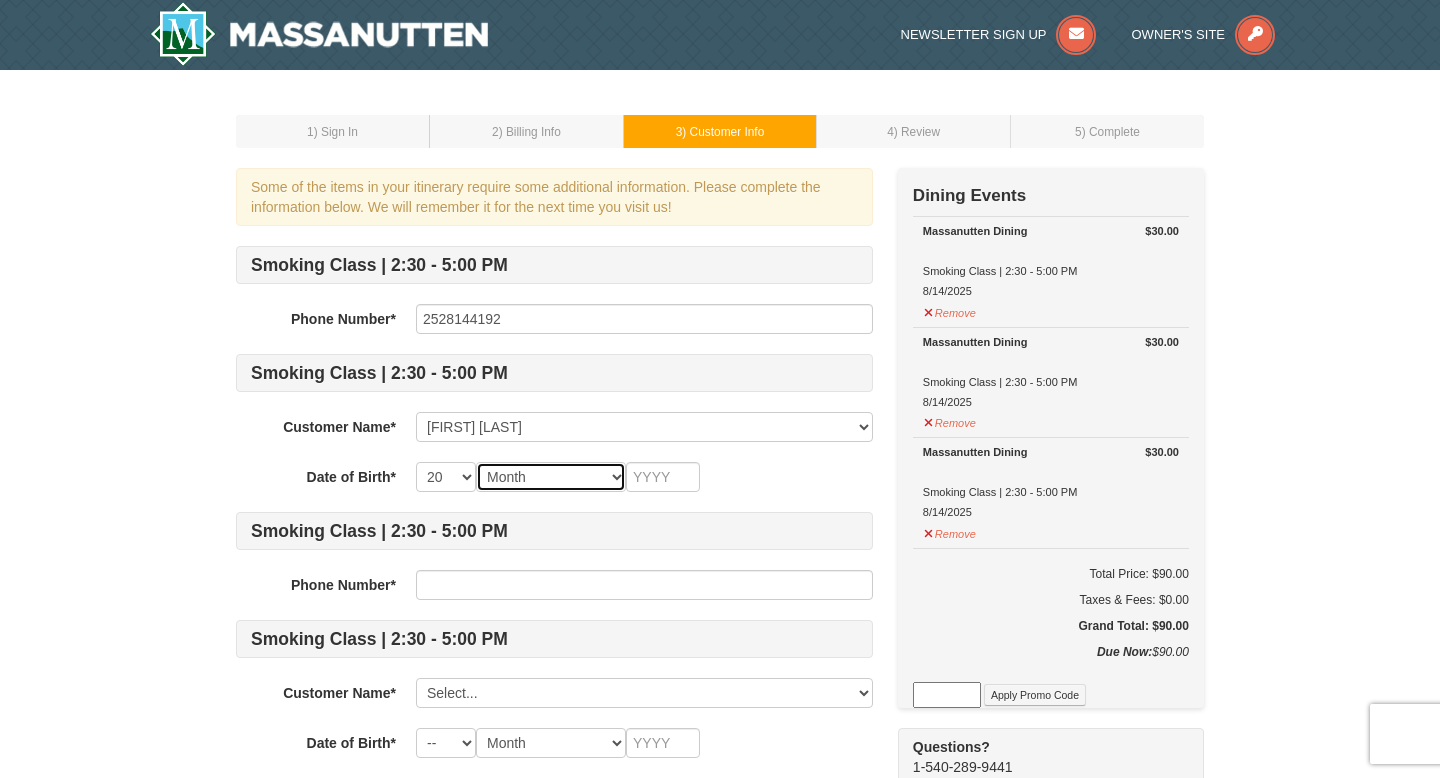 select on "08" 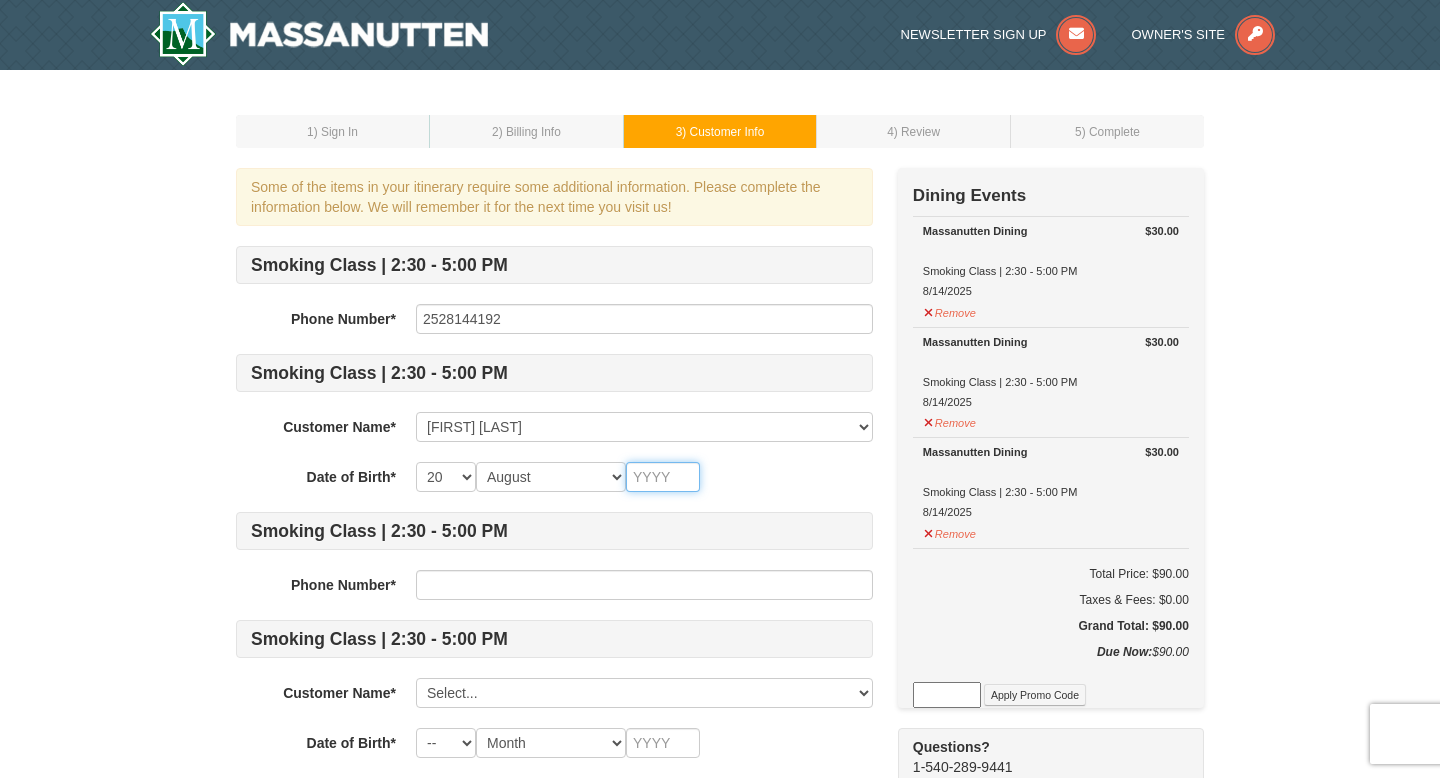 click at bounding box center (663, 477) 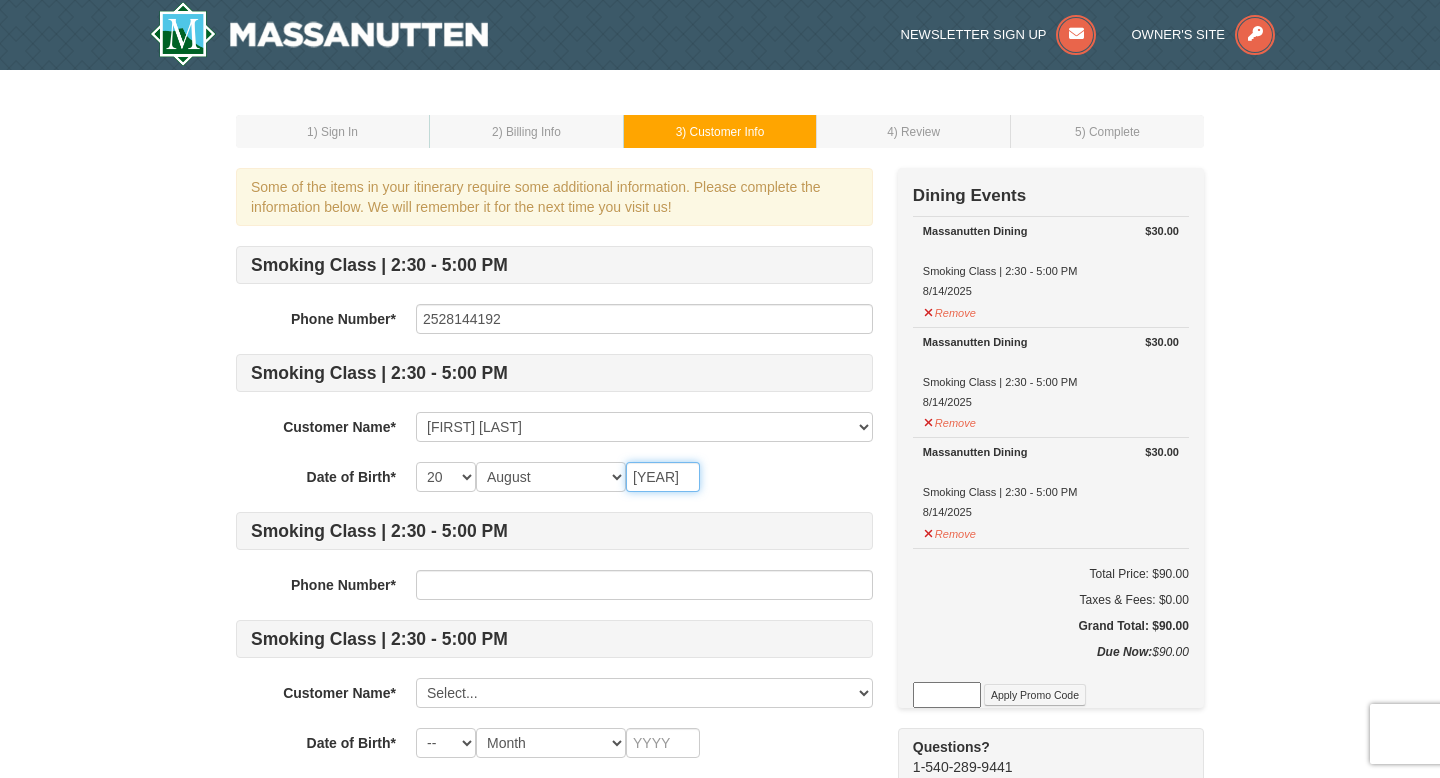 type on "1992" 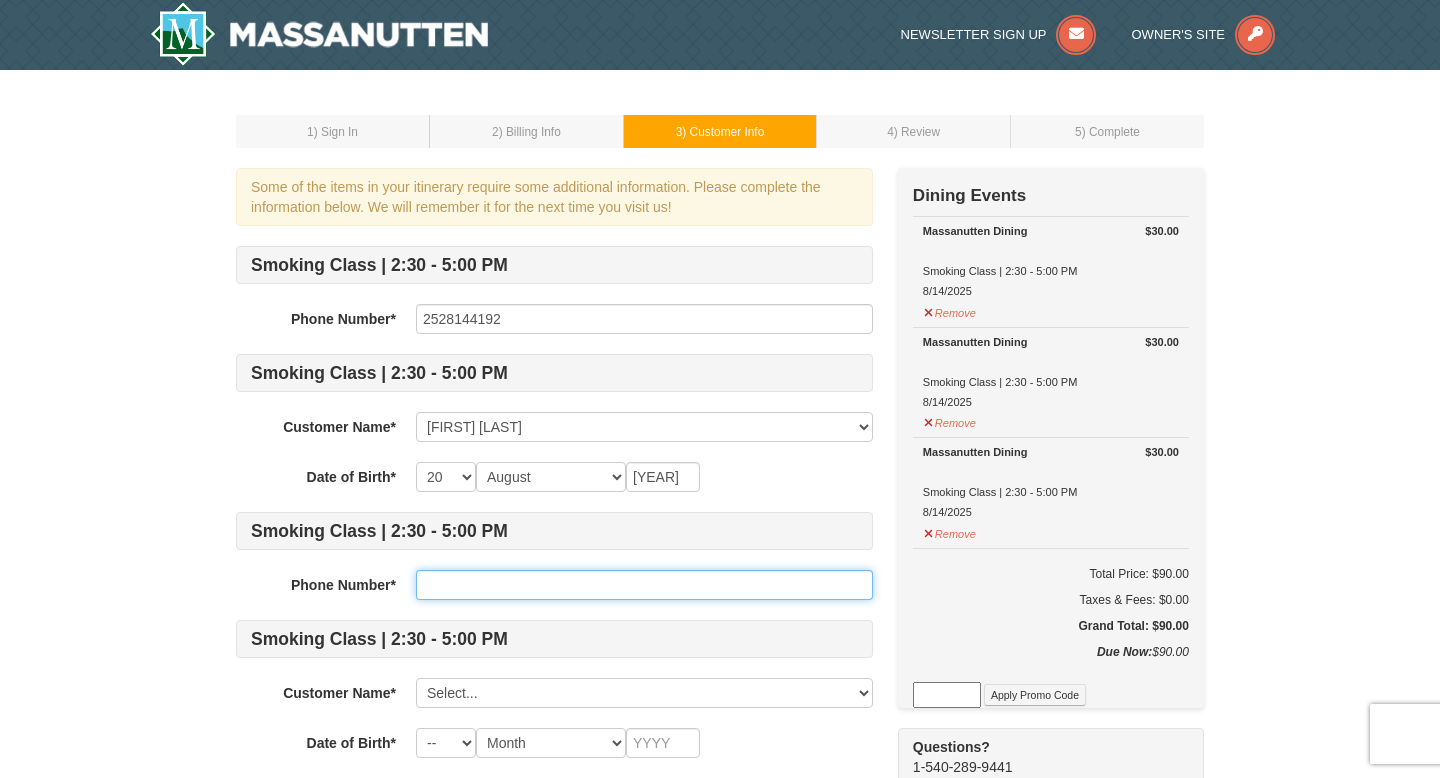 click at bounding box center [644, 585] 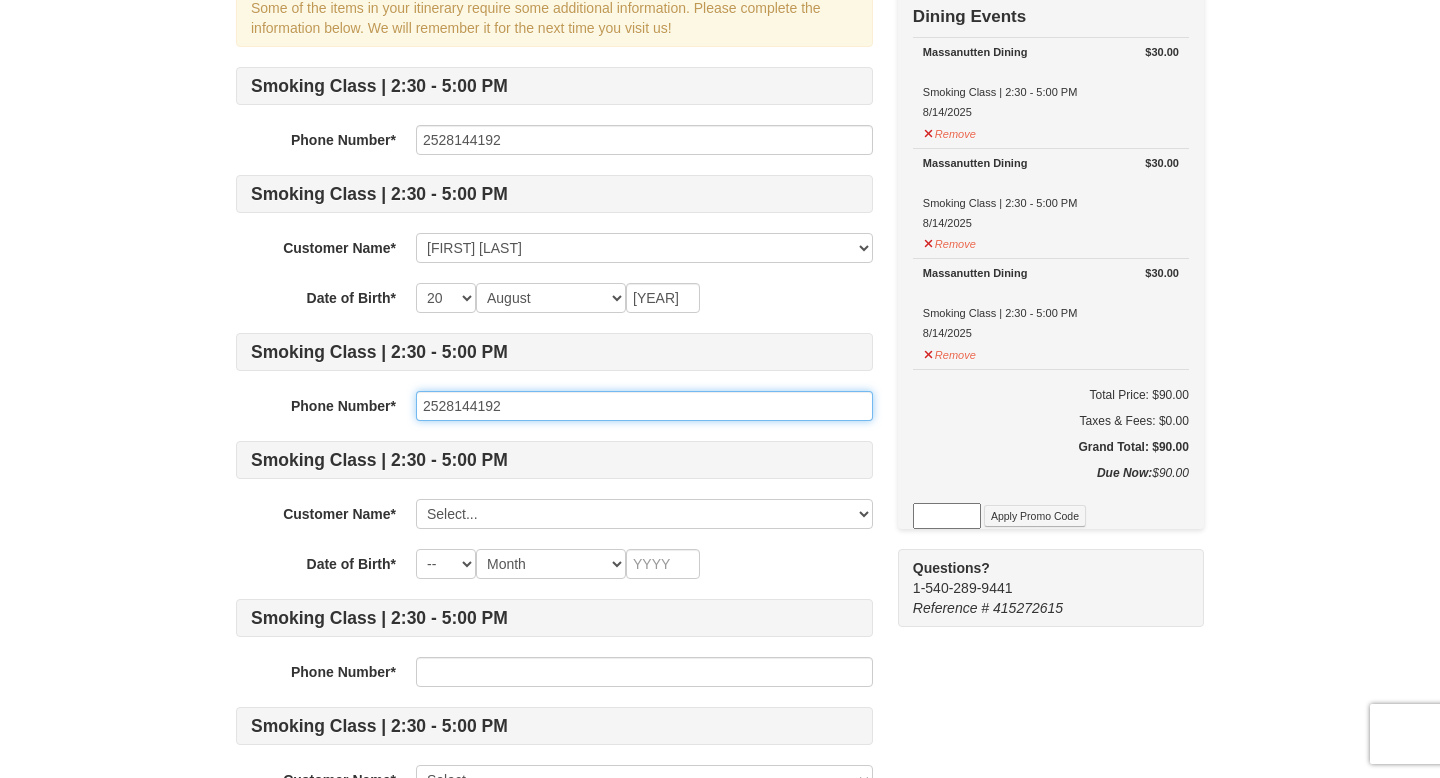 scroll, scrollTop: 226, scrollLeft: 0, axis: vertical 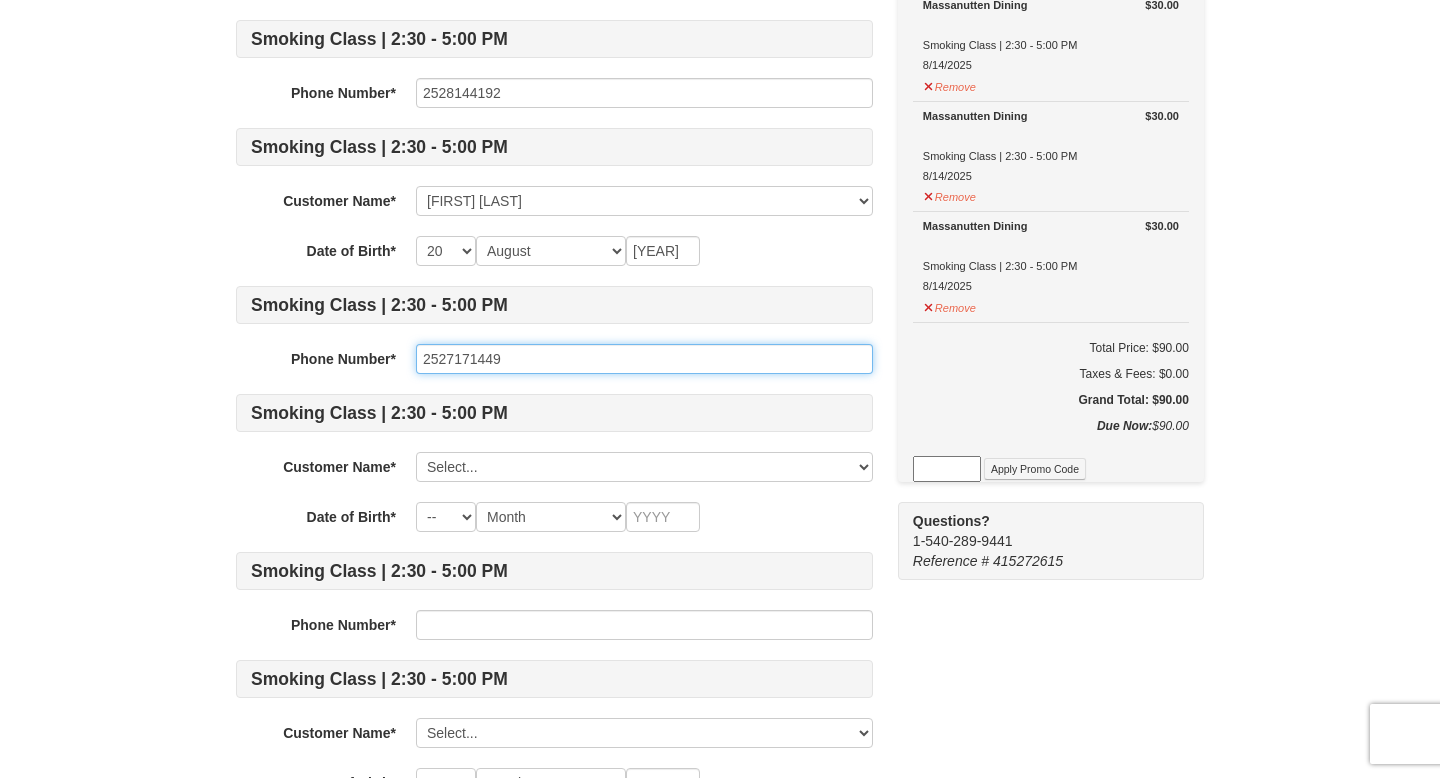 type on "2527171449" 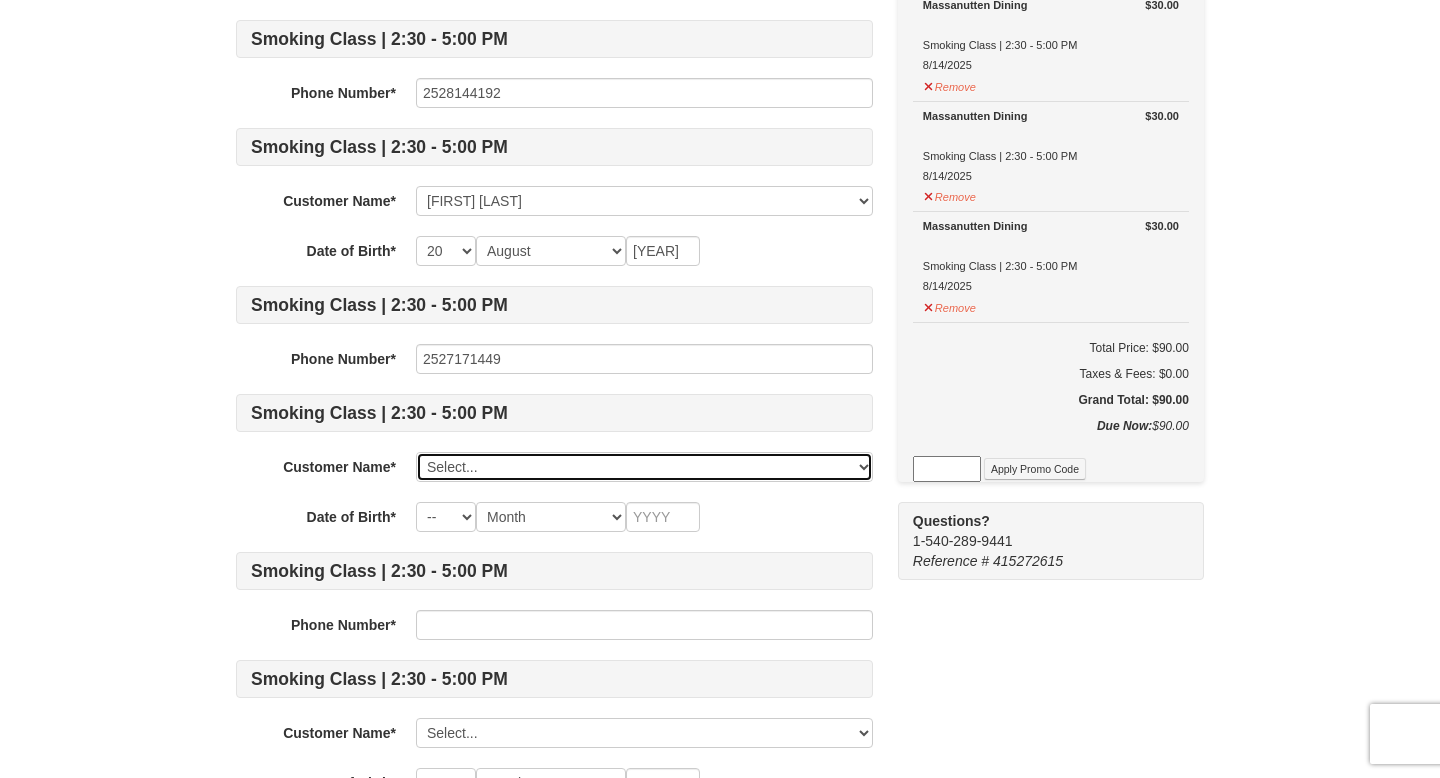 click on "Select... Moriah Swindell Add New..." at bounding box center (644, 467) 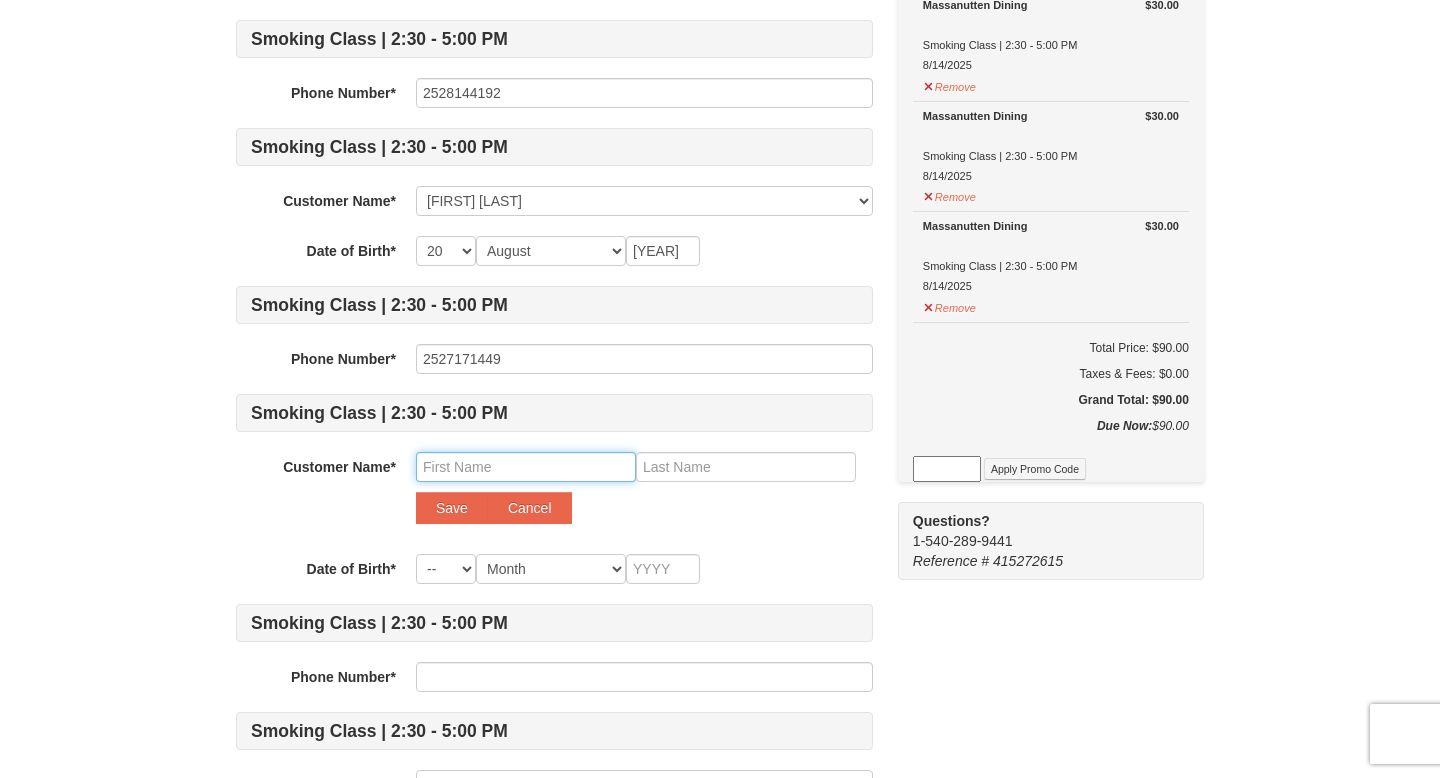 click at bounding box center (526, 467) 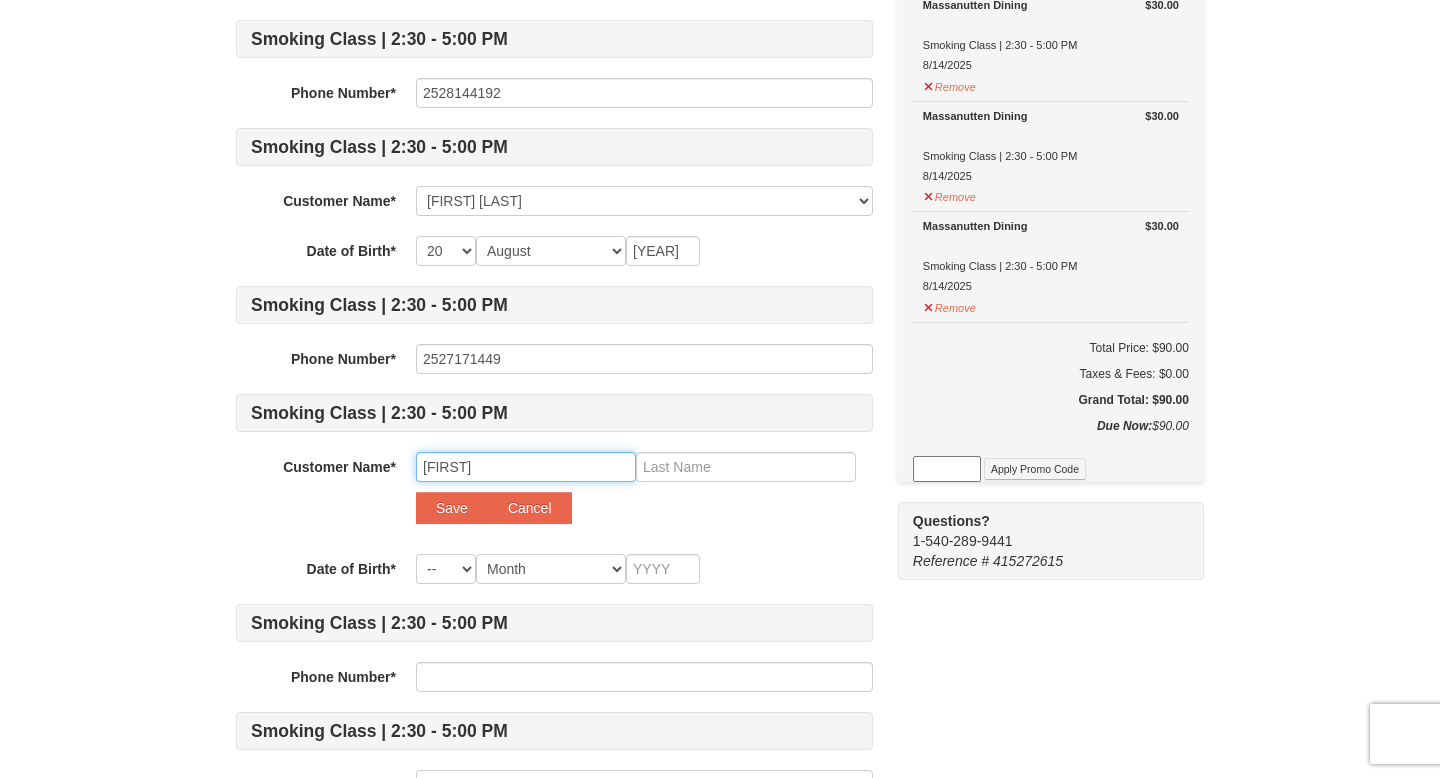 type on "Tom" 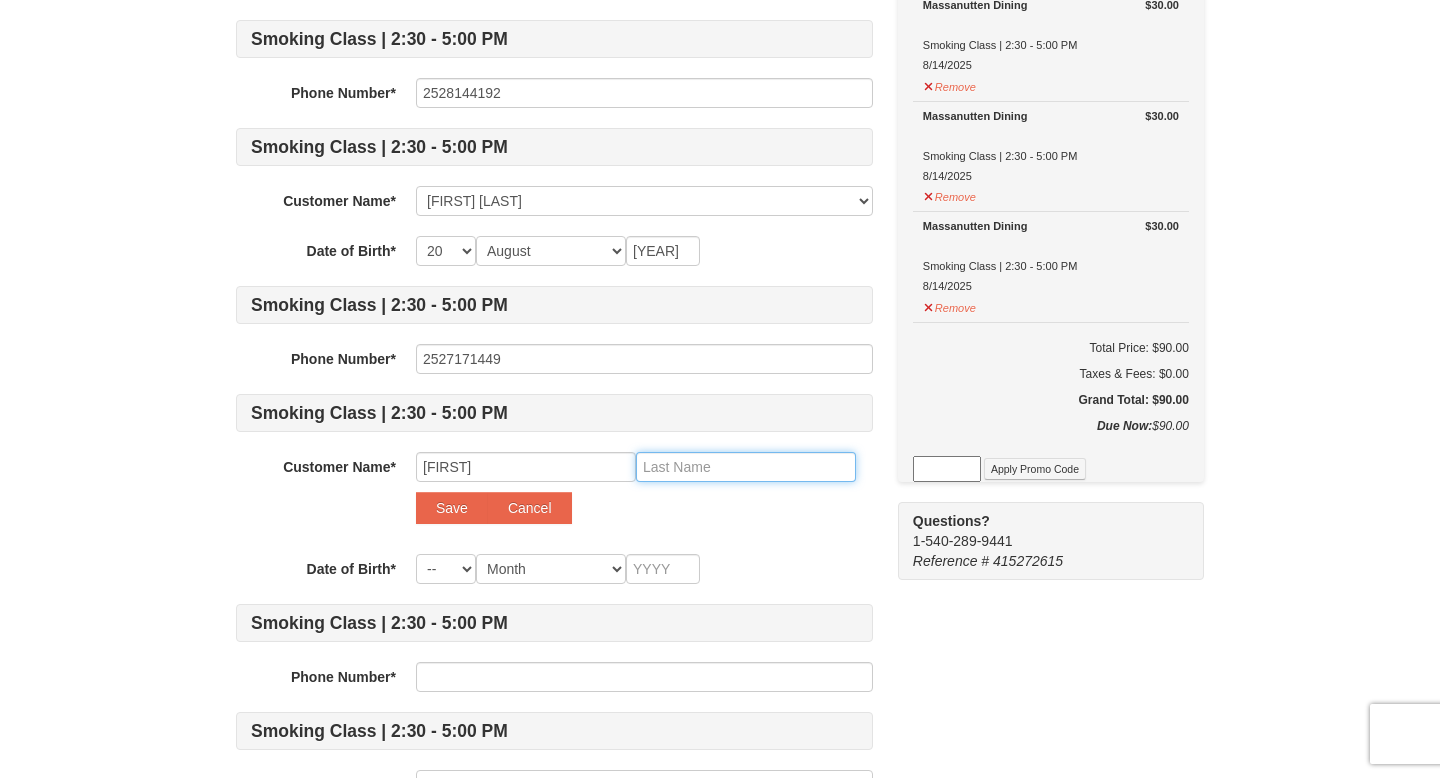 click at bounding box center (746, 467) 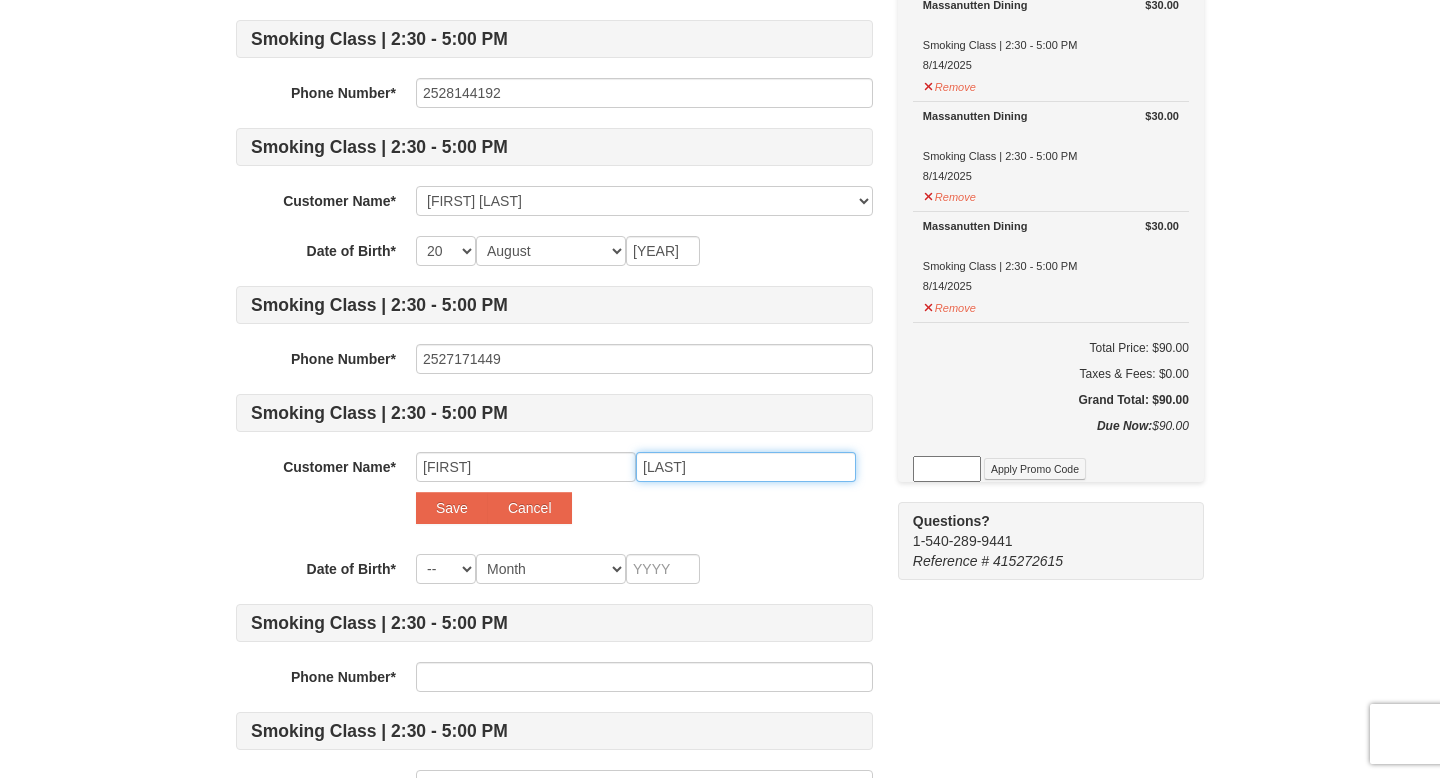 type on "Swindell" 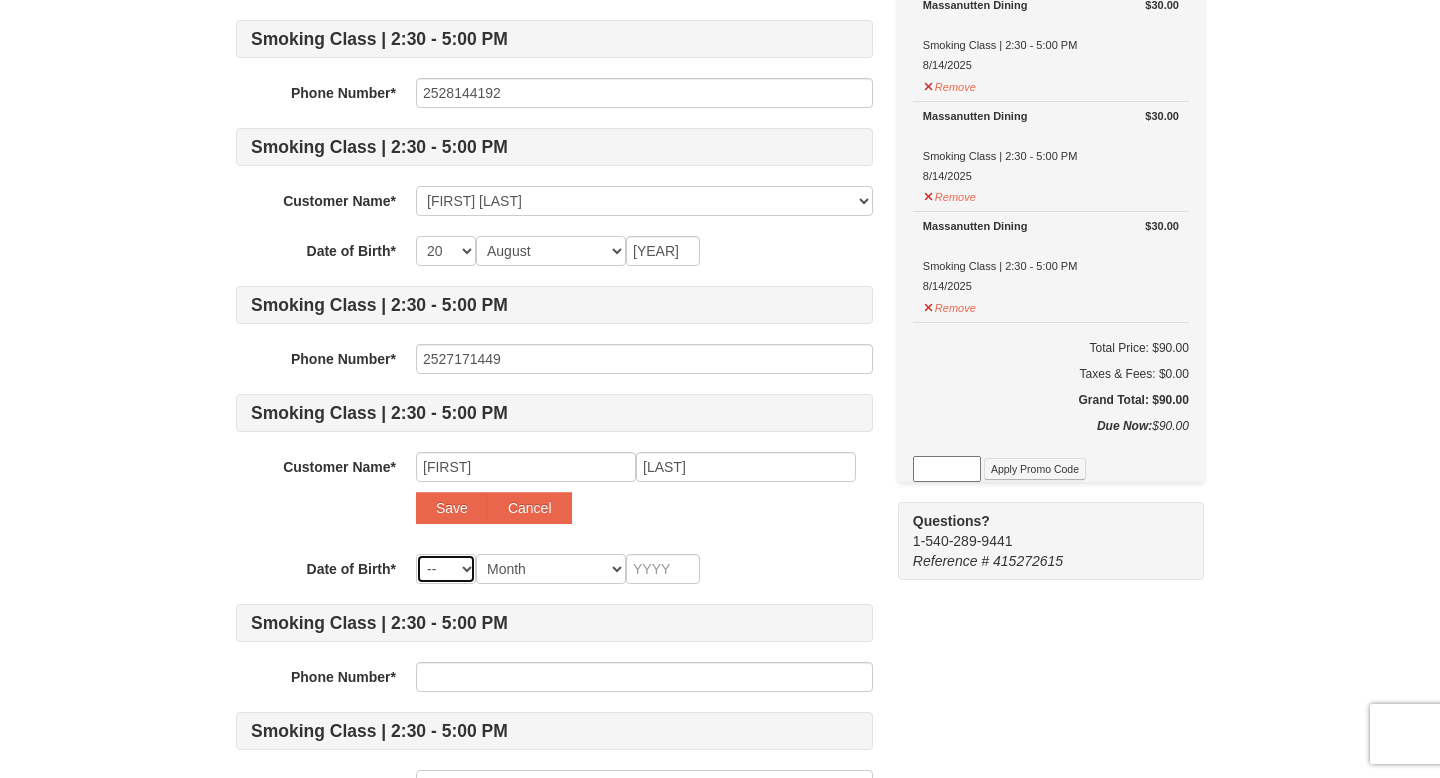click on "-- 01 02 03 04 05 06 07 08 09 10 11 12 13 14 15 16 17 18 19 20 21 22 23 24 25 26 27 28 29 30 31" at bounding box center [446, 569] 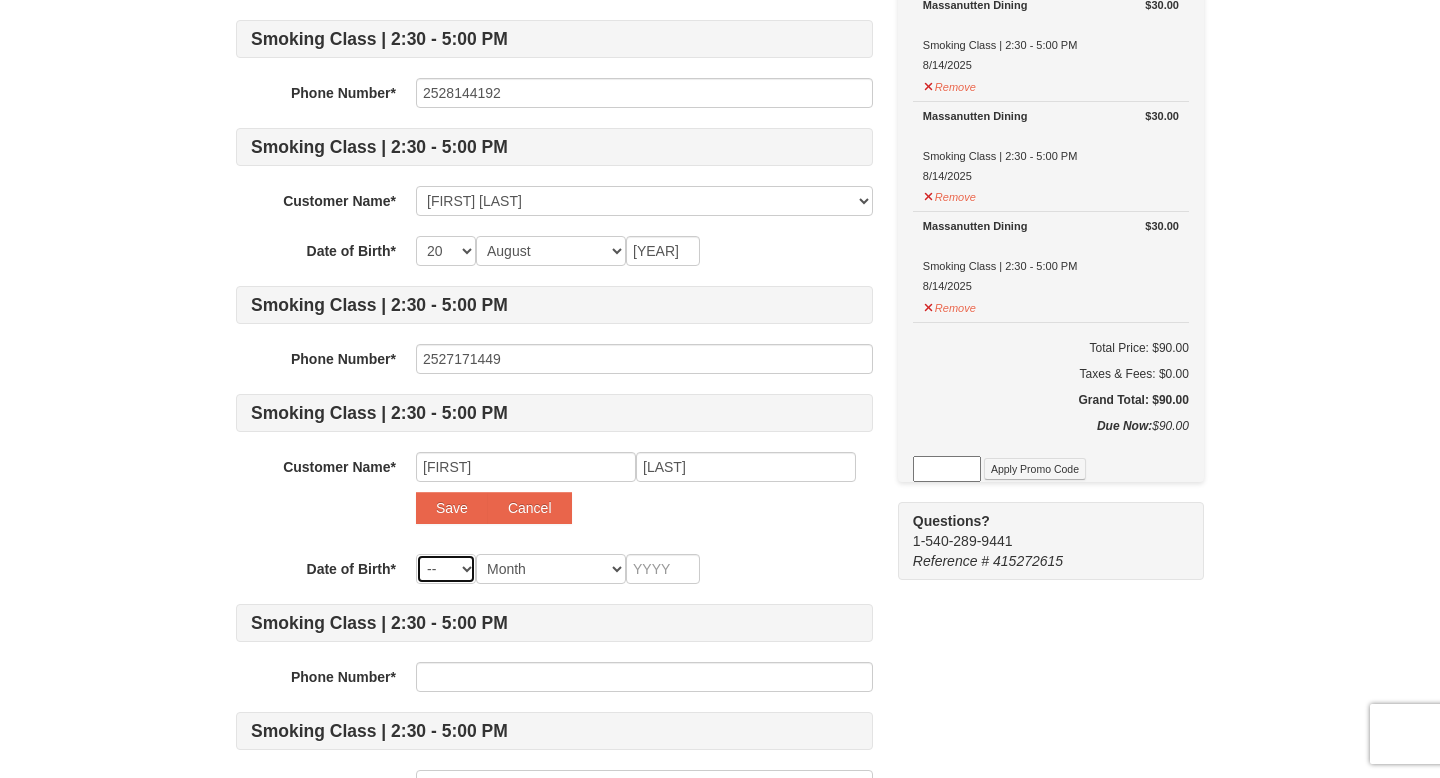 select on "17" 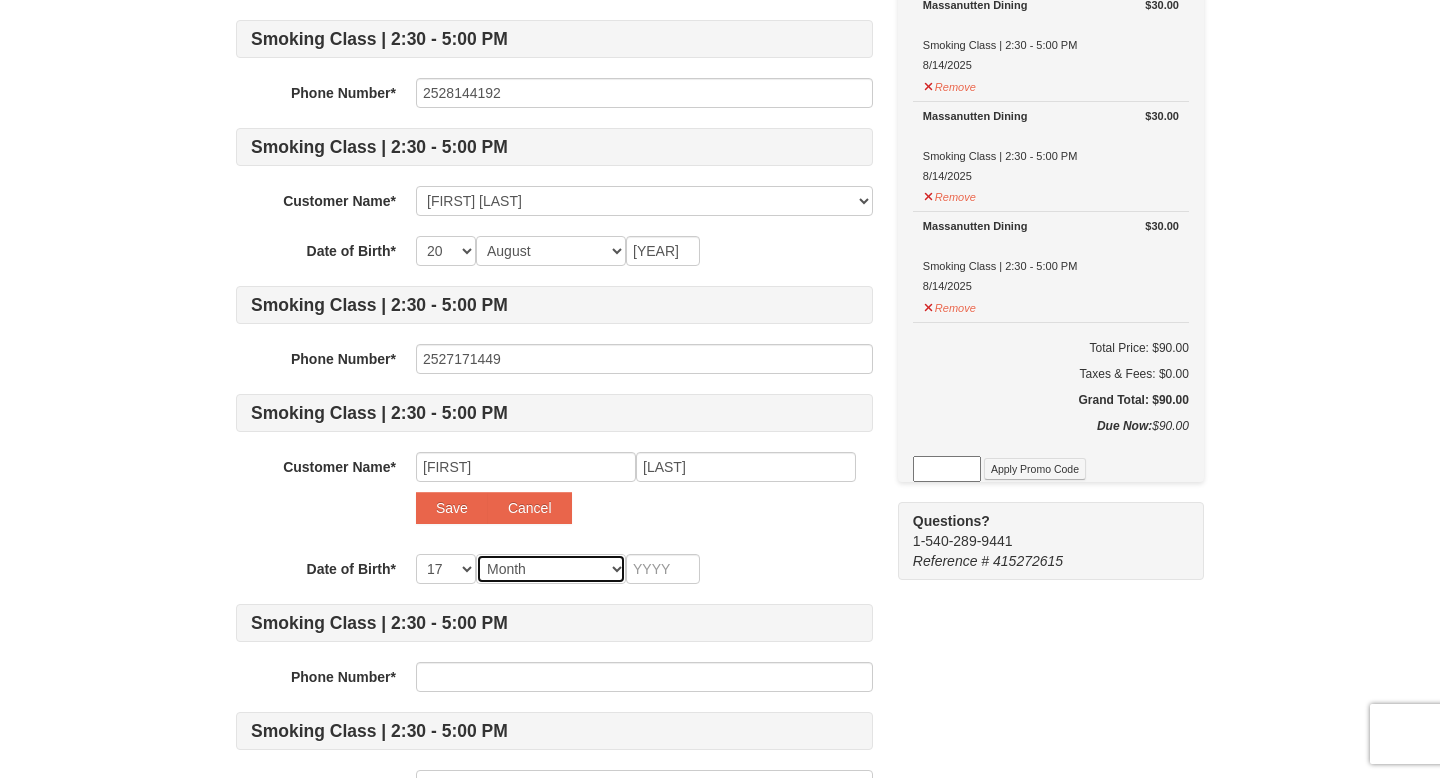 click on "Month January February March April May June July August September October November December" at bounding box center (551, 569) 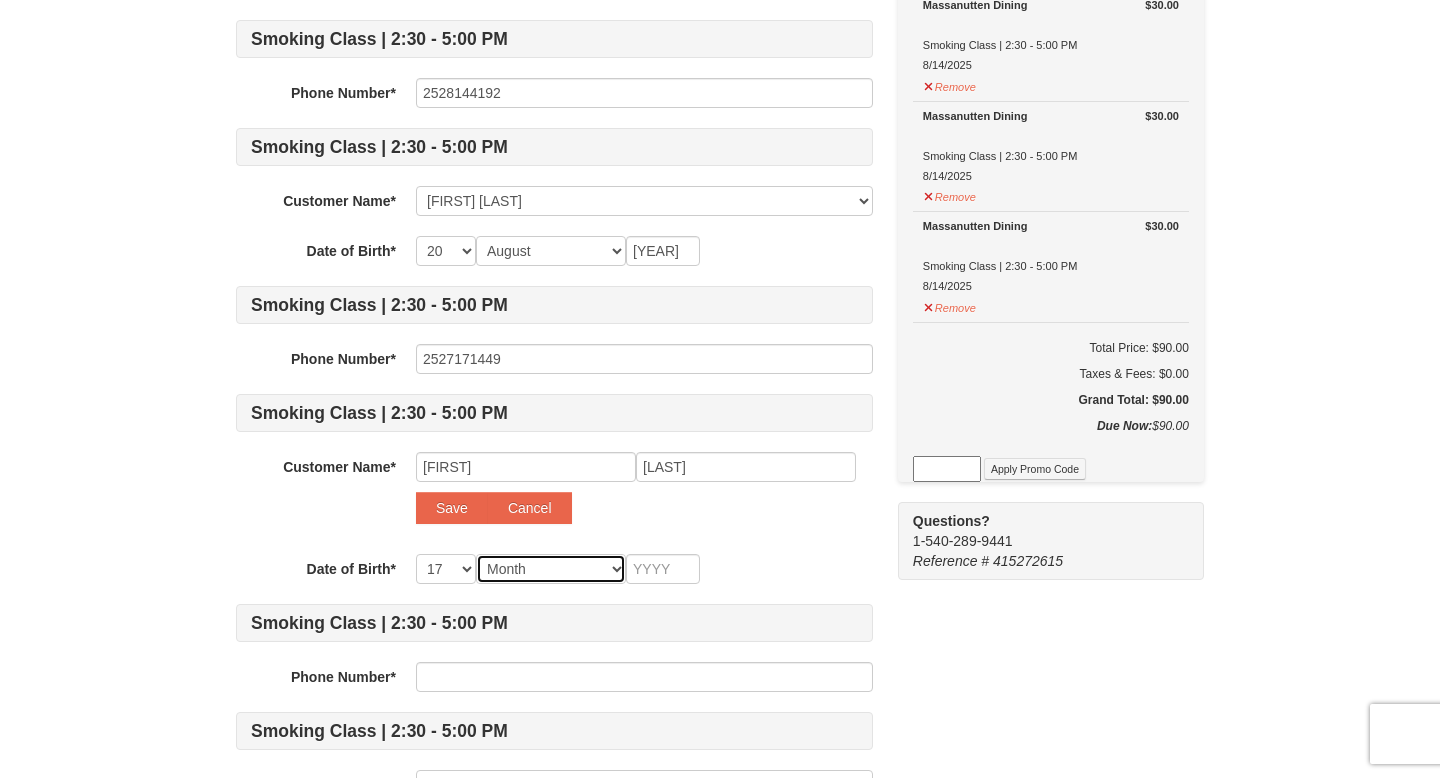 select on "01" 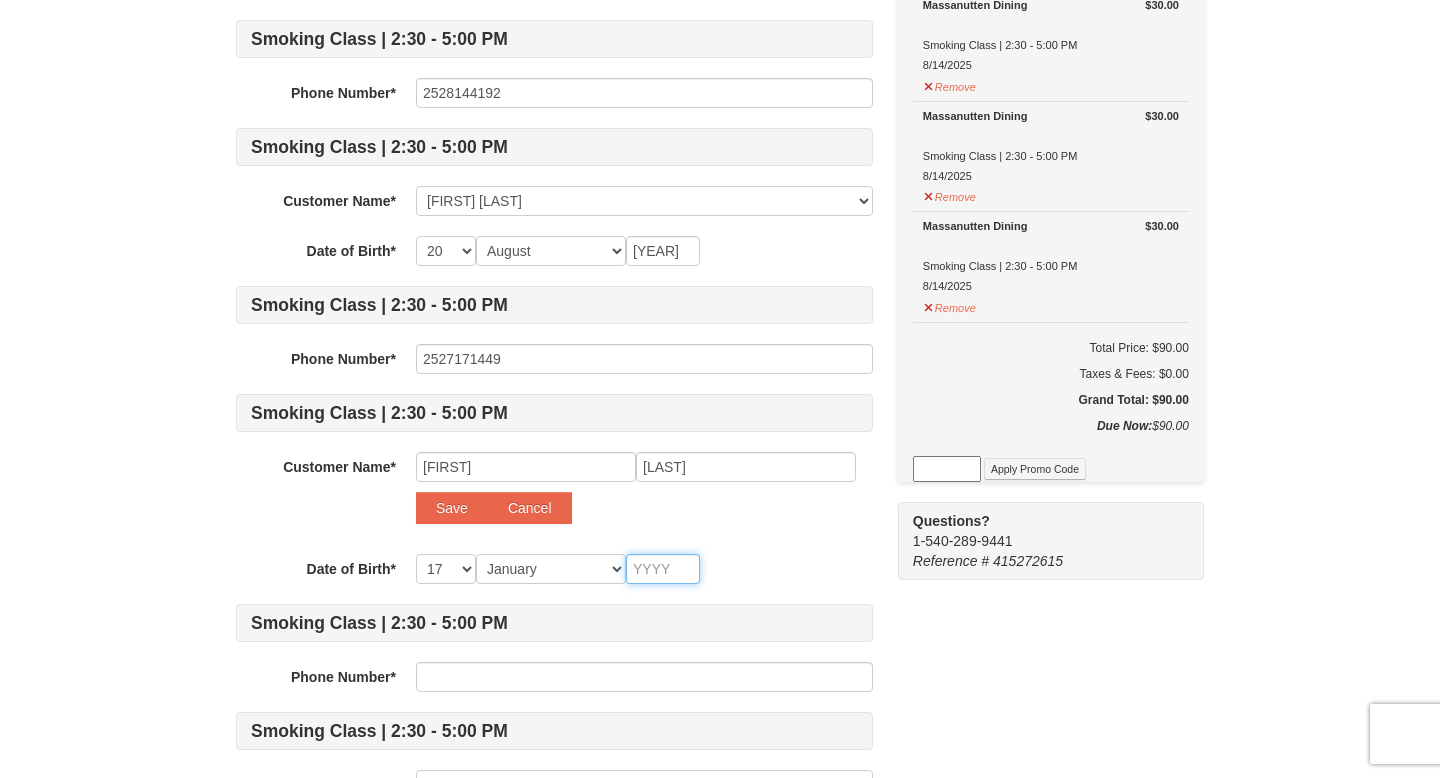 click at bounding box center (663, 569) 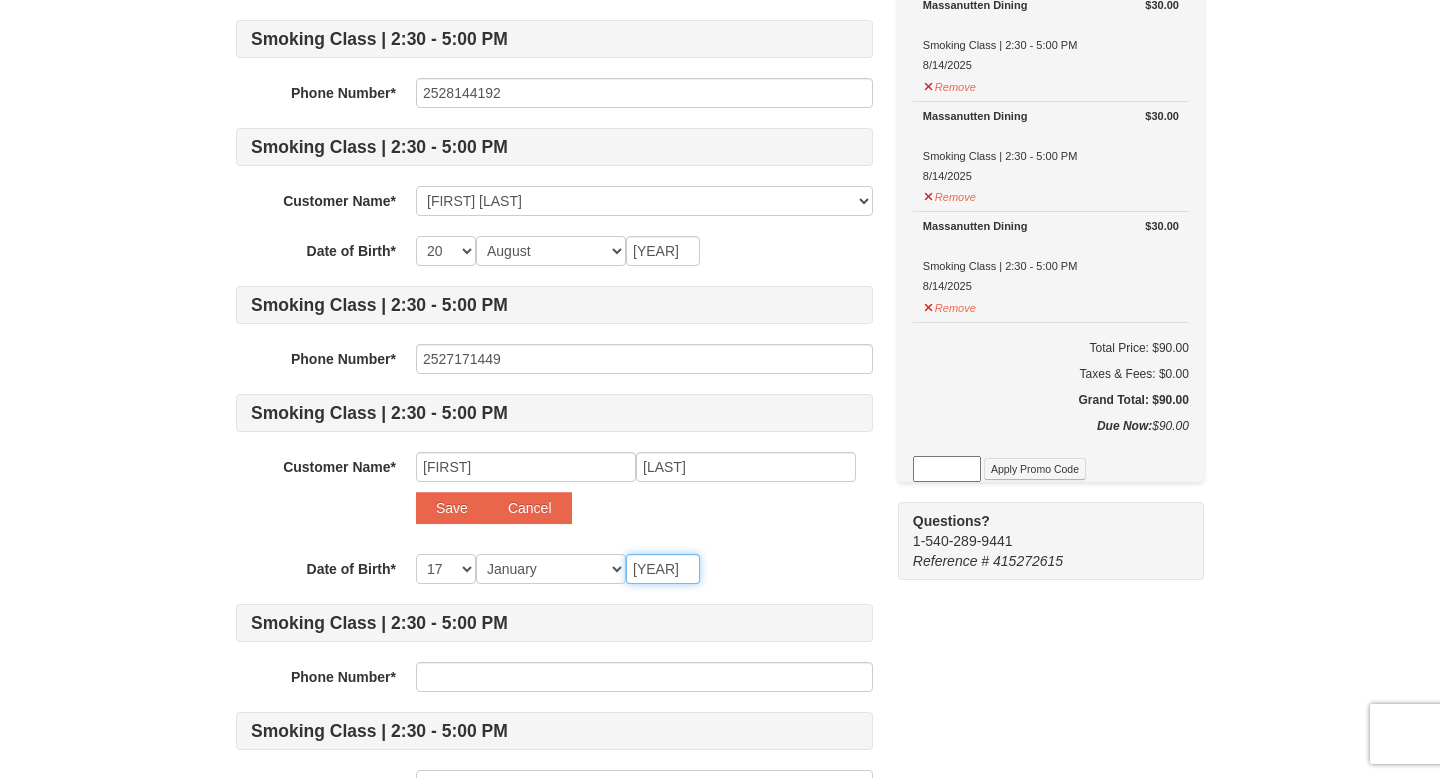 type on "1956" 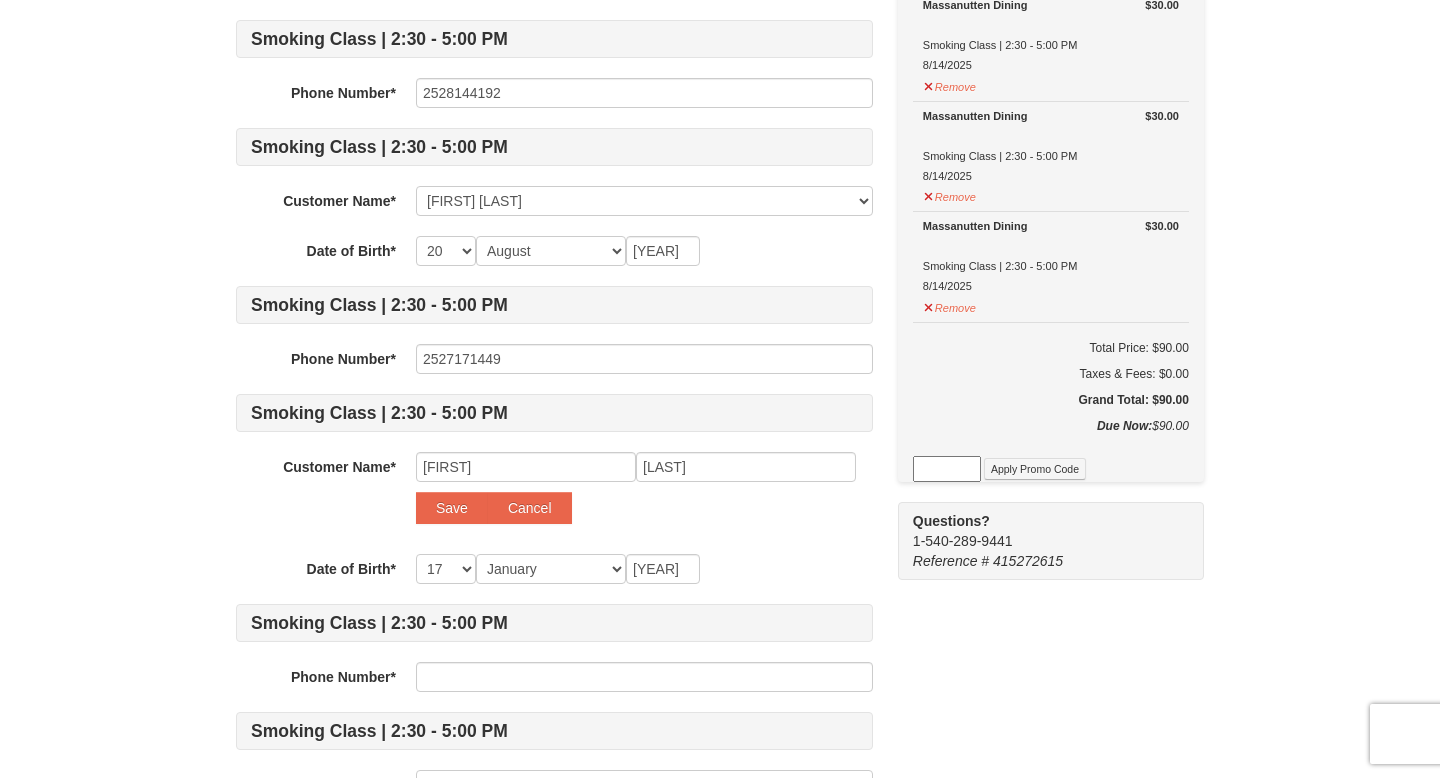 click on "1
) Sign In
2
) Billing Info
3
) Customer Info
) Review
×" at bounding box center (720, 406) 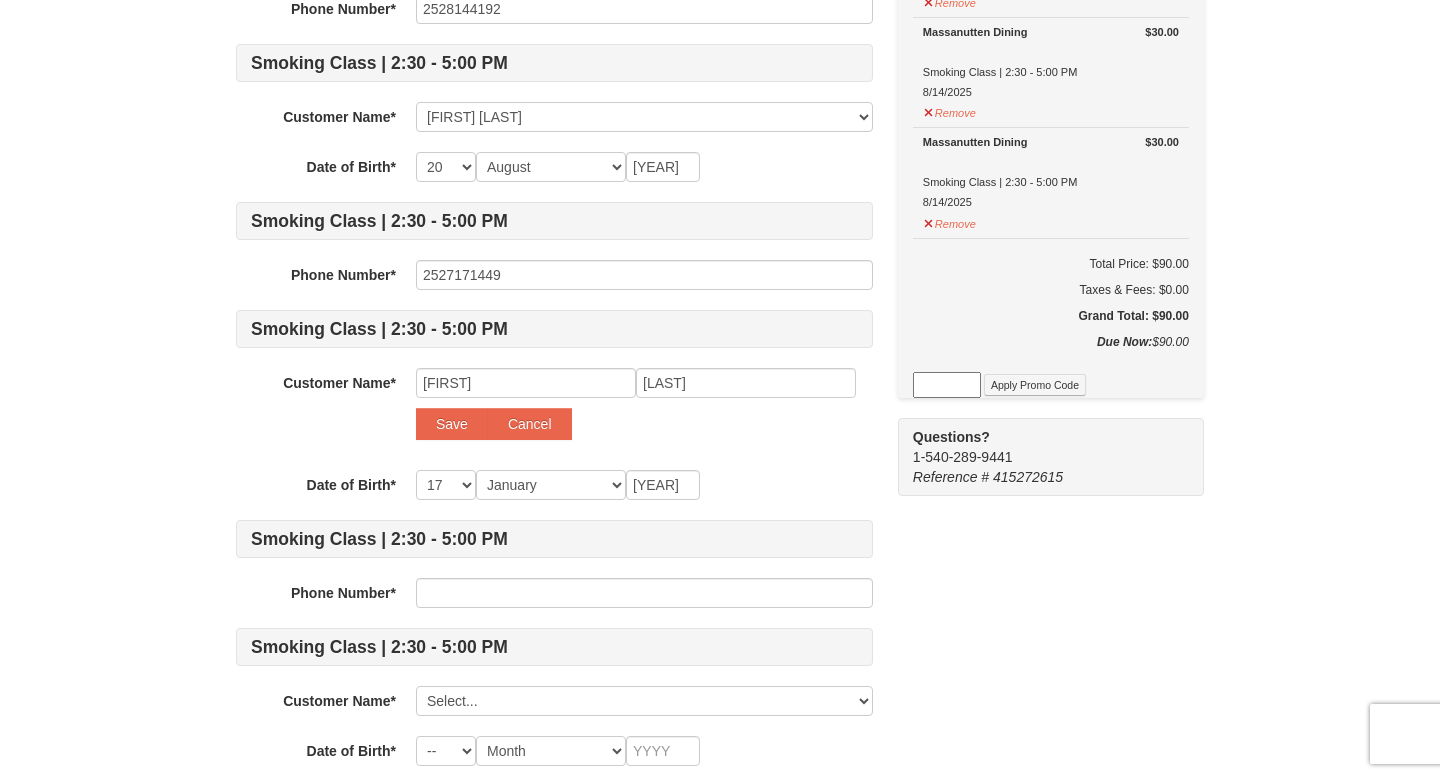 scroll, scrollTop: 314, scrollLeft: 0, axis: vertical 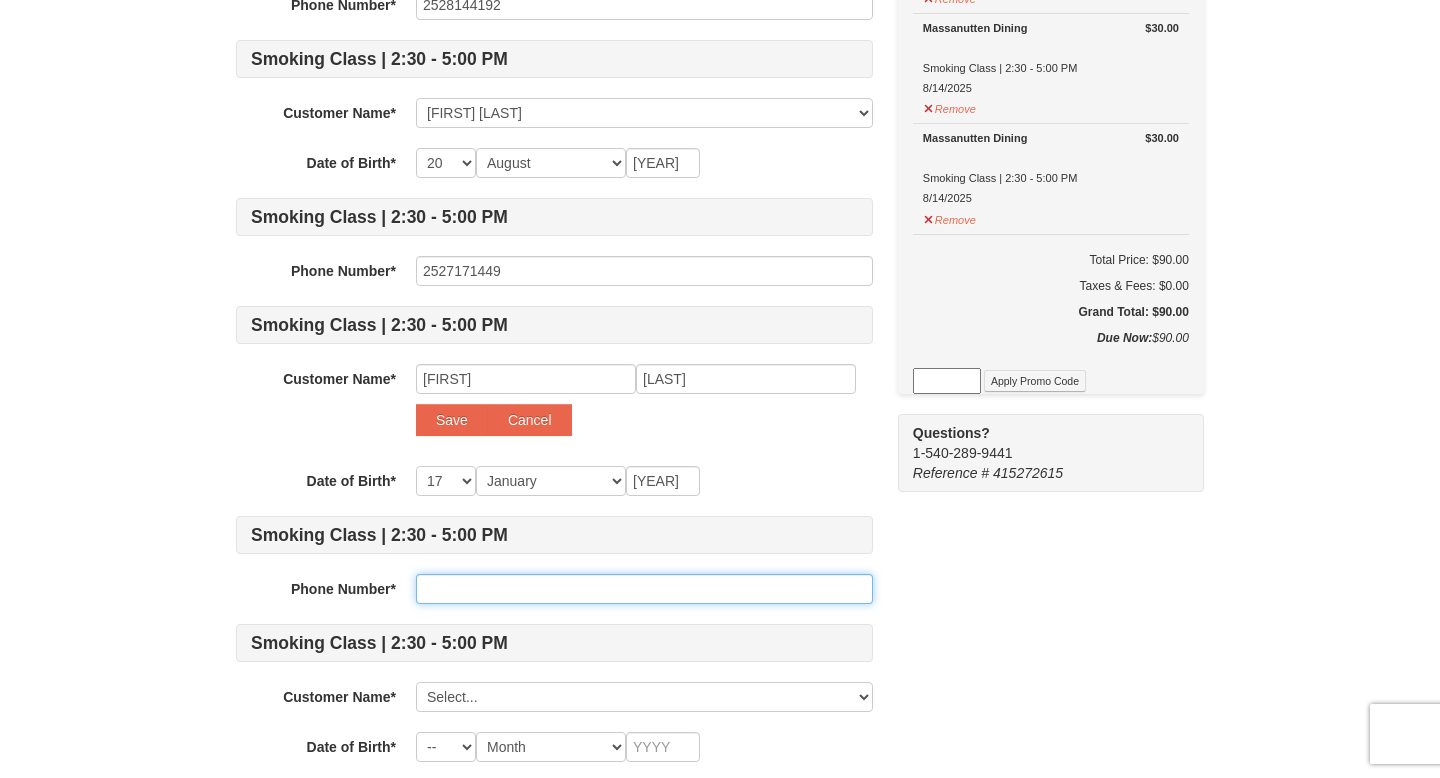 click at bounding box center (644, 589) 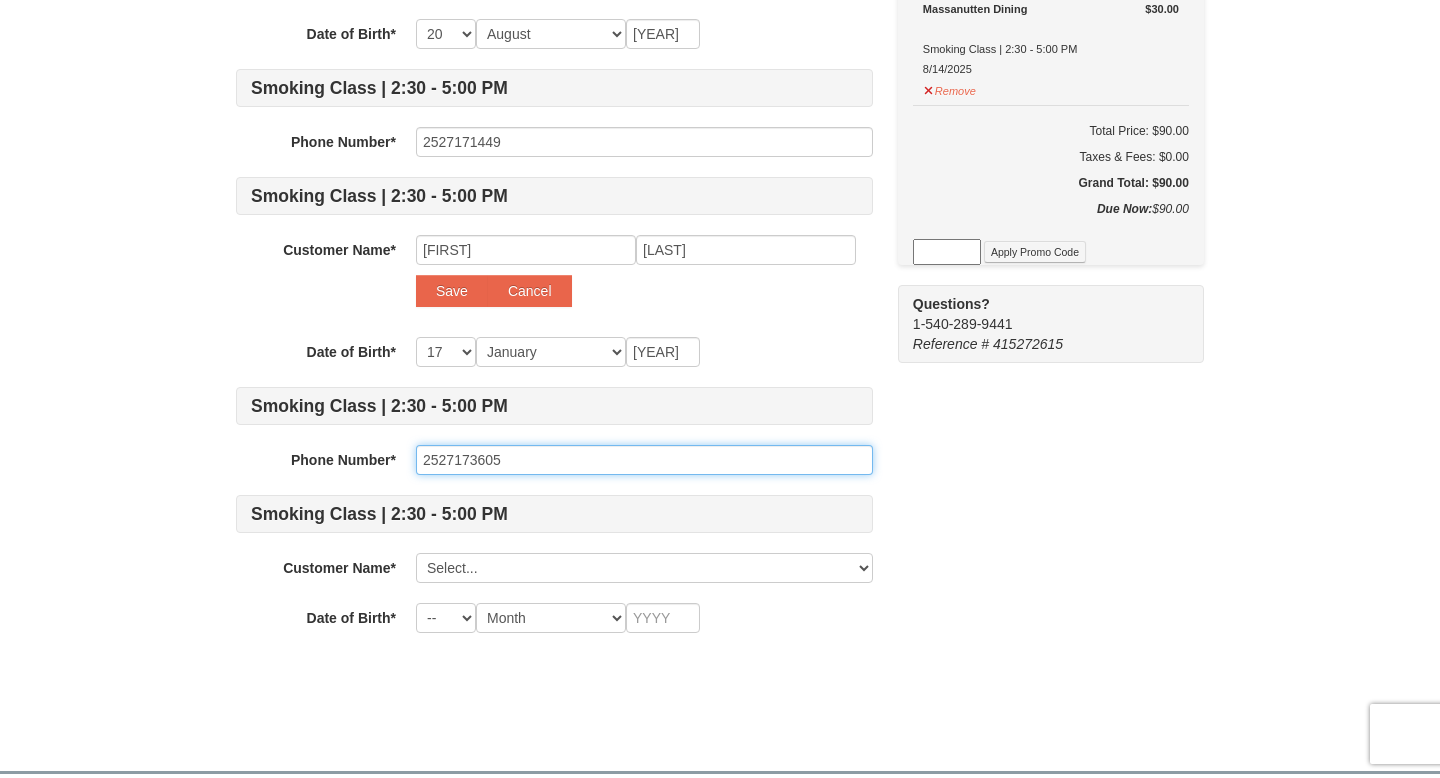 scroll, scrollTop: 446, scrollLeft: 0, axis: vertical 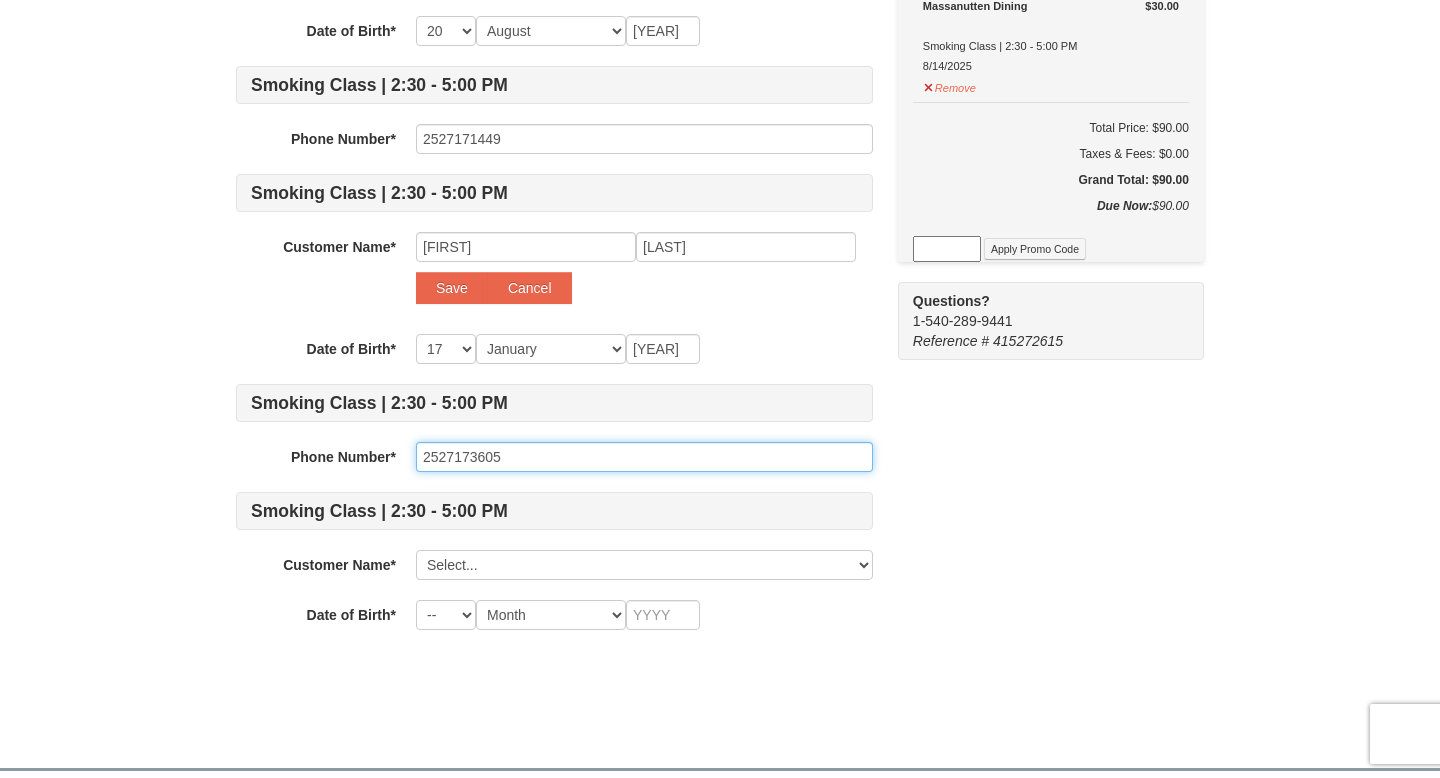 type on "2527173605" 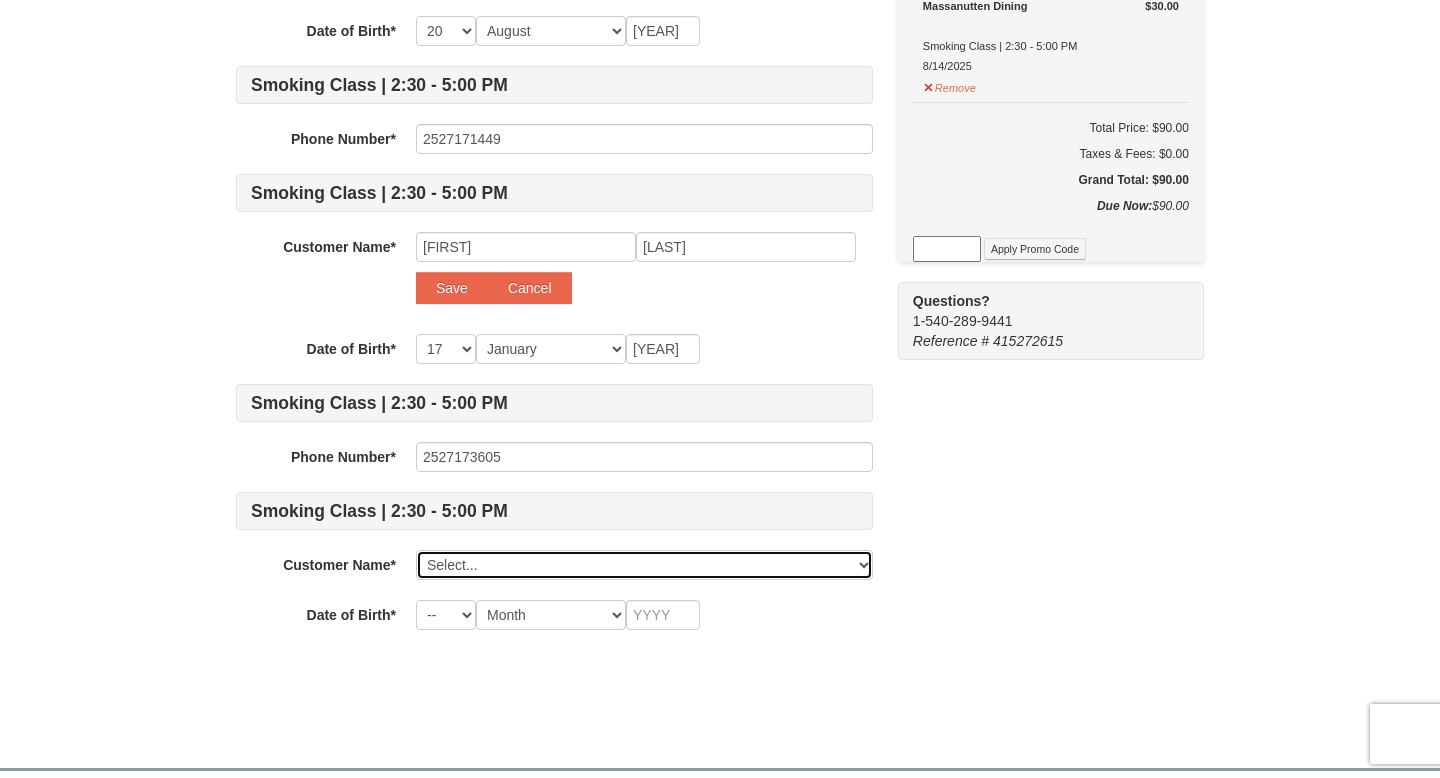 click on "Select... Moriah Swindell Add New..." at bounding box center [644, 565] 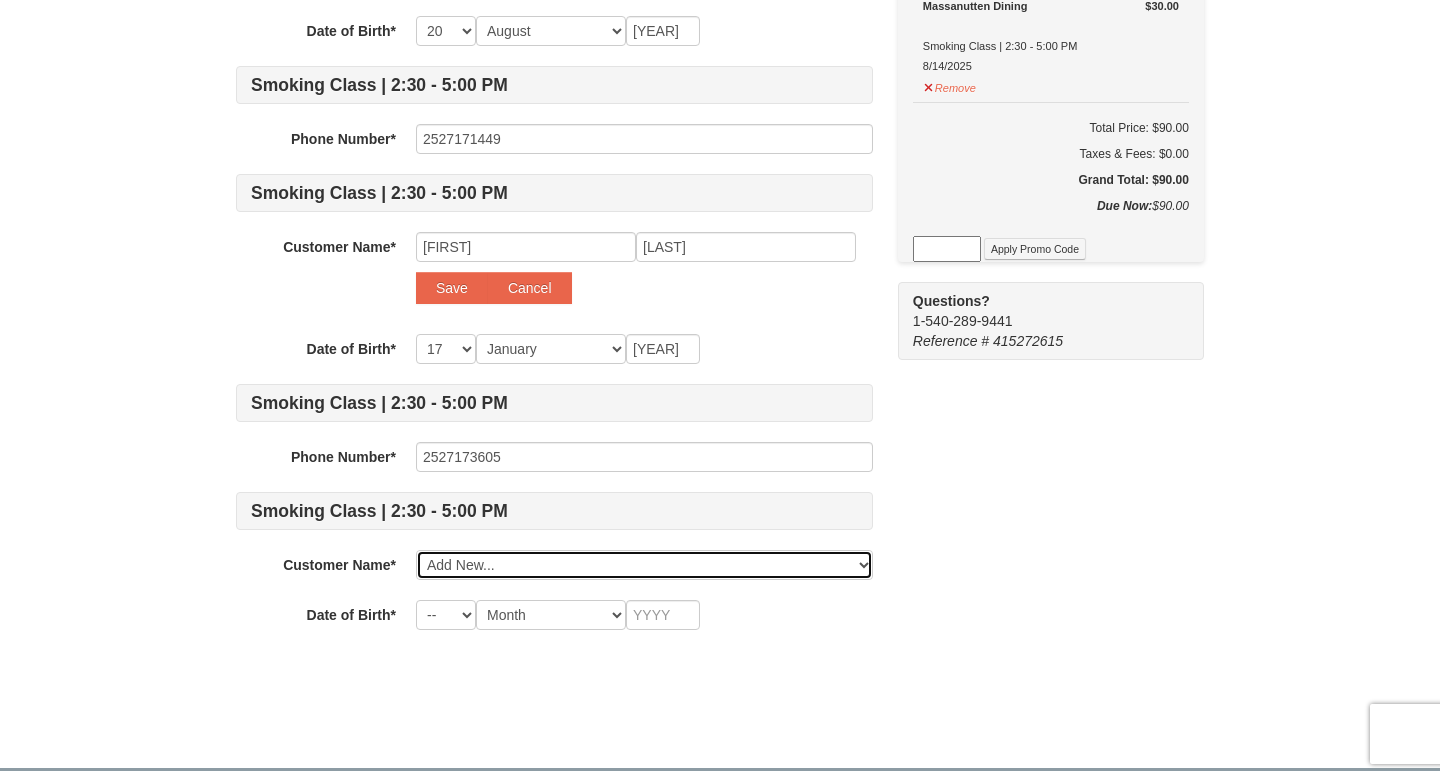 select 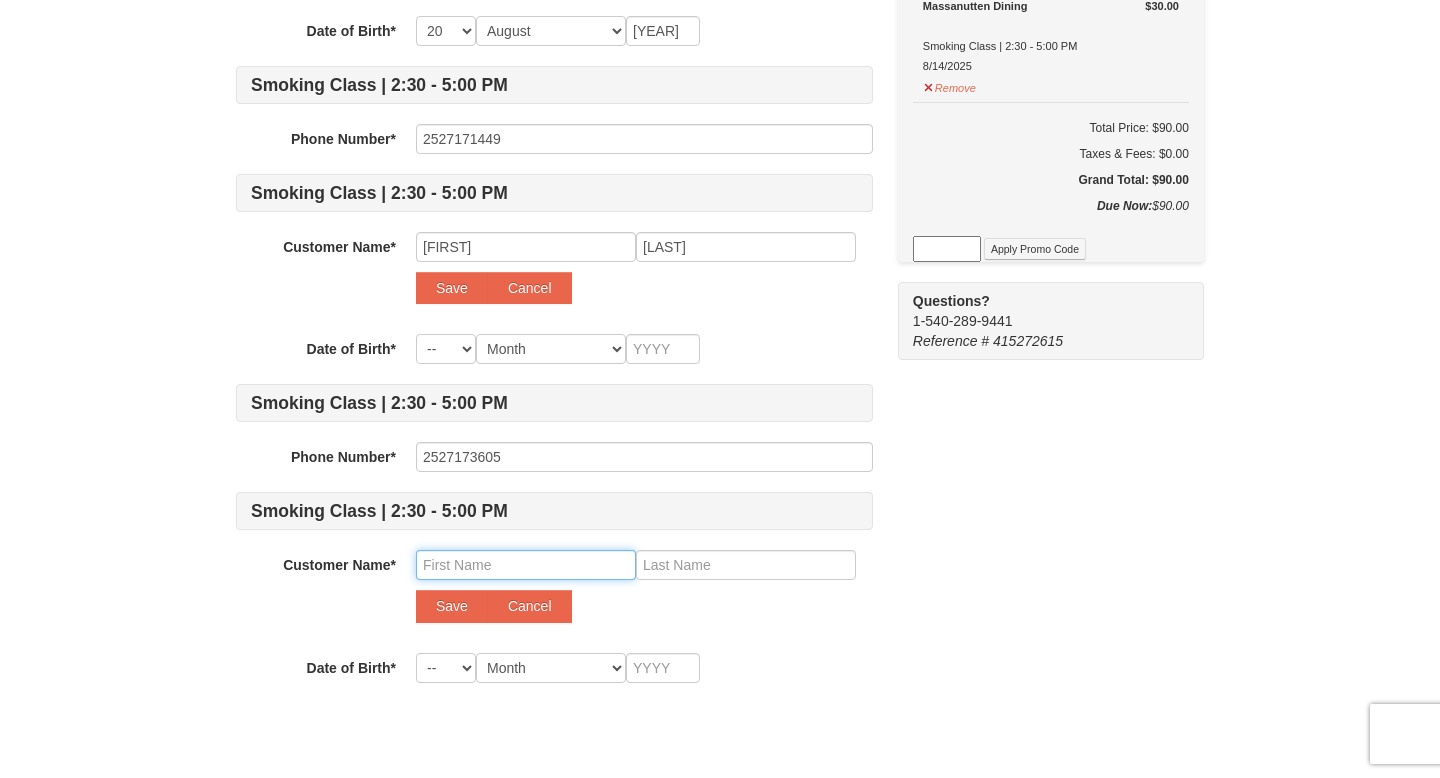 click at bounding box center (526, 565) 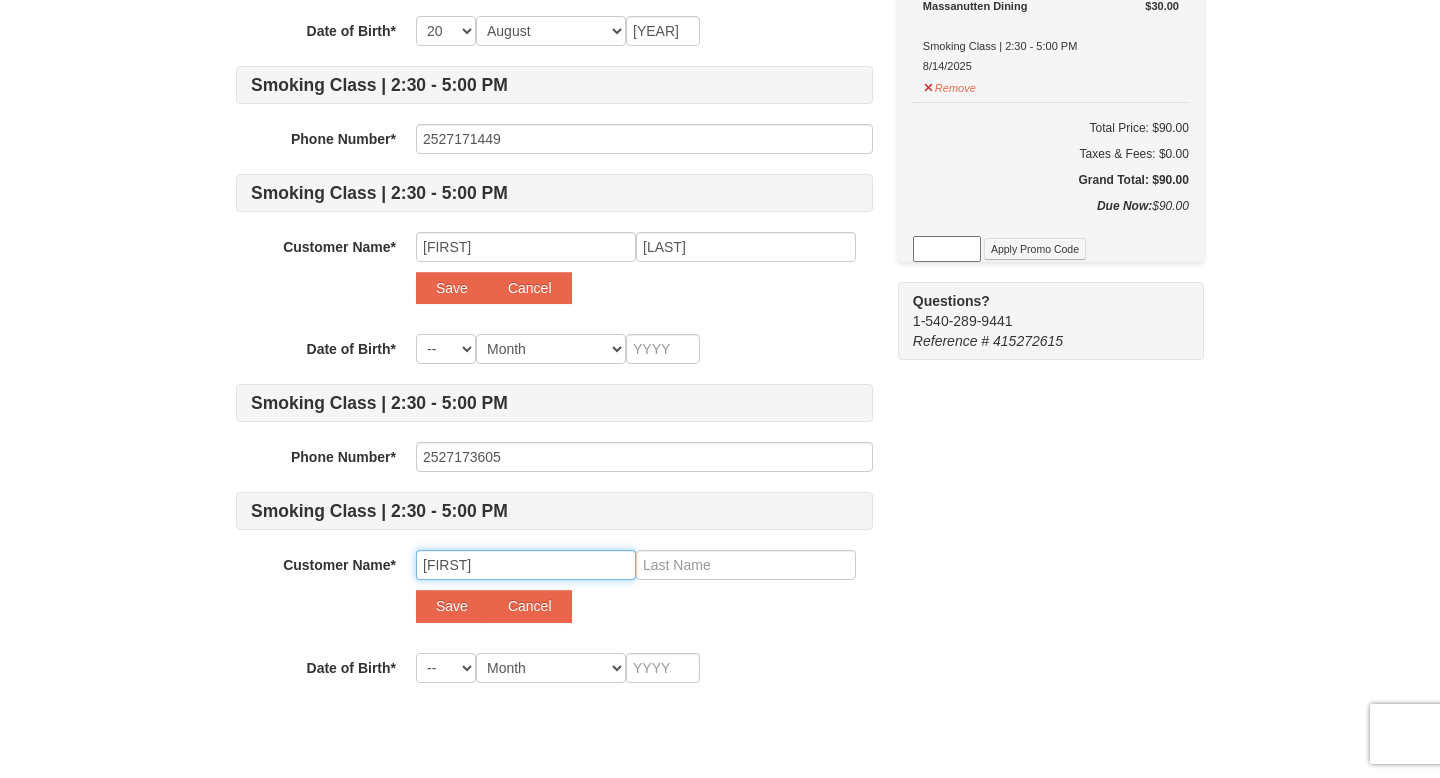 type on "Sarah" 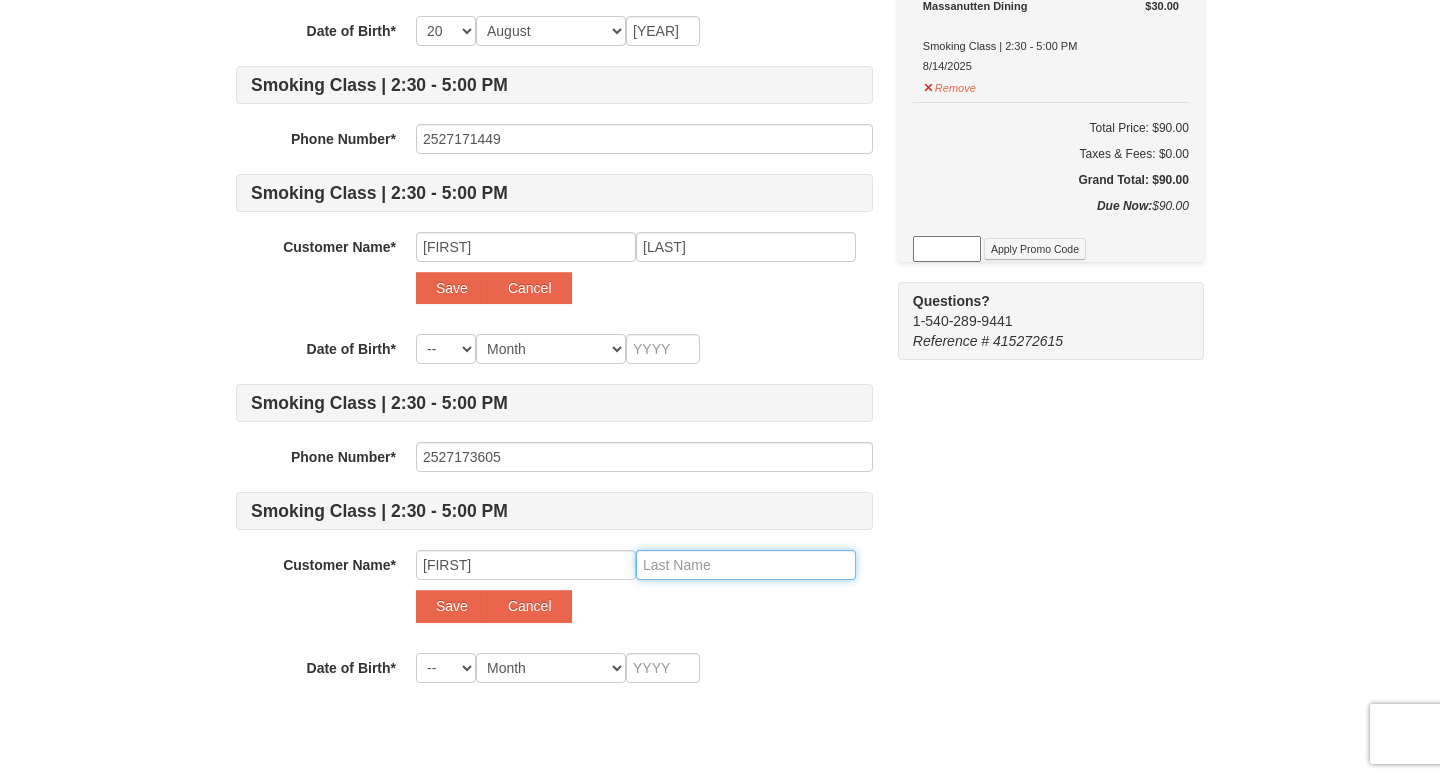 click at bounding box center (746, 565) 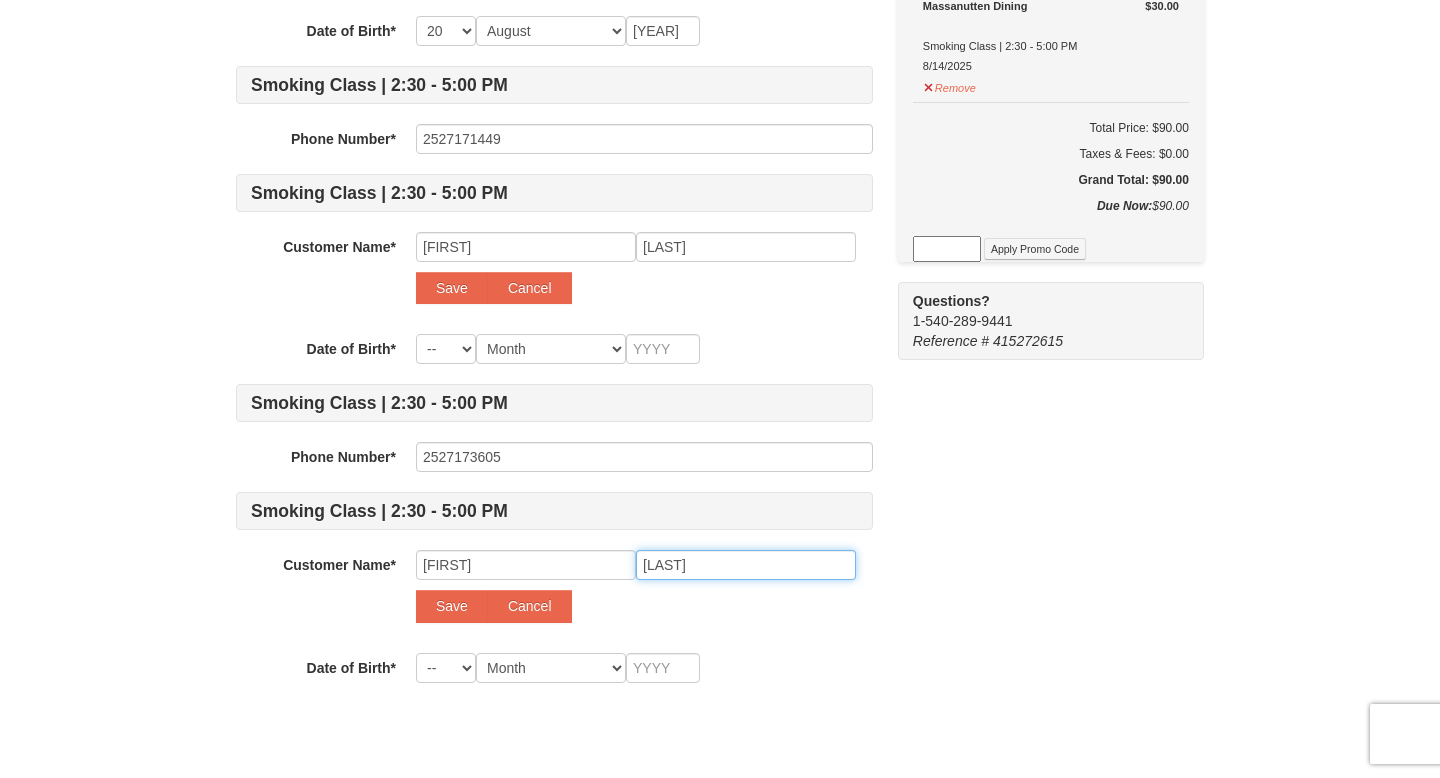 type on "Swindell" 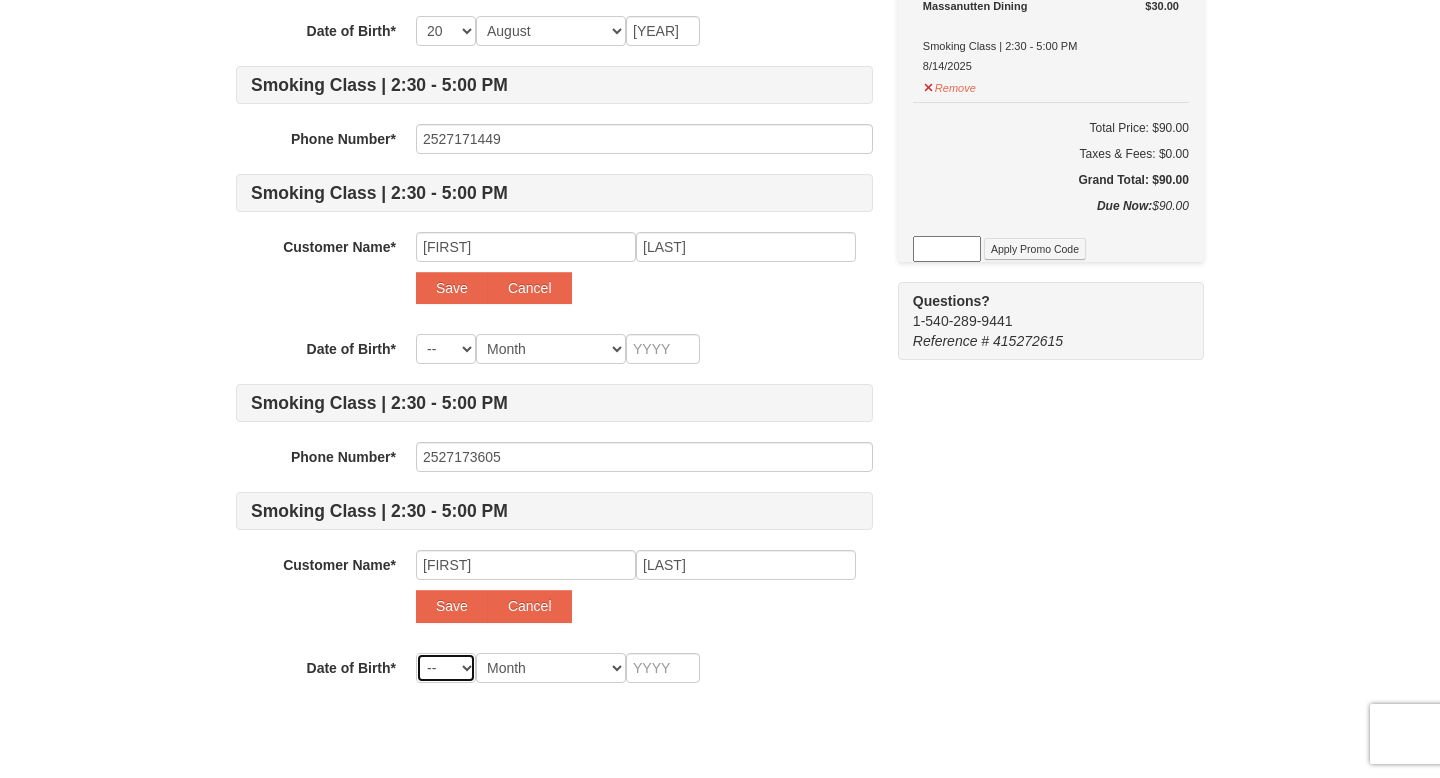 click on "-- 01 02 03 04 05 06 07 08 09 10 11 12 13 14 15 16 17 18 19 20 21 22 23 24 25 26 27 28 29 30 31" at bounding box center (446, 668) 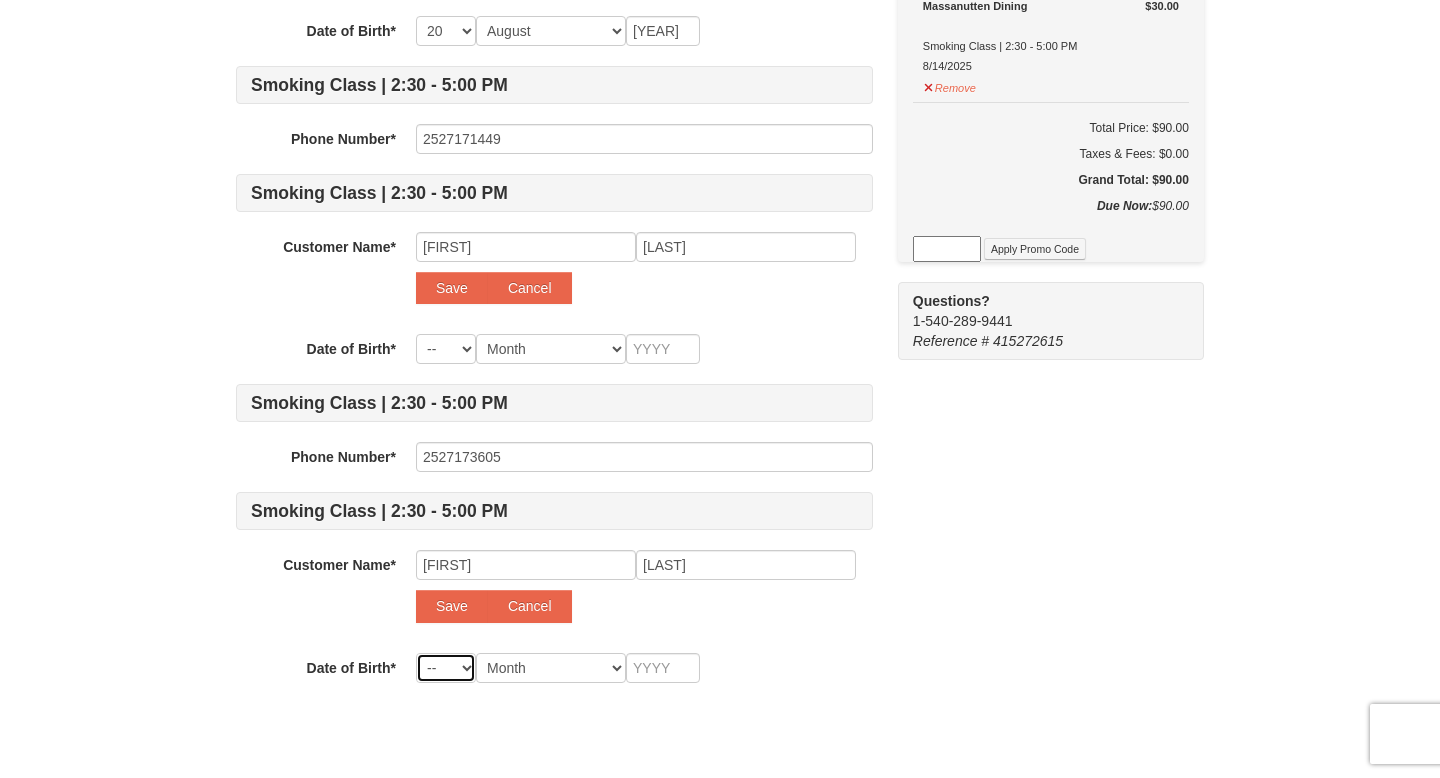 select on "10" 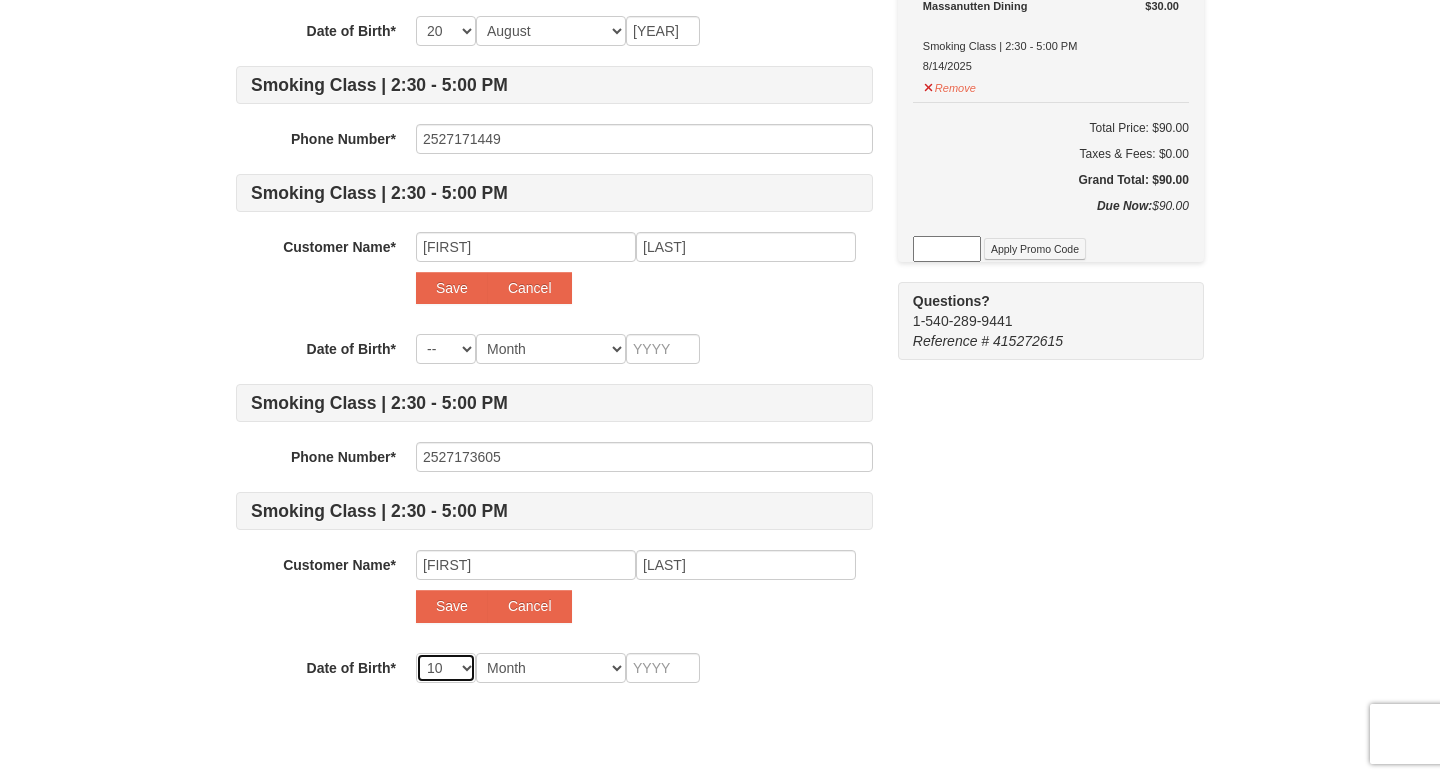 select on "10" 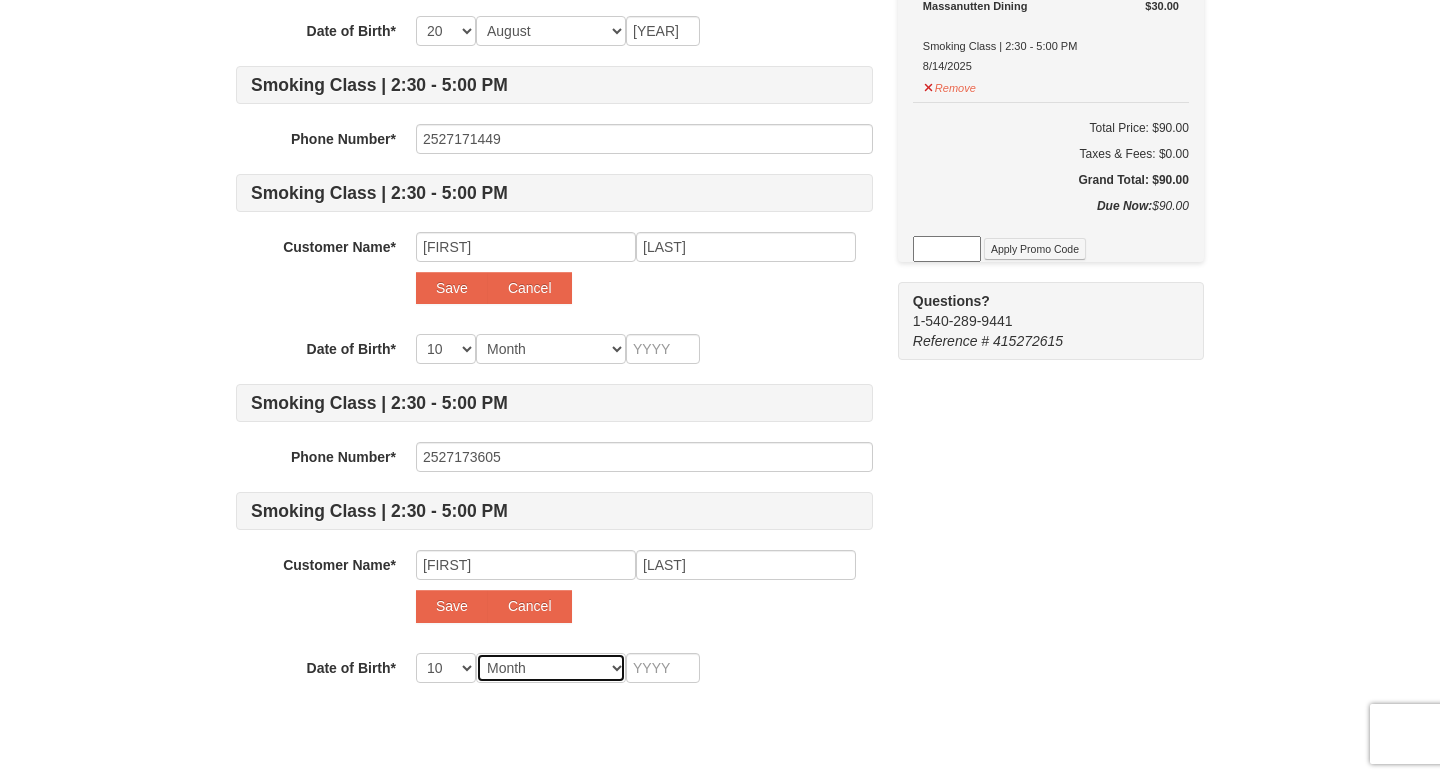 click on "Month January February March April May June July August September October November December" at bounding box center [551, 668] 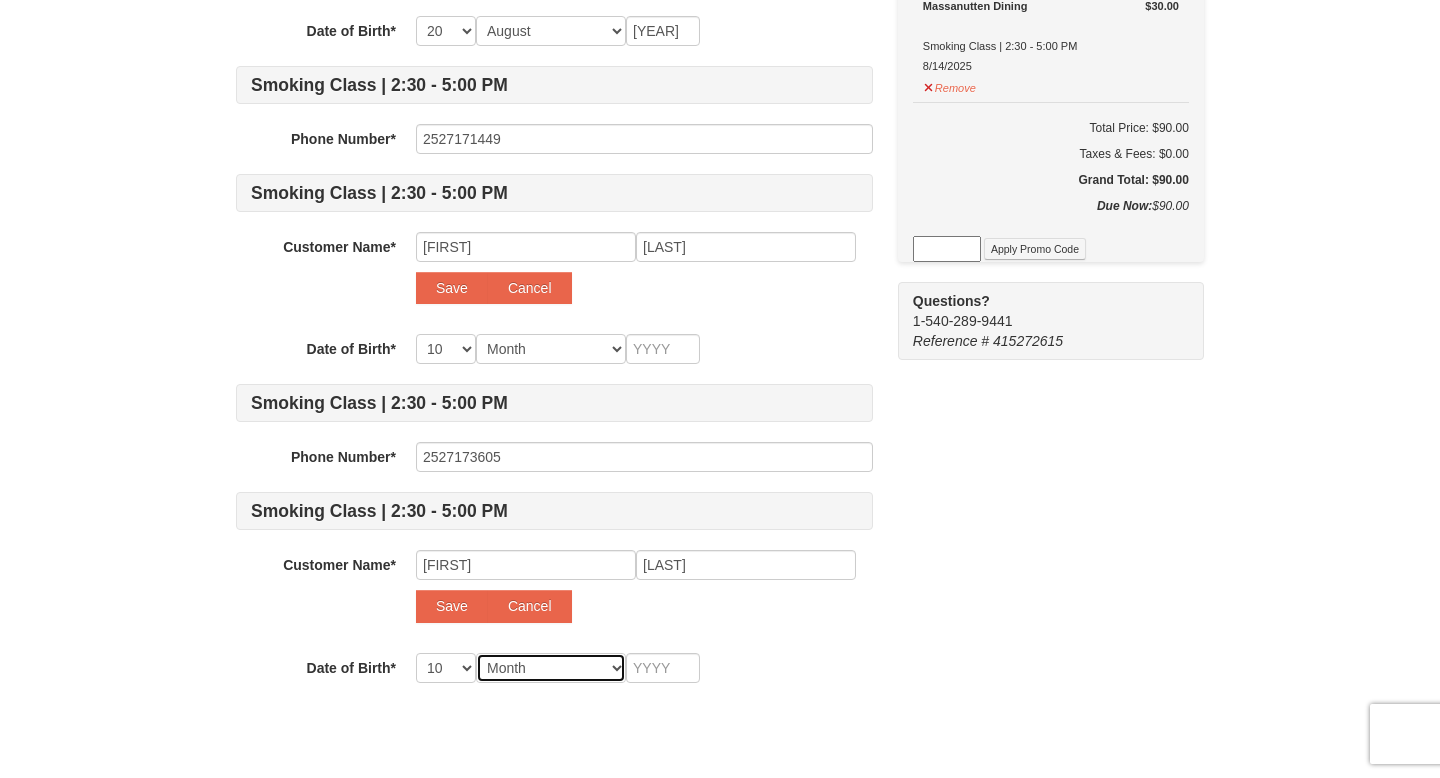 select on "08" 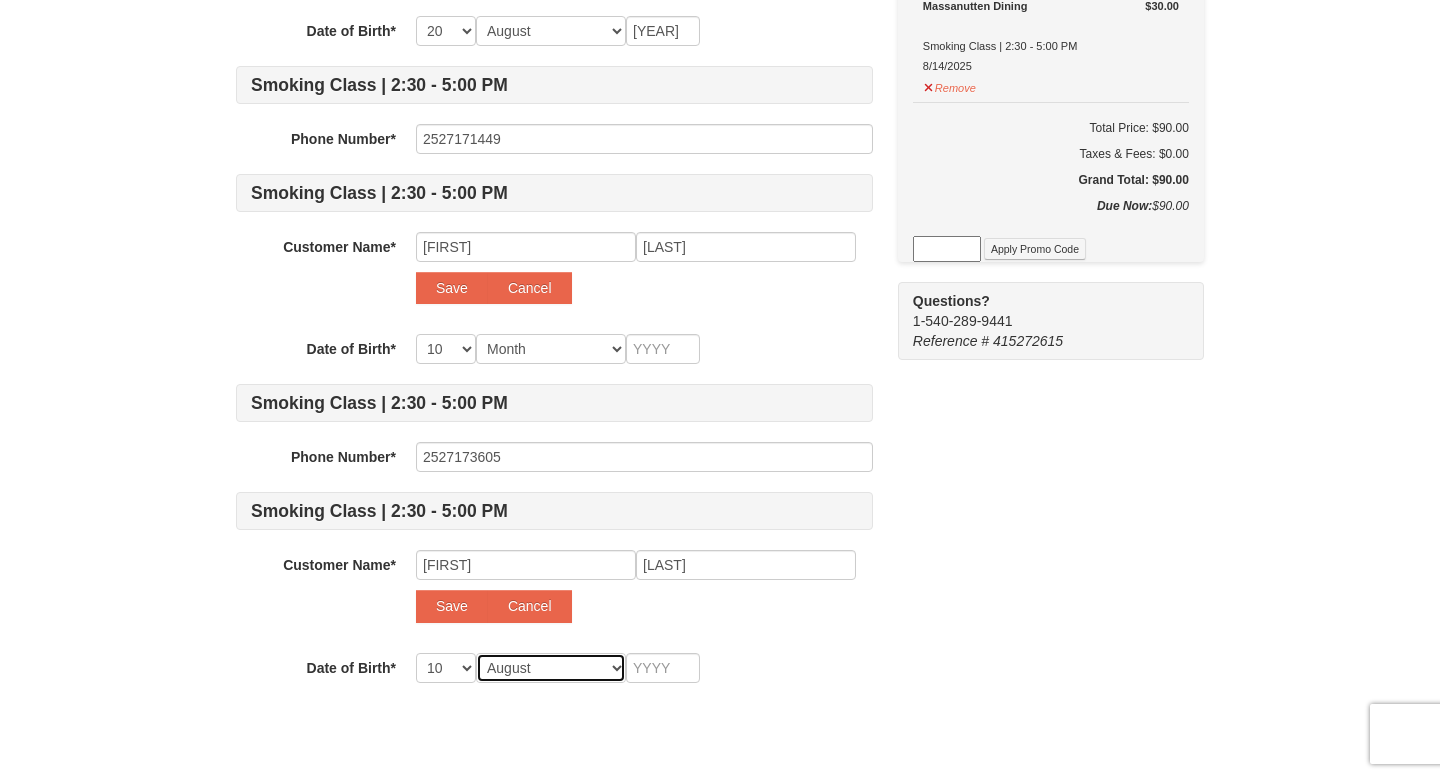 select on "08" 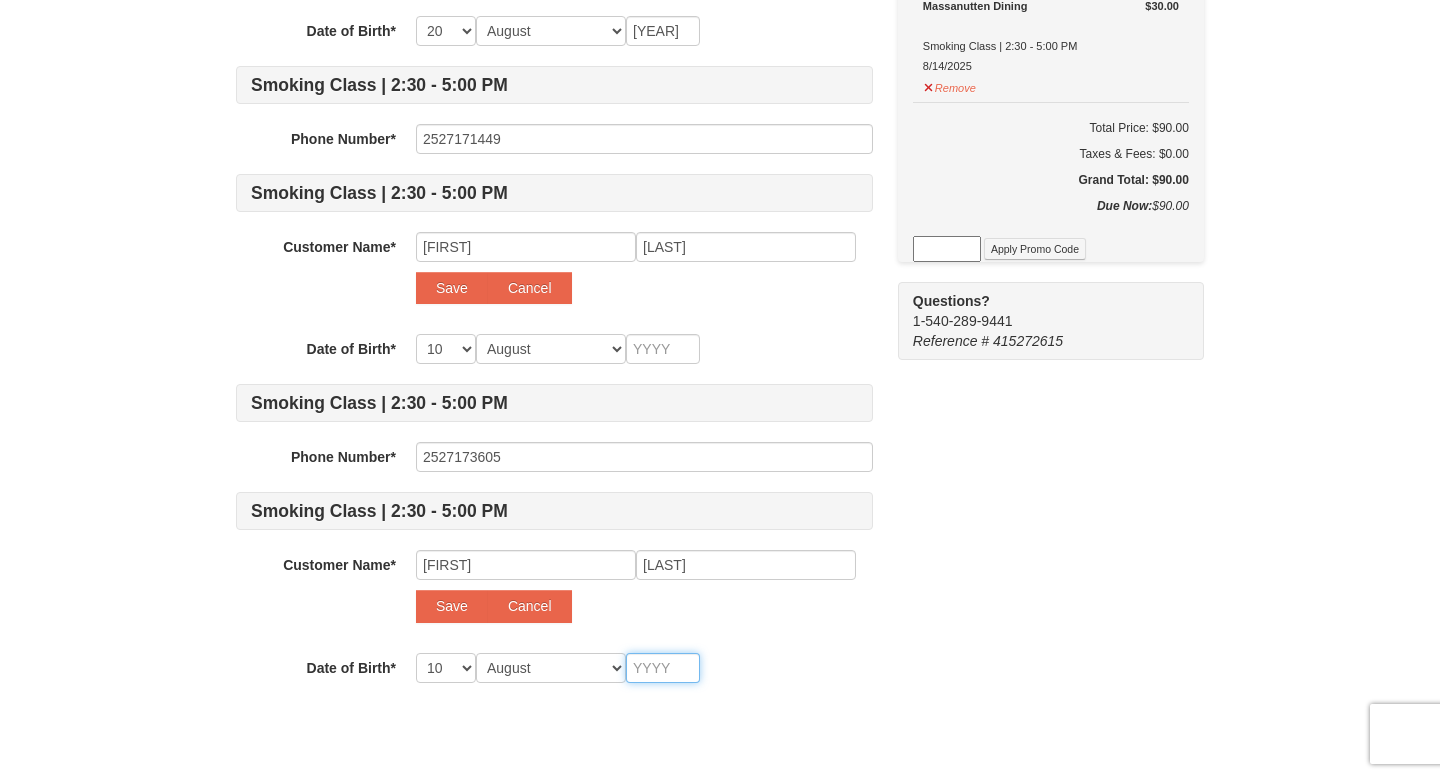click at bounding box center [663, 668] 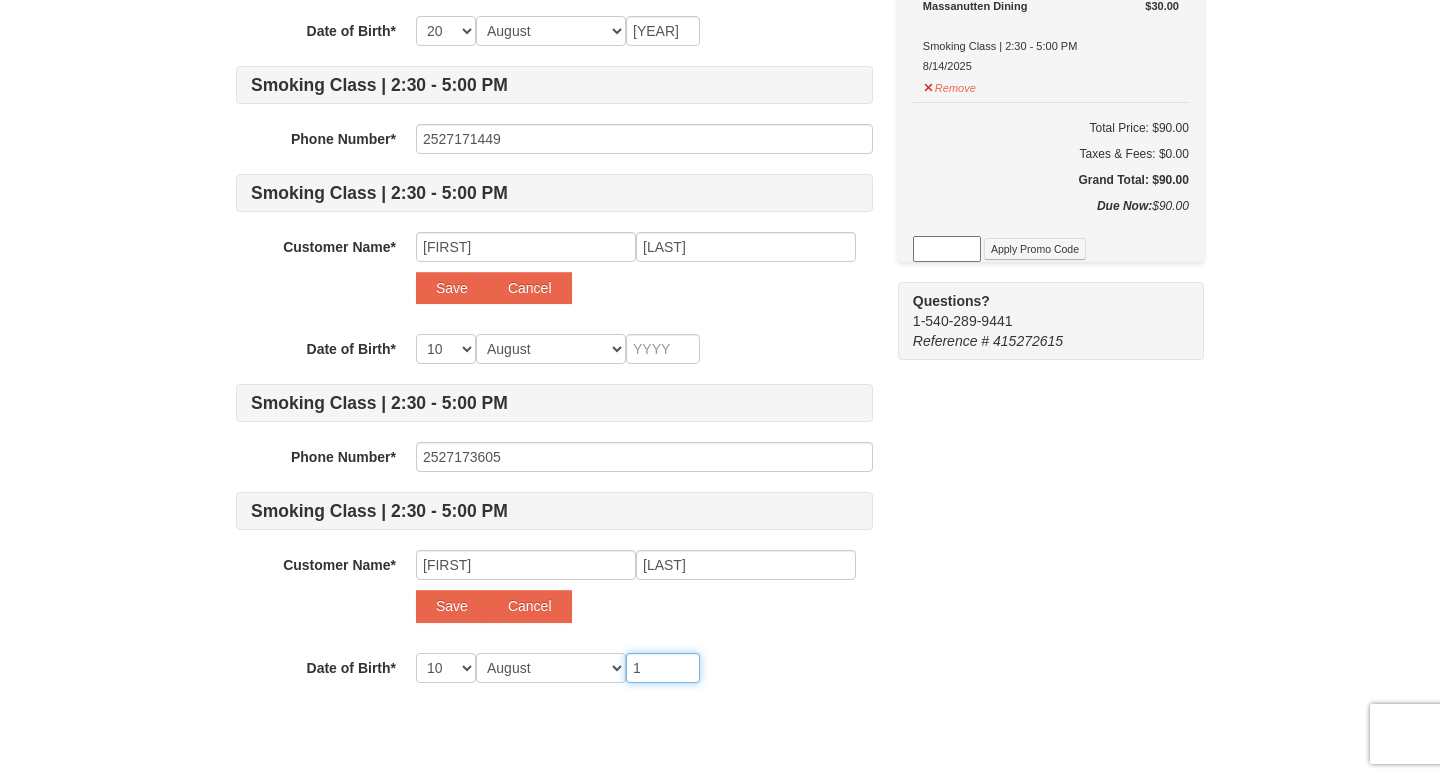 type on "1" 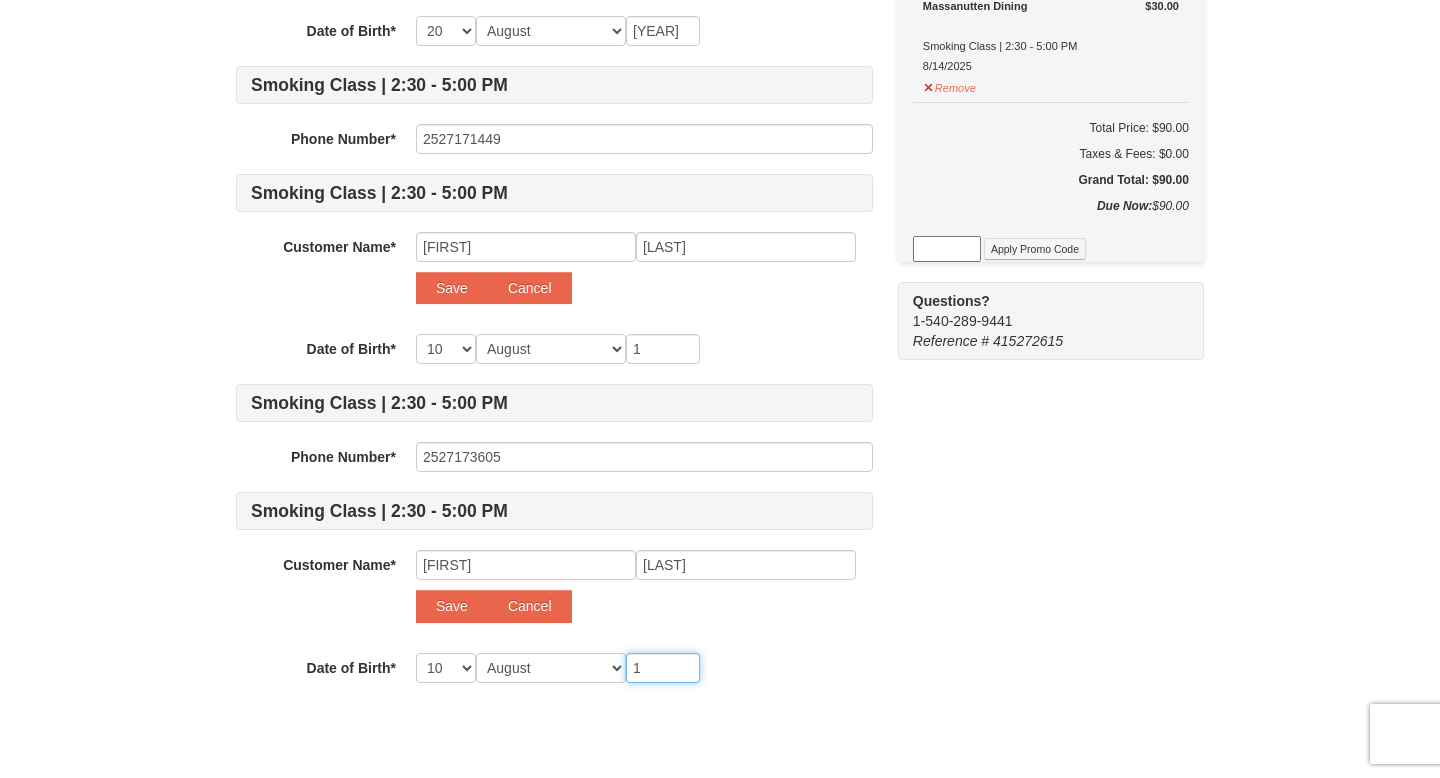 type on "19" 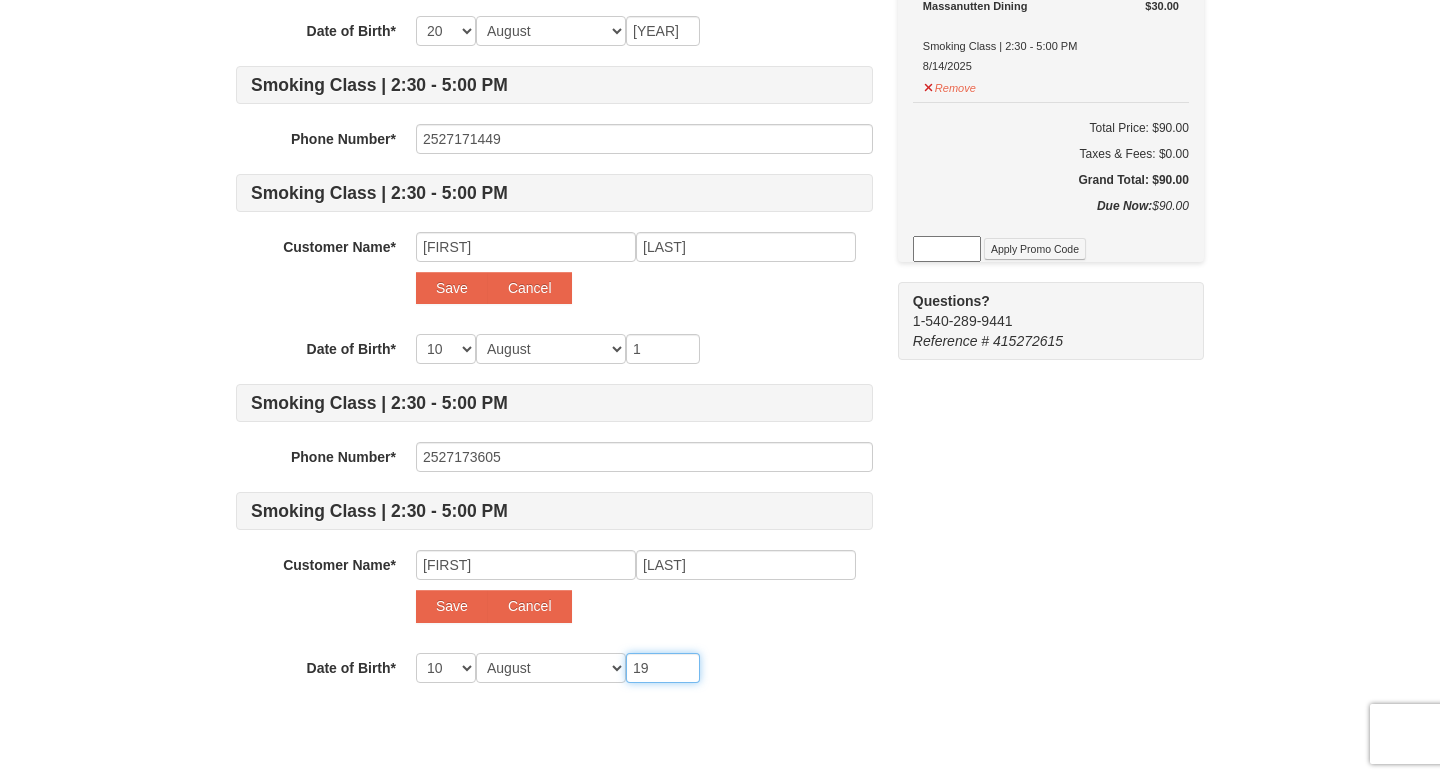 type on "19" 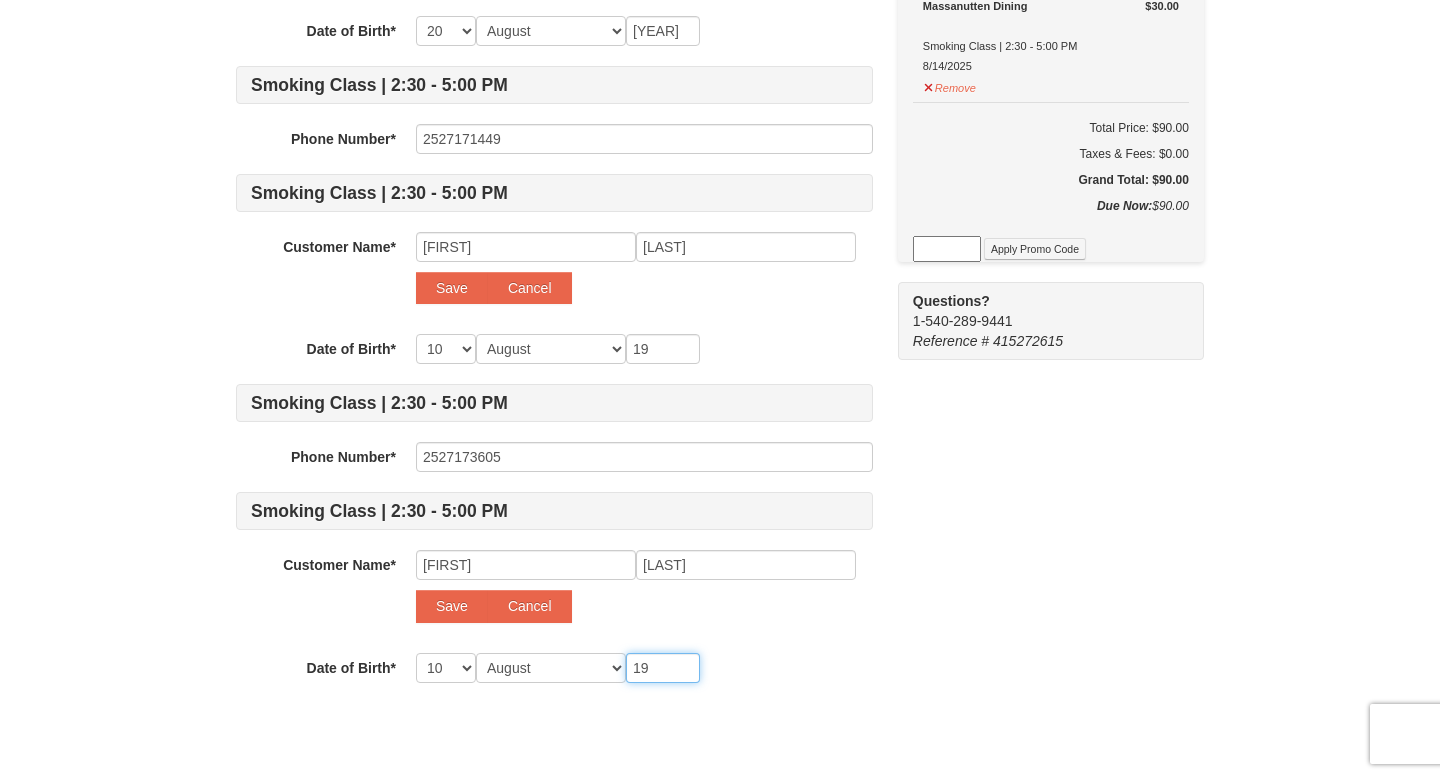 type on "199" 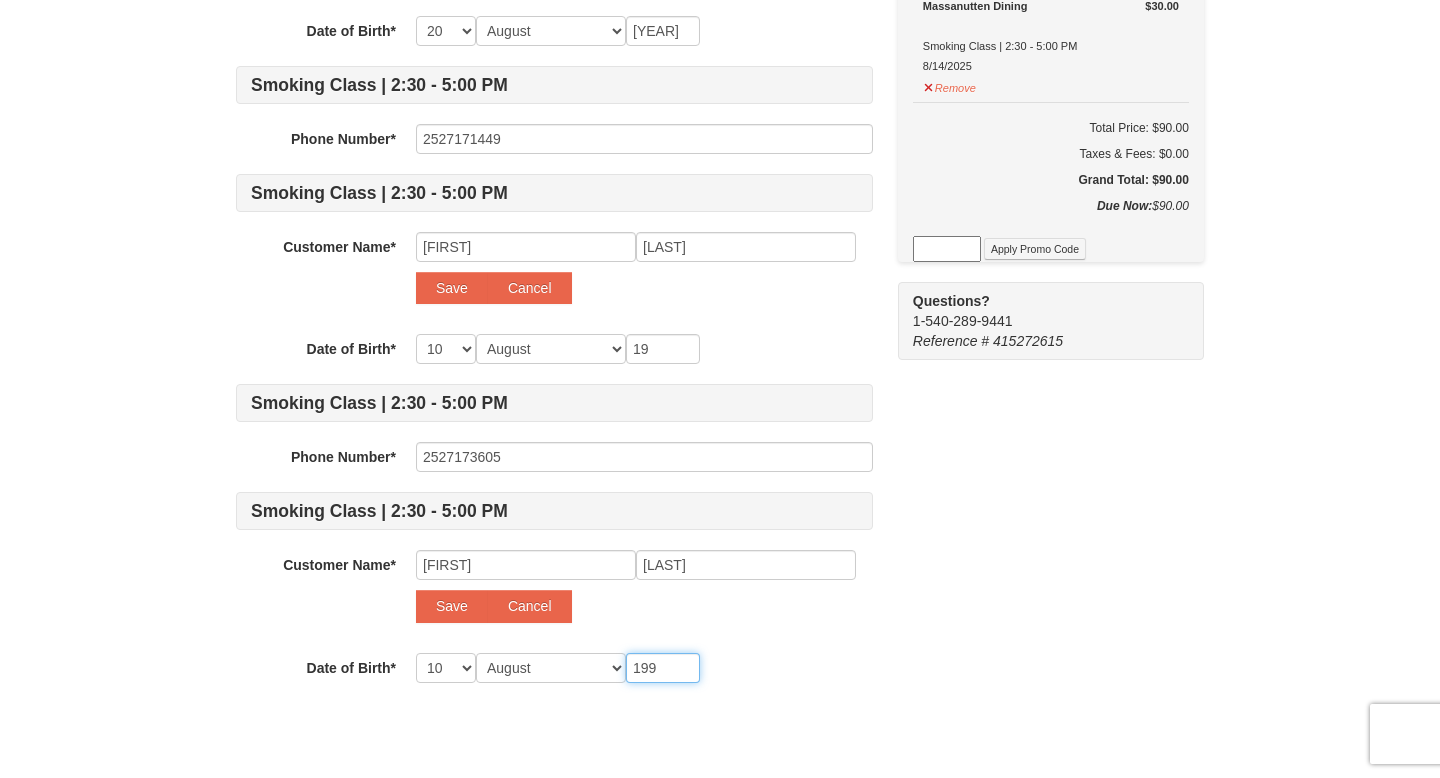 type on "199" 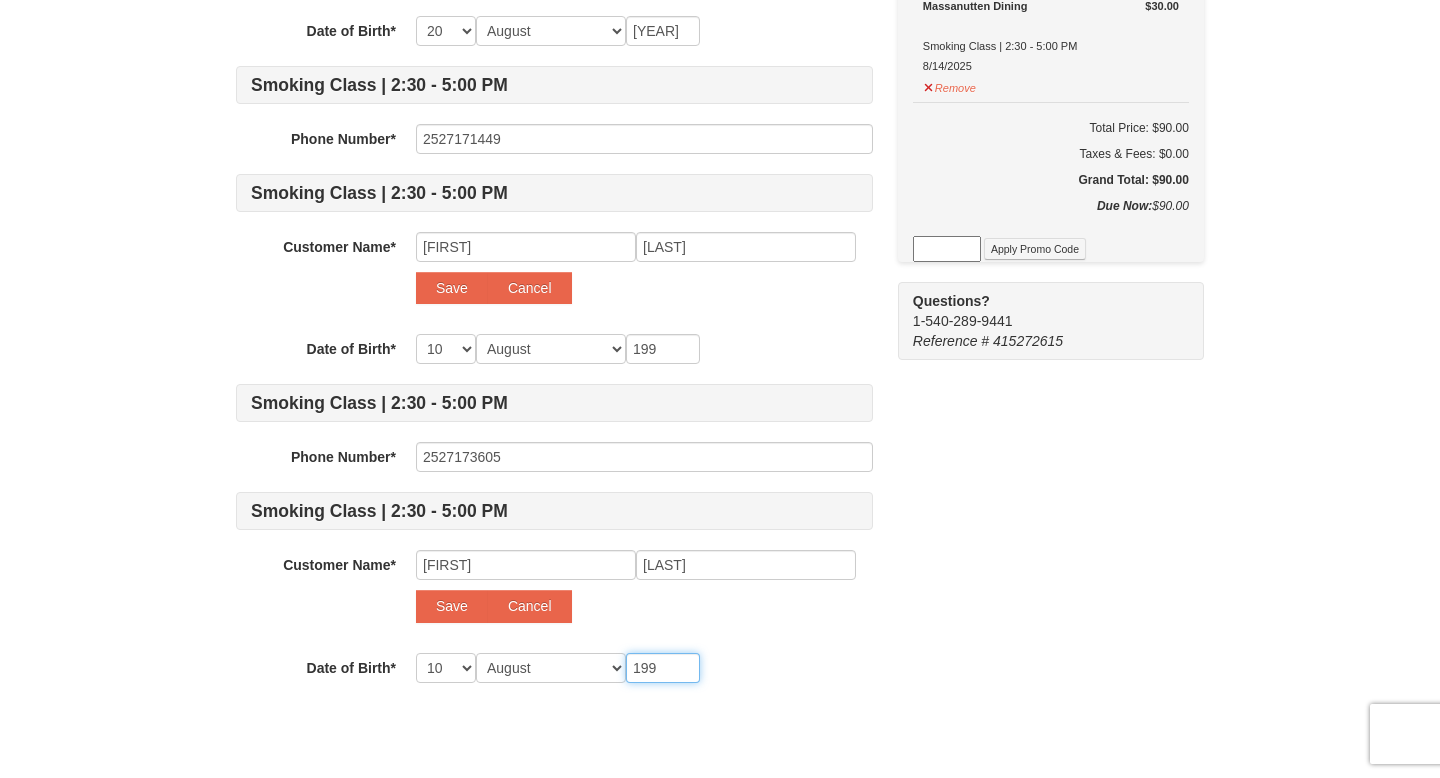 type on "1995" 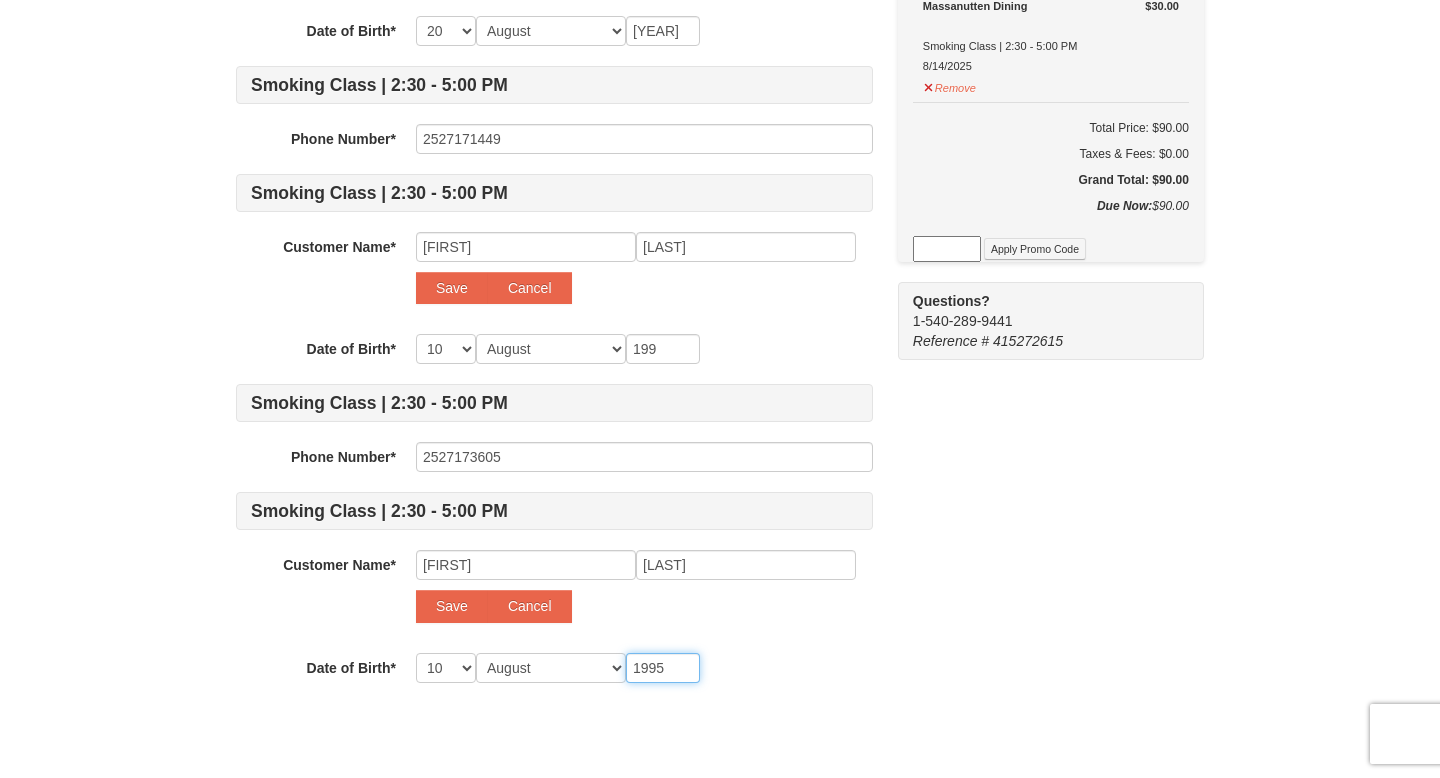 type on "1995" 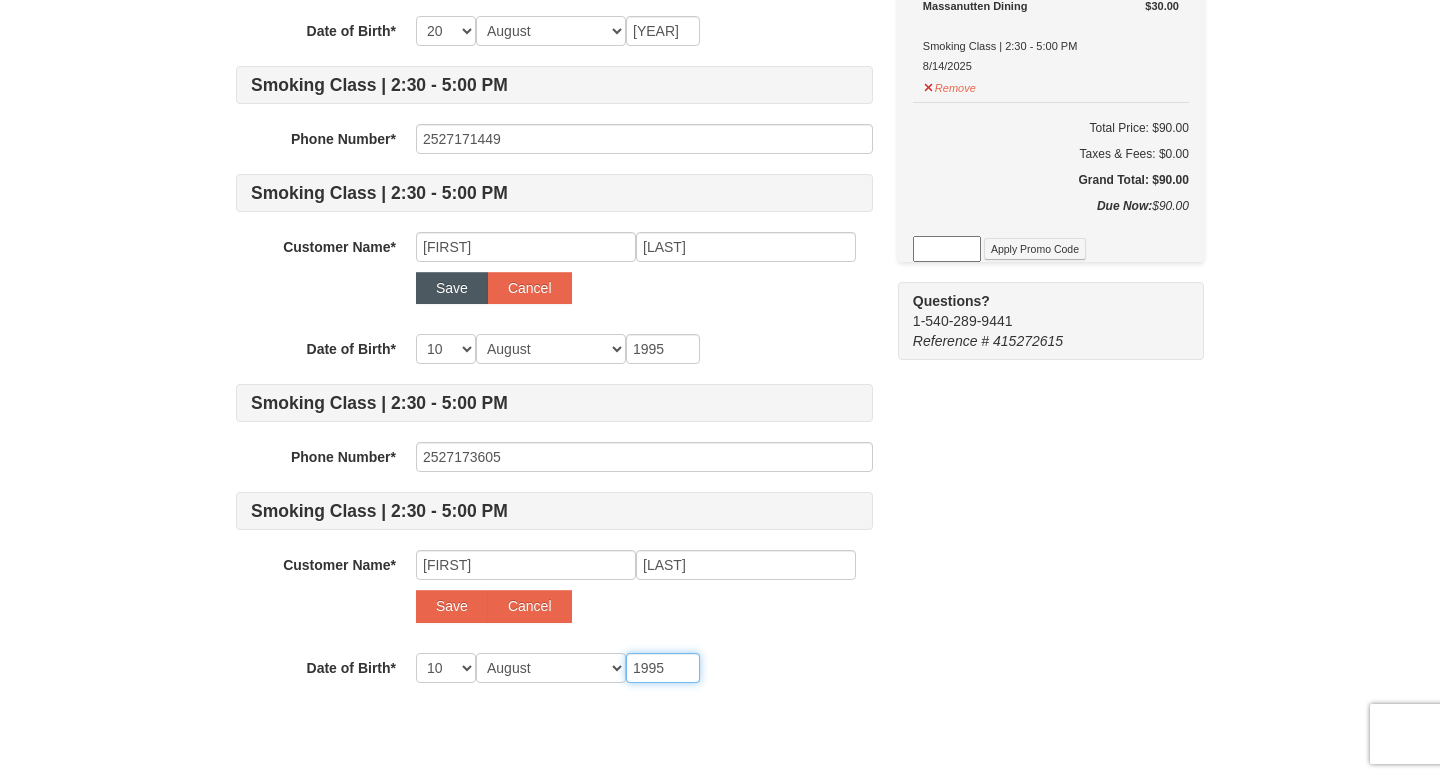 type on "1995" 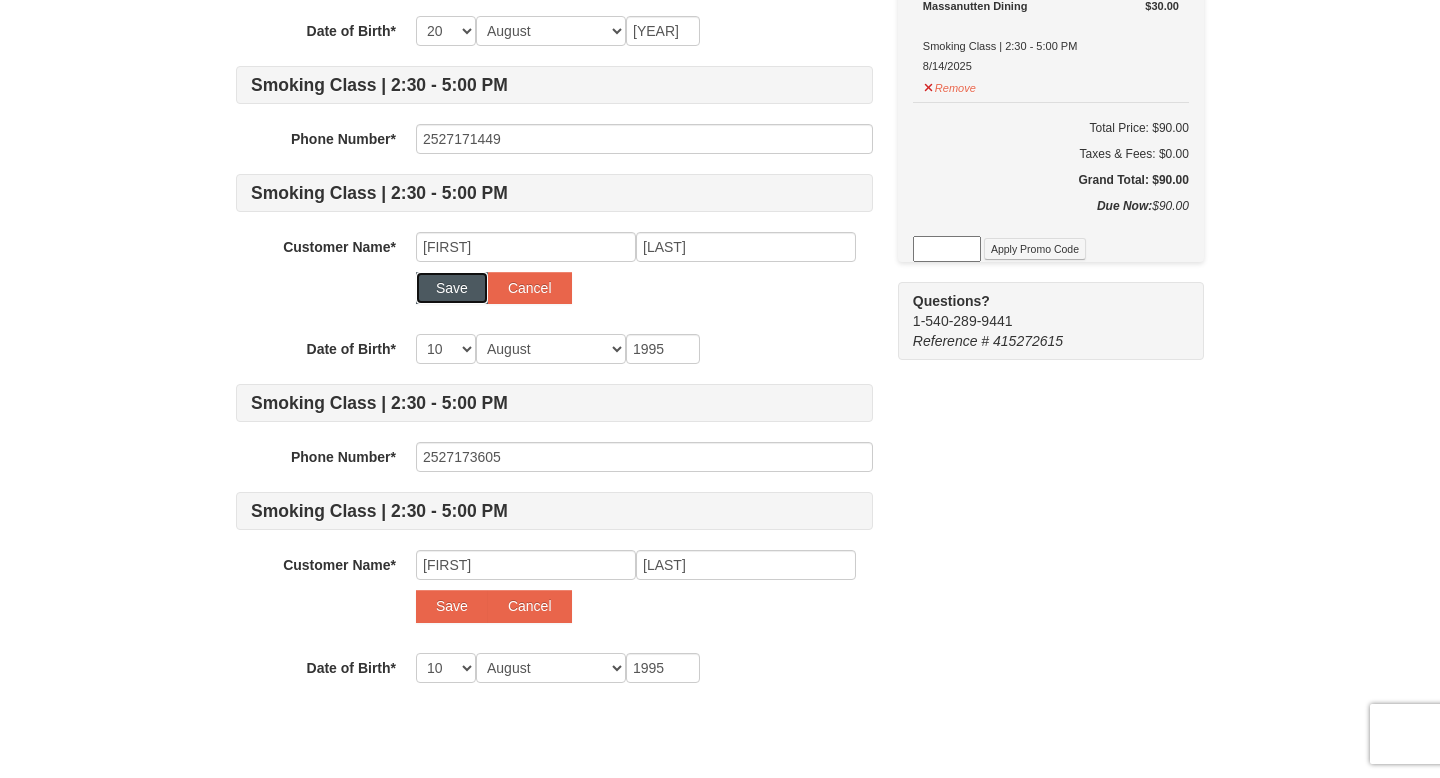 click on "Save" at bounding box center (452, 288) 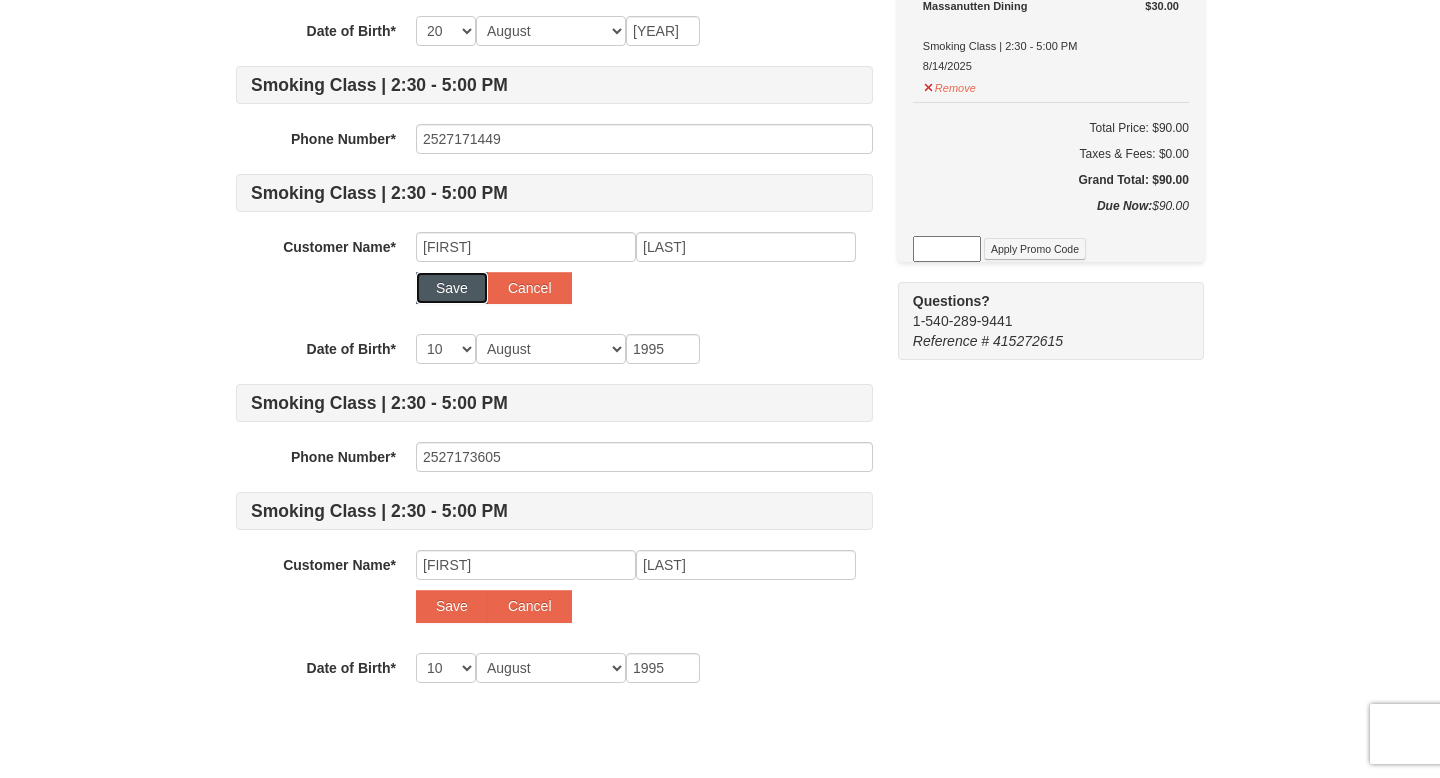 select 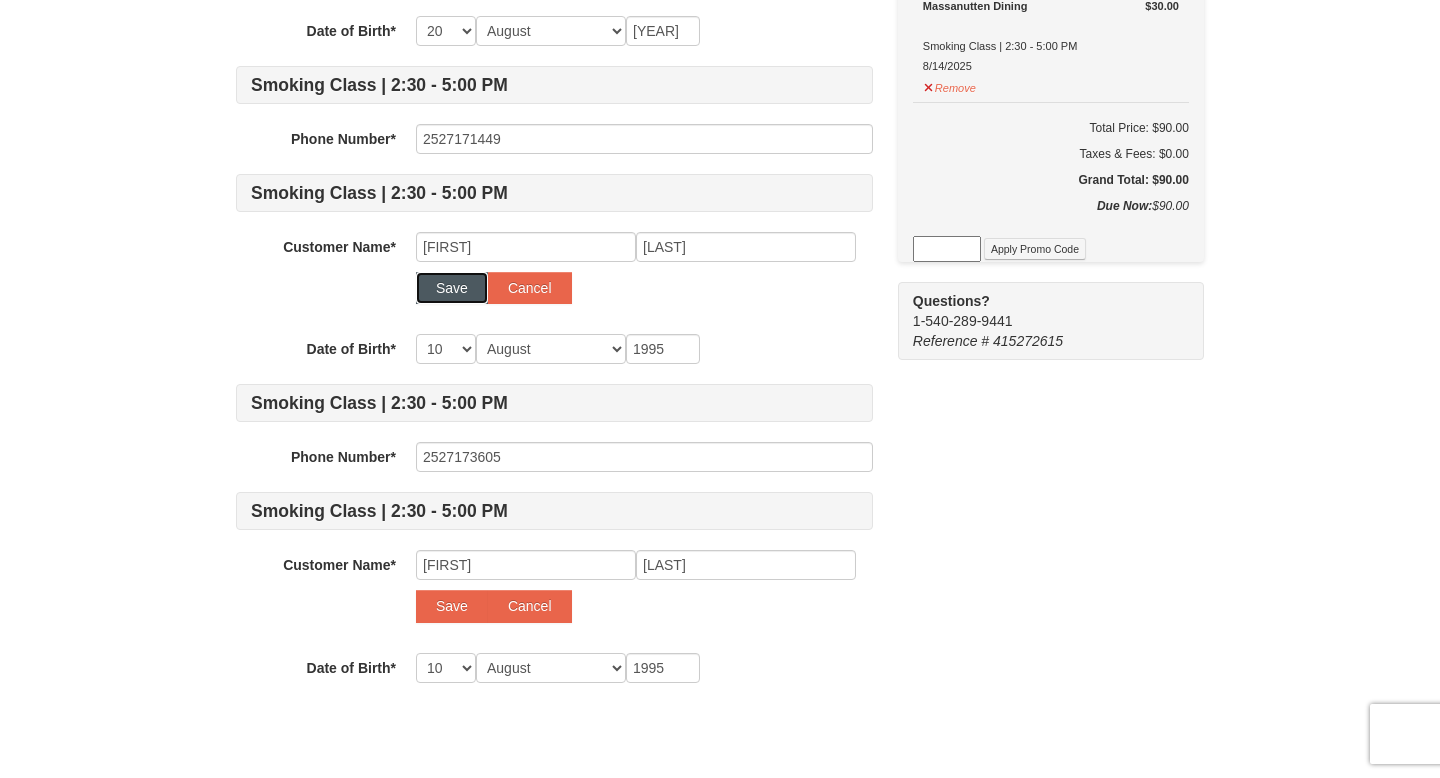 select 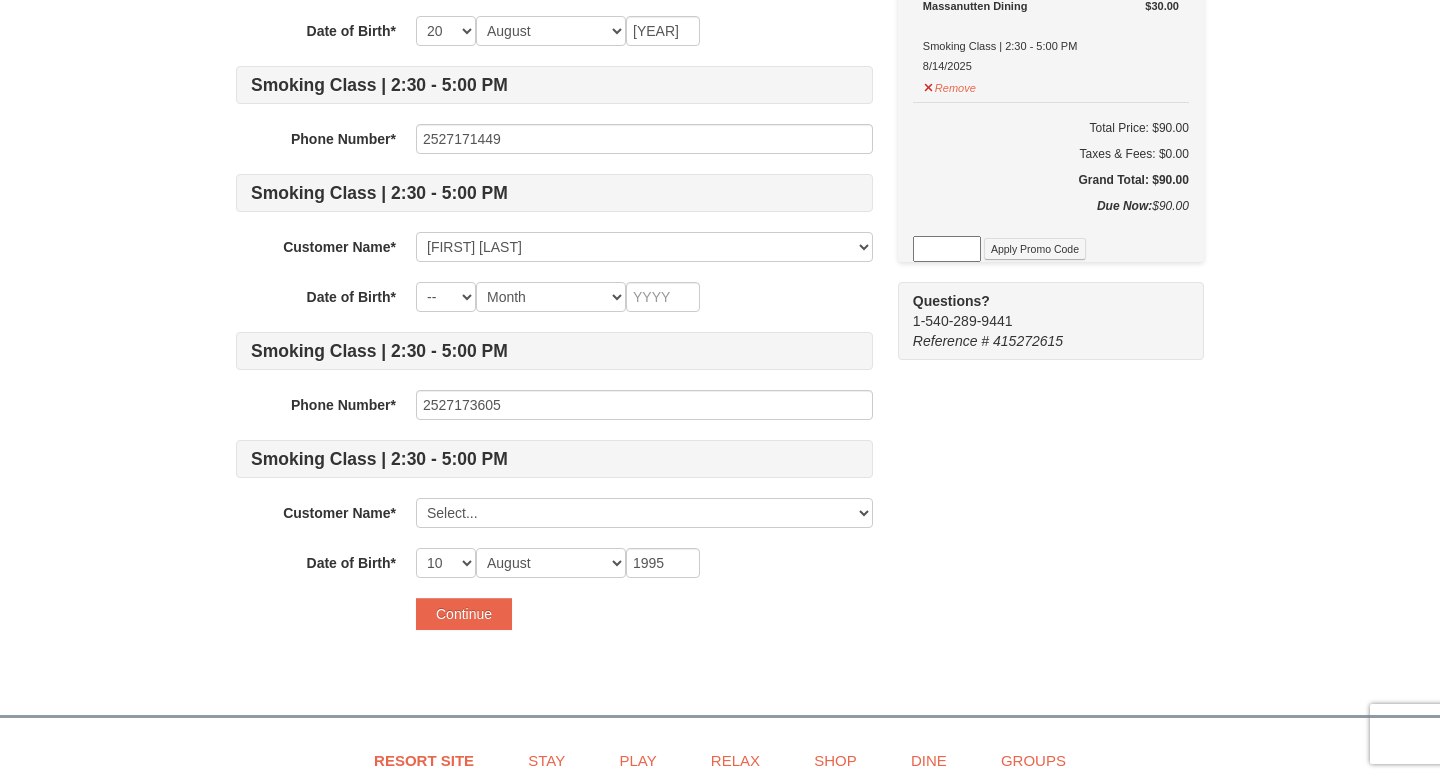 click on "Some of the items in your itinerary require some additional information. Please complete the information below. We will remember it for the next time you visit us!
Smoking Class | 2:30 - 5:00 PM Phone Number* 2528144192 Smoking Class | 2:30 - 5:00 PM Customer Name* Select... Moriah Swindell Tom Swindell Add New... Save Cancel Date of Birth* -- 01 02 03 04 05 06 07 08 09 10 11 12 13 14 15 16 17 18 19 20 21 22 23 24 25 26 27 28 29 30 31 Month January February March April May June July August September October November December 1992 Smoking Class | 2:30 - 5:00 PM Phone Number* 2527171449 Smoking Class | 2:30 - 5:00 PM Customer Name* Select... Moriah Swindell Tom Swindell Add New... Tom Swindell Save Cancel Date of Birth* -- 01 02 03 04 05 06 07 08 09 10 11 12 13 14 15 16 17 18 19 20 21 22 23 24 25 26 27 28 29 30 31 Month January February March April May June July August September October November December Smoking Class | 2:30 - 5:00 PM" at bounding box center (720, 186) 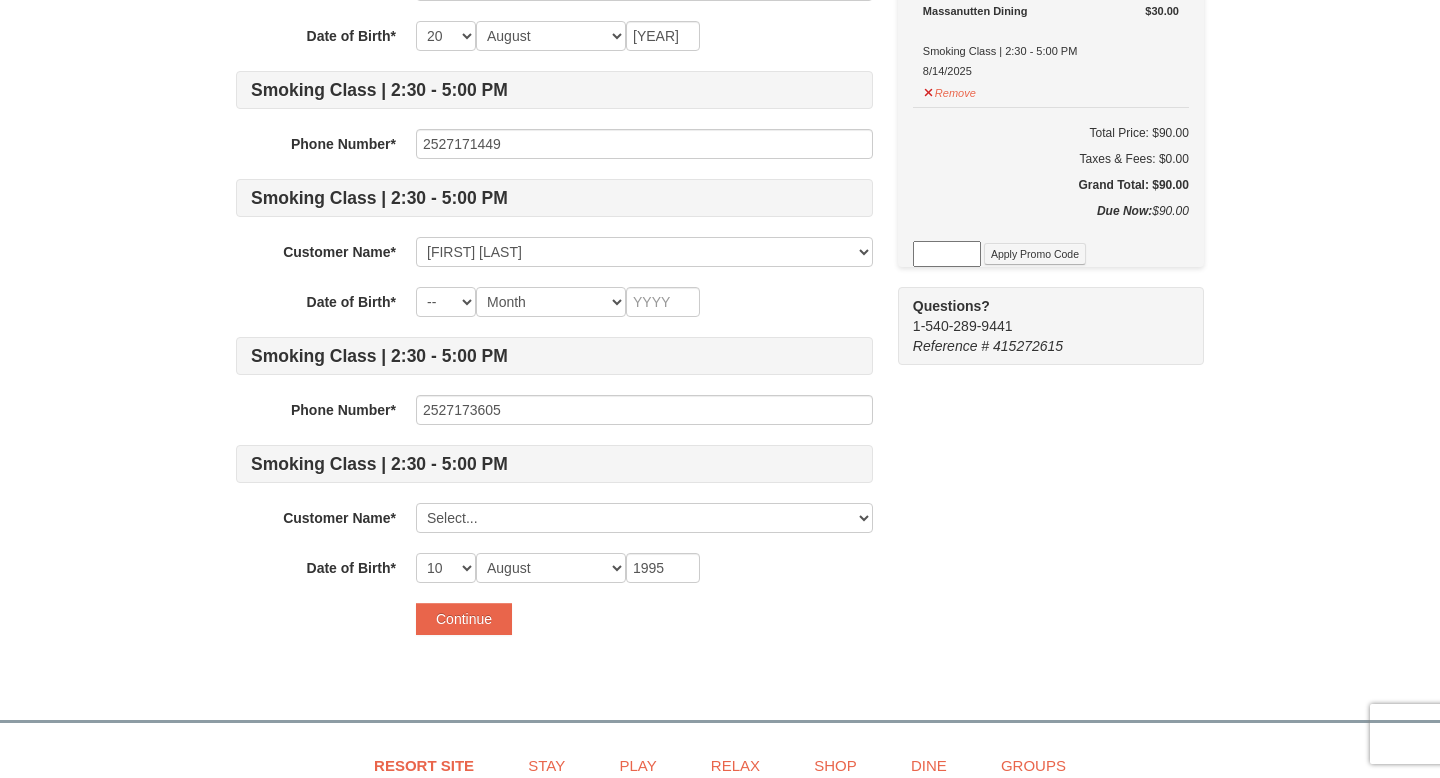 scroll, scrollTop: 576, scrollLeft: 0, axis: vertical 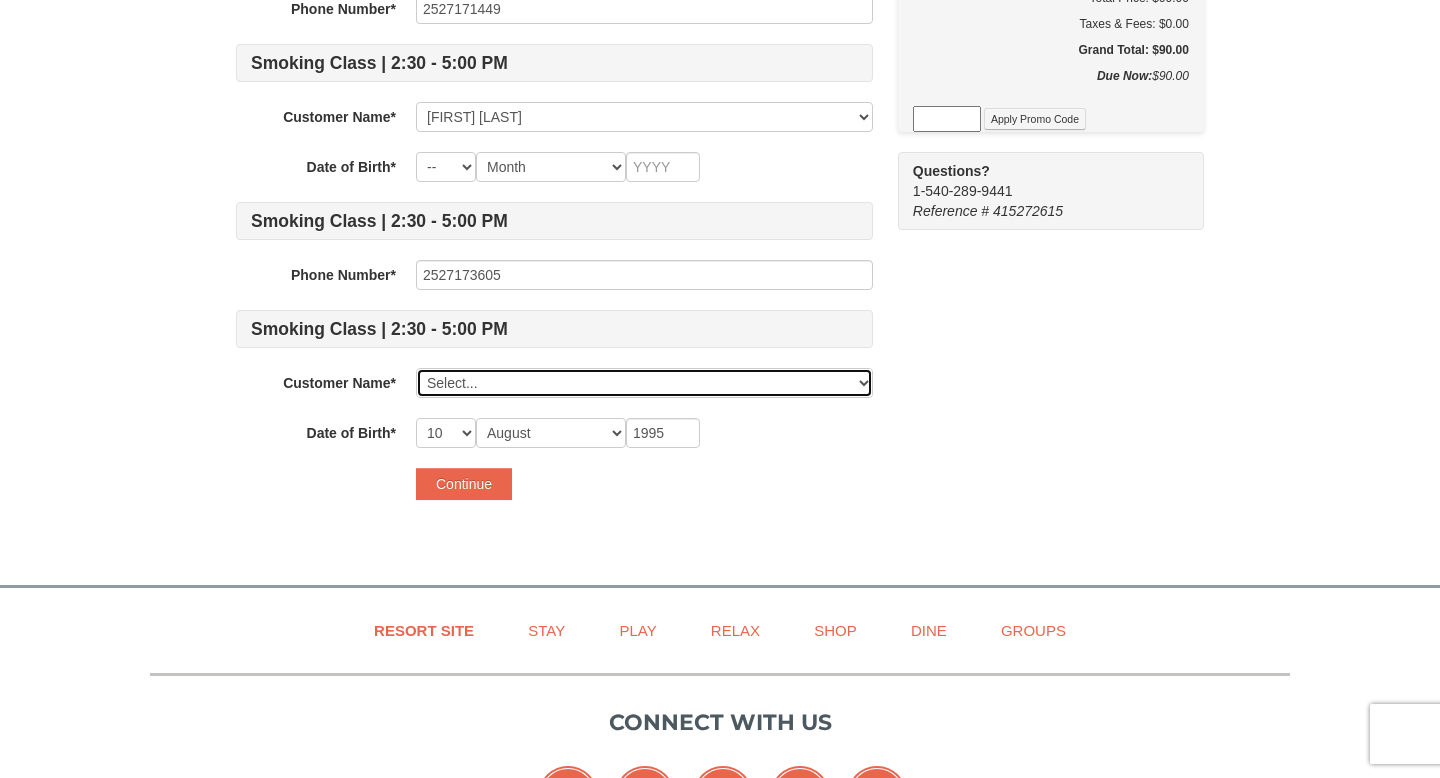 click on "Select... Moriah Swindell Tom Swindell Add New..." at bounding box center (644, 383) 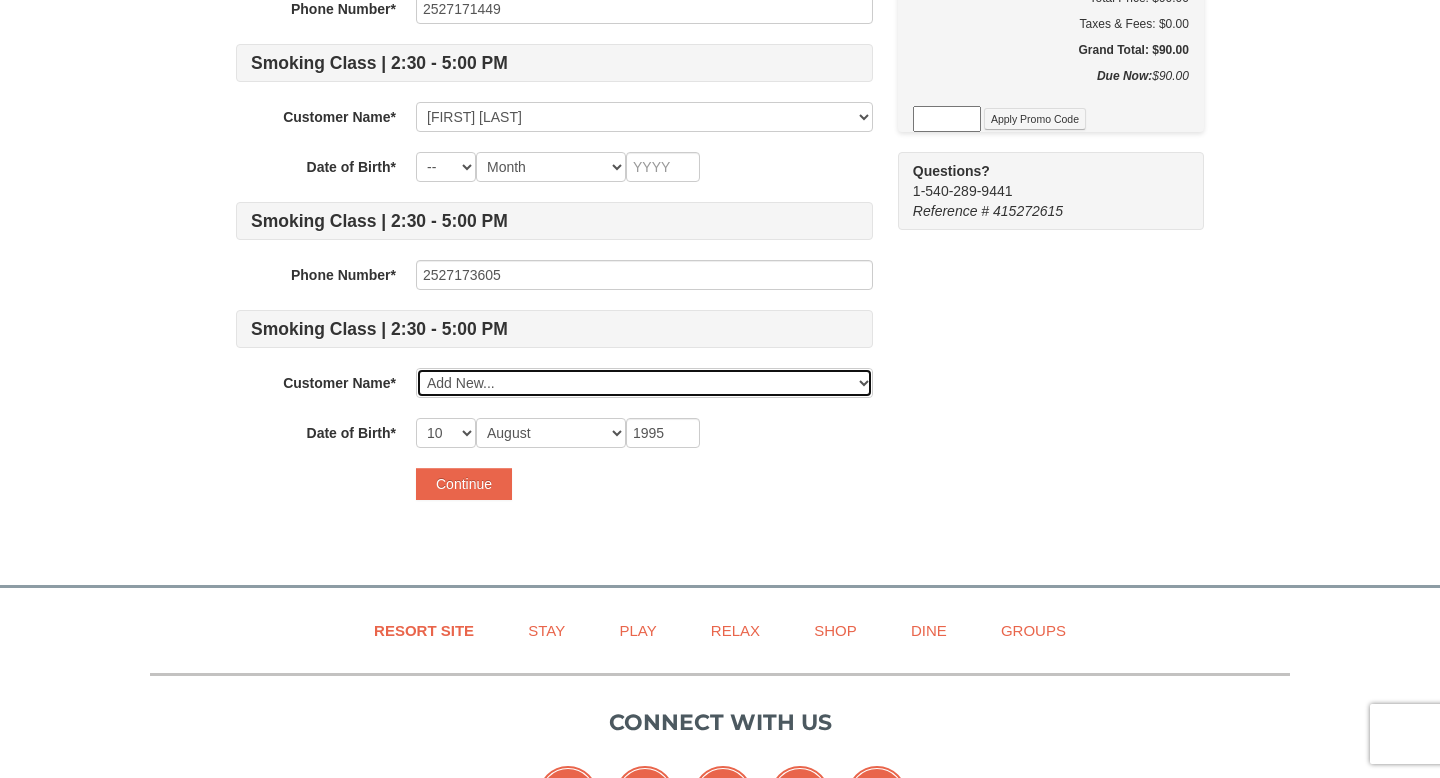 type 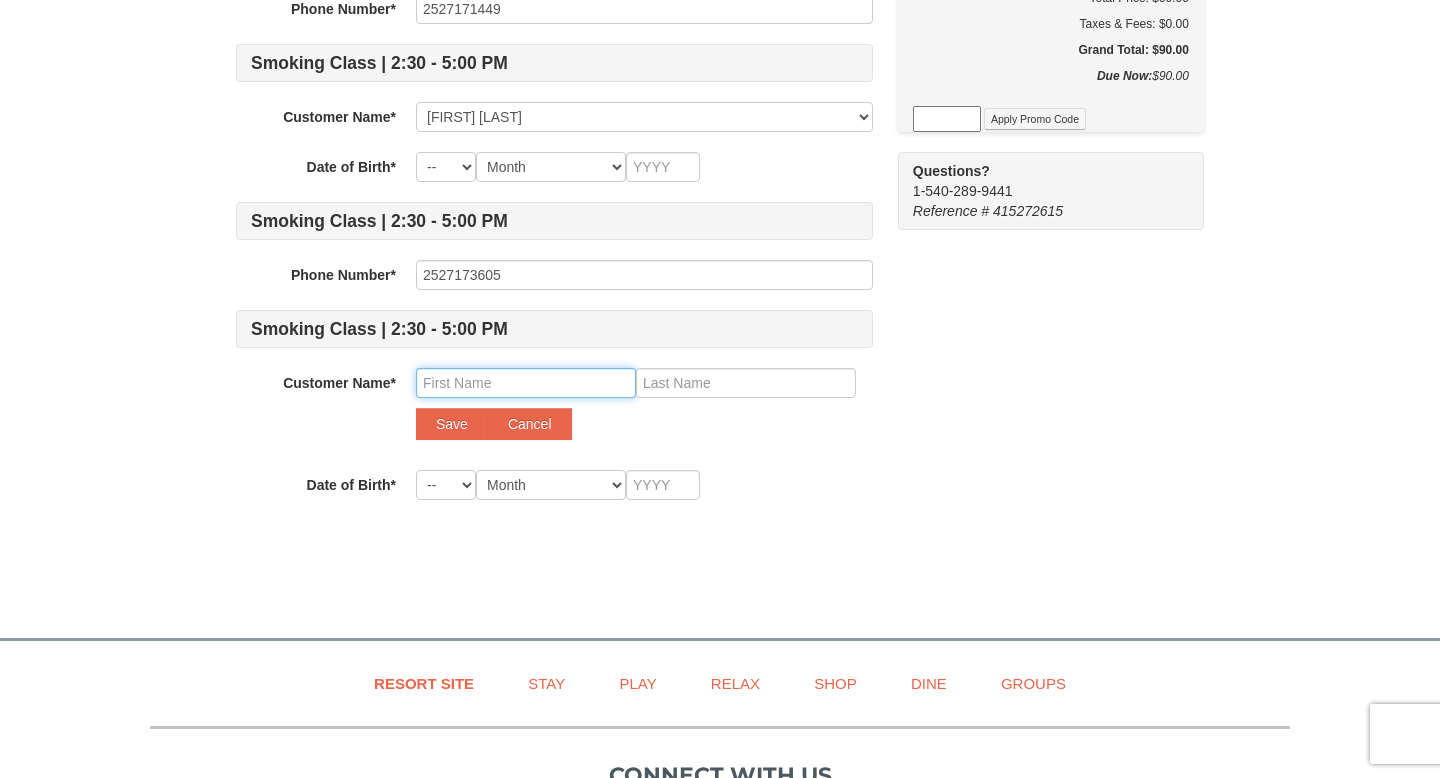 click at bounding box center (526, 383) 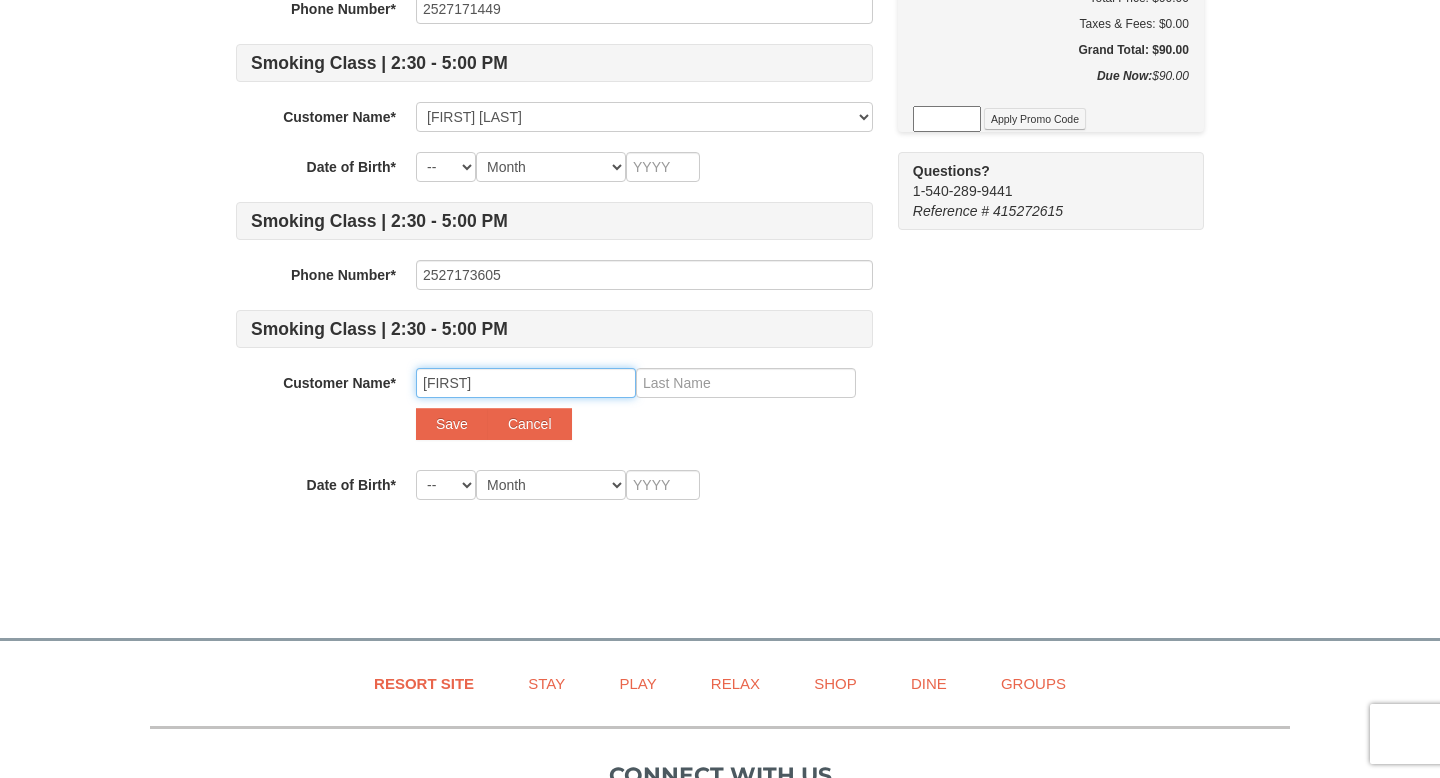 type on "Sarah" 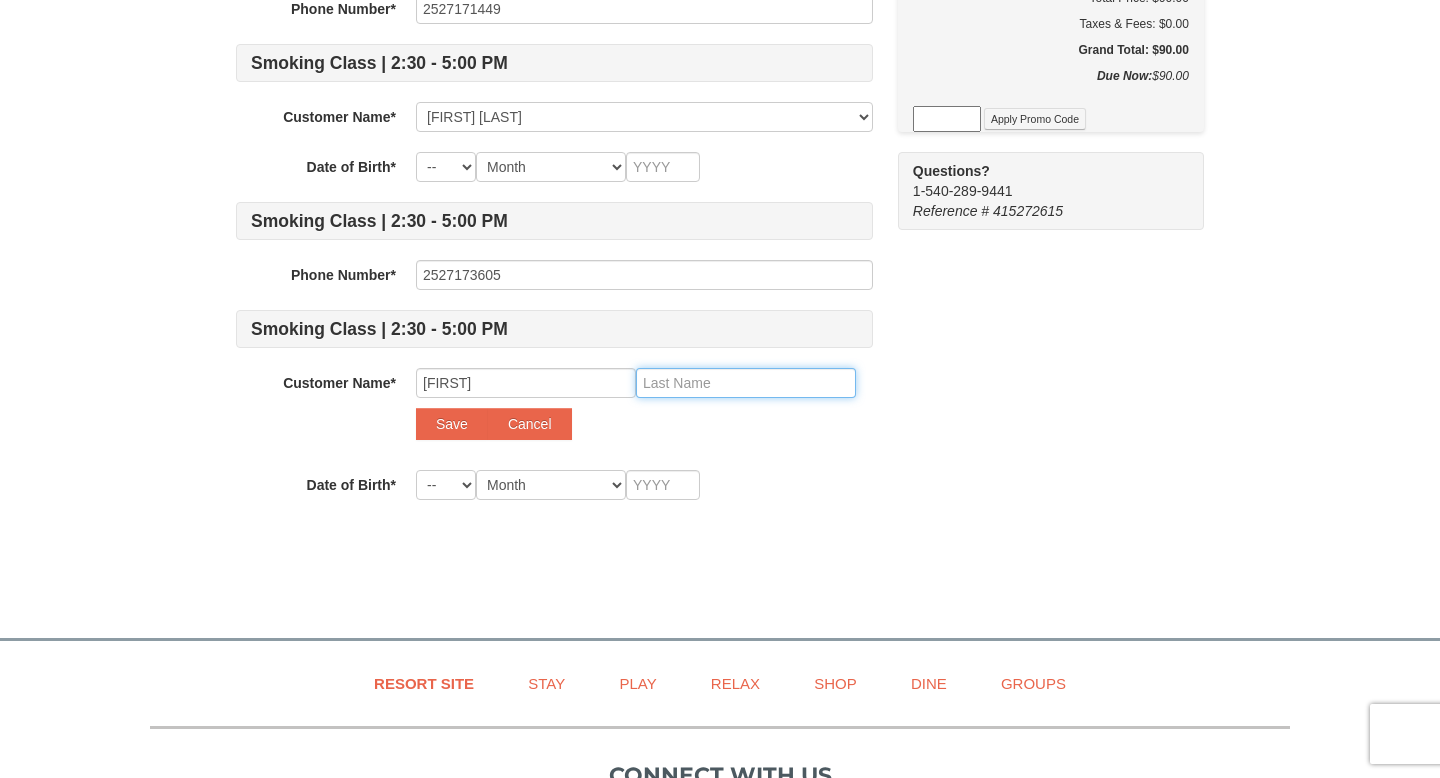 click at bounding box center [746, 383] 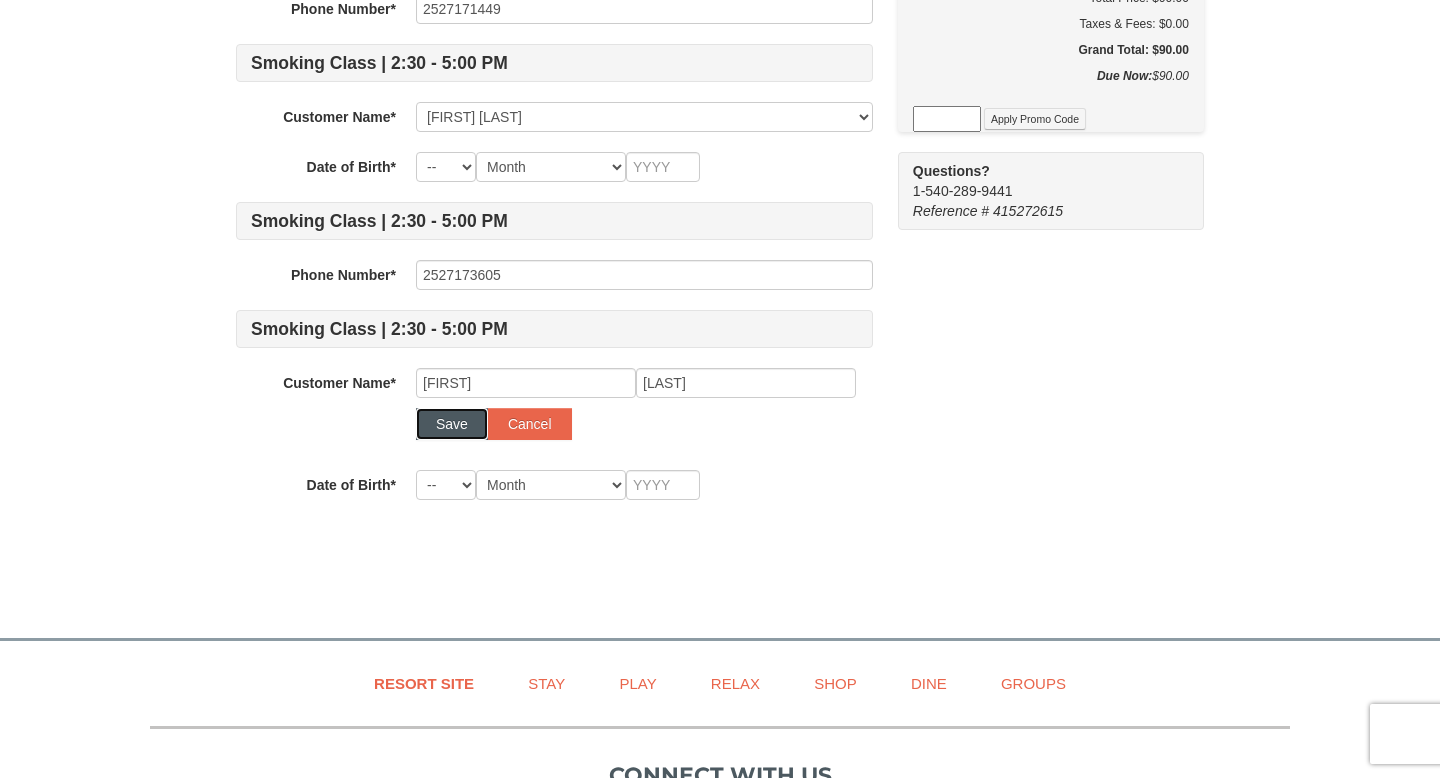 click on "Save" at bounding box center [452, 424] 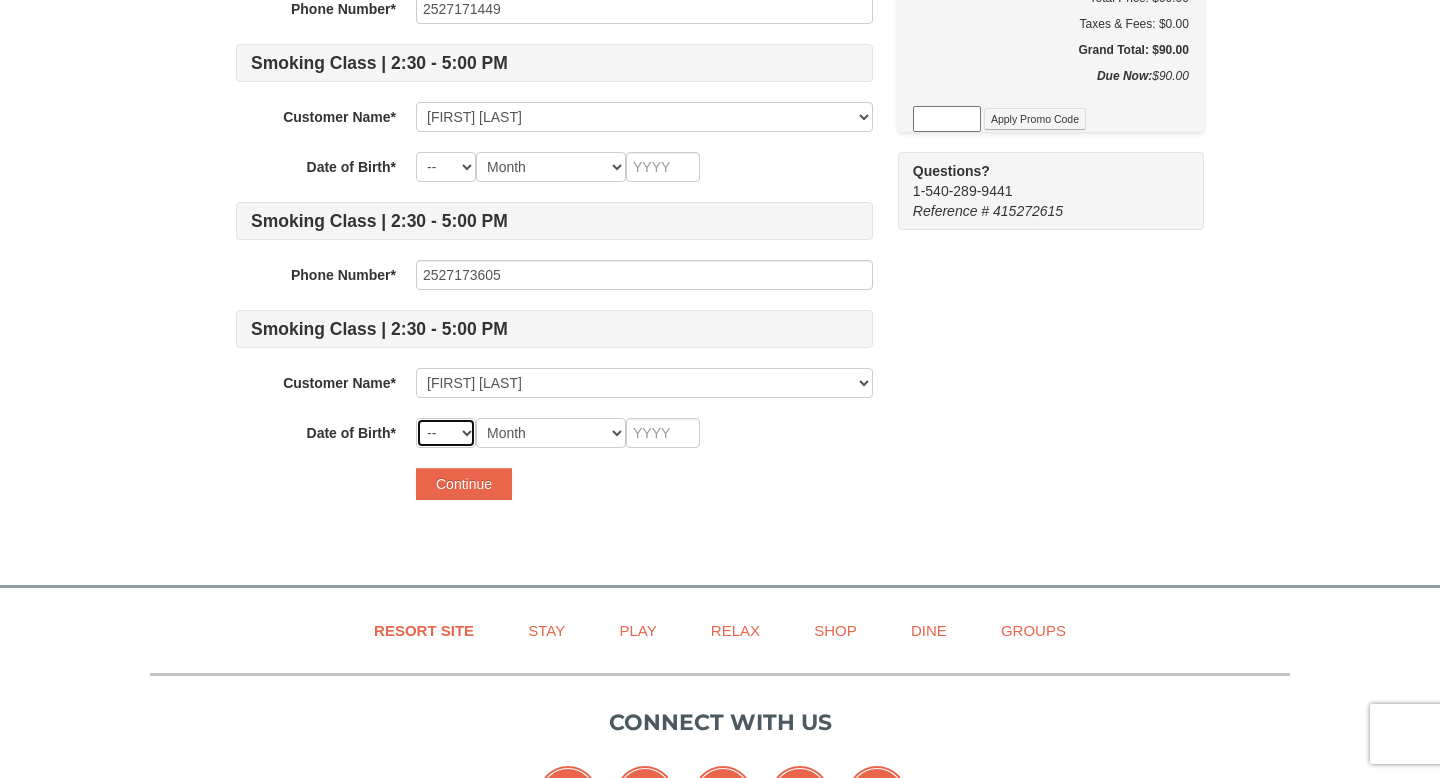 click on "-- 01 02 03 04 05 06 07 08 09 10 11 12 13 14 15 16 17 18 19 20 21 22 23 24 25 26 27 28 29 30 31" at bounding box center (446, 433) 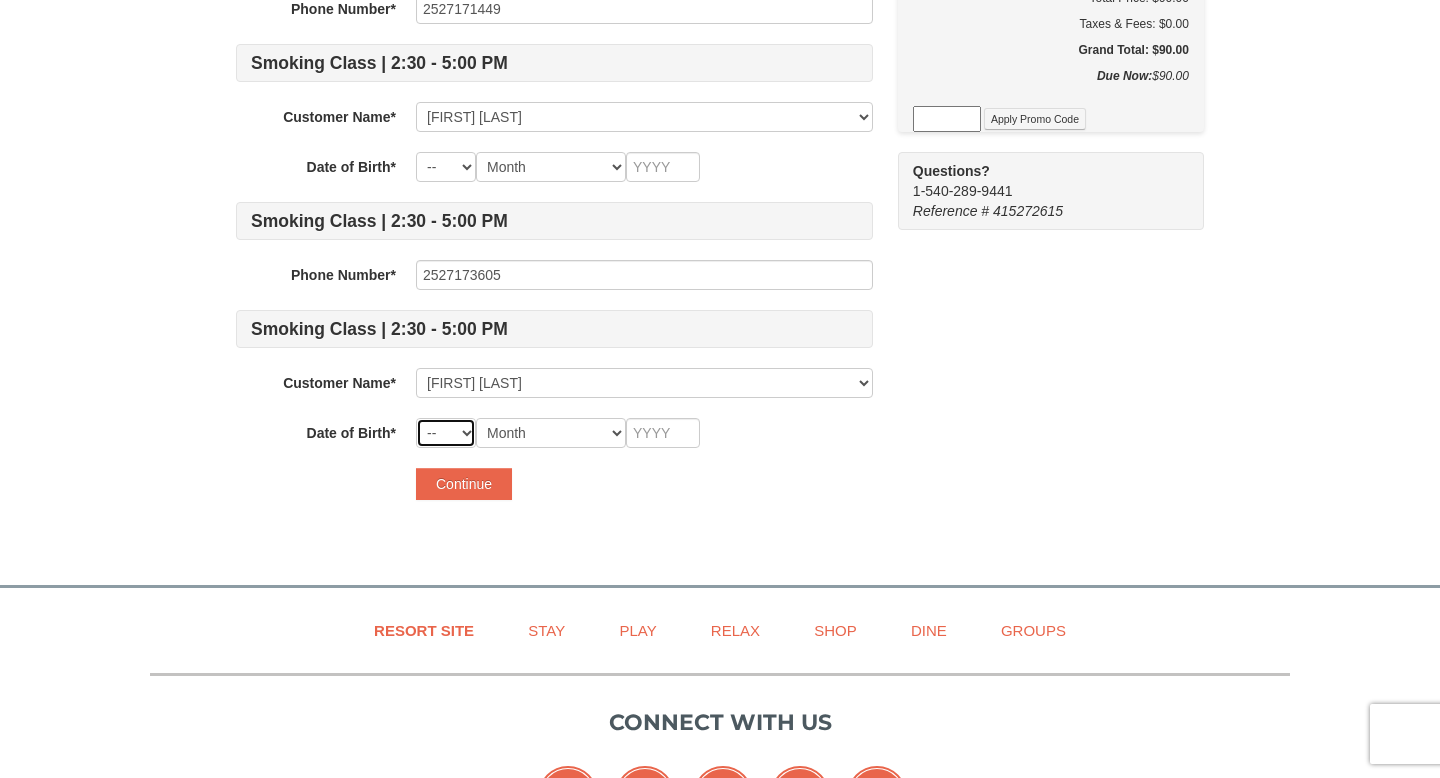 select on "10" 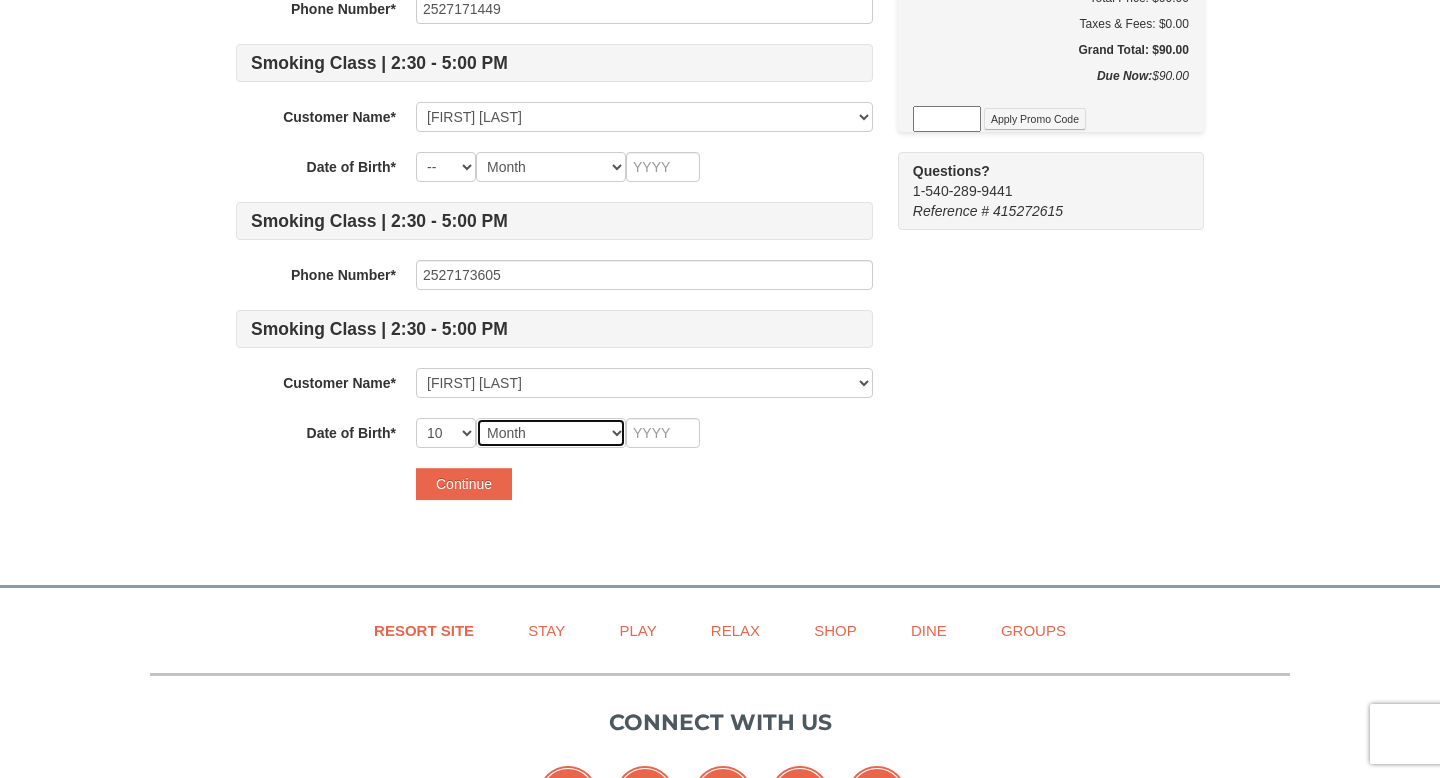 click on "Month January February March April May June July August September October November December" at bounding box center (551, 433) 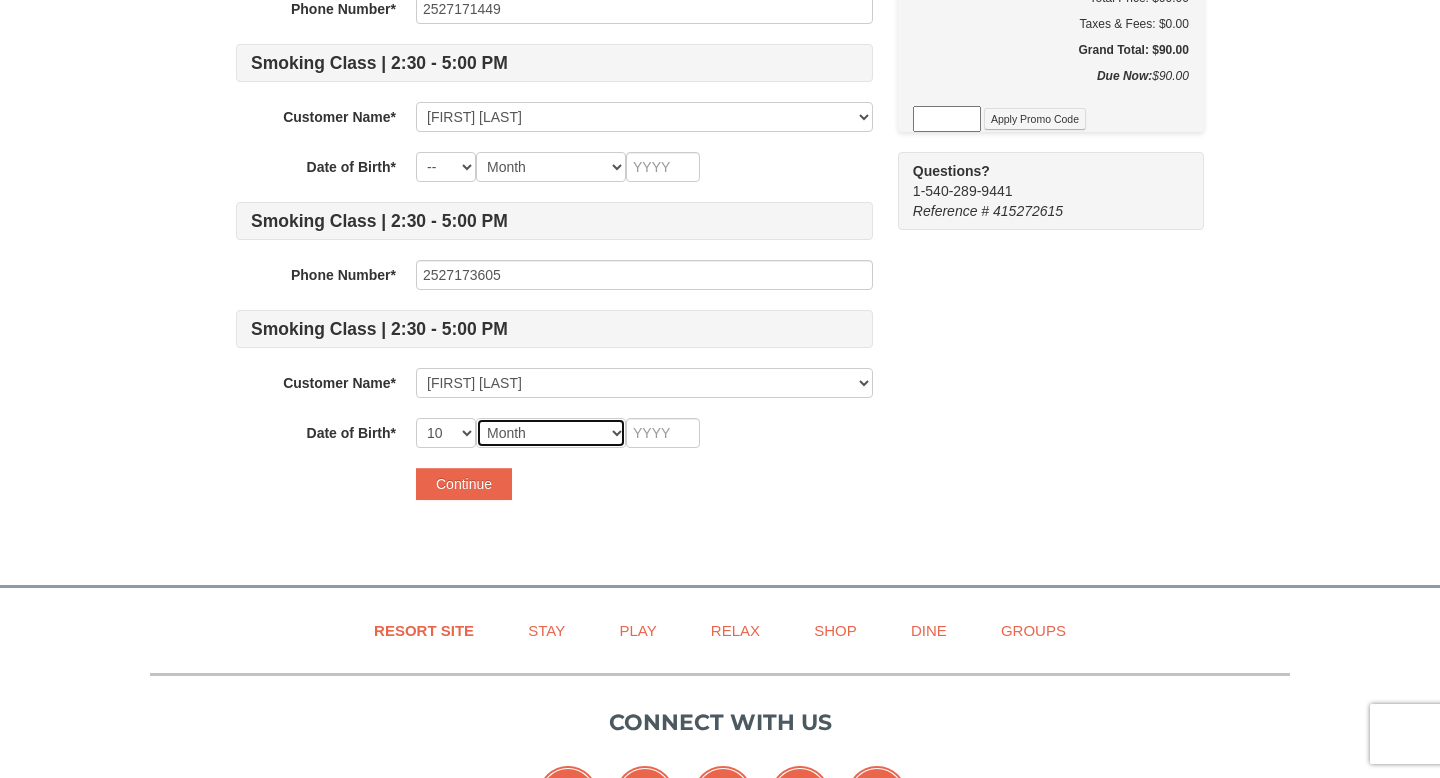 select on "08" 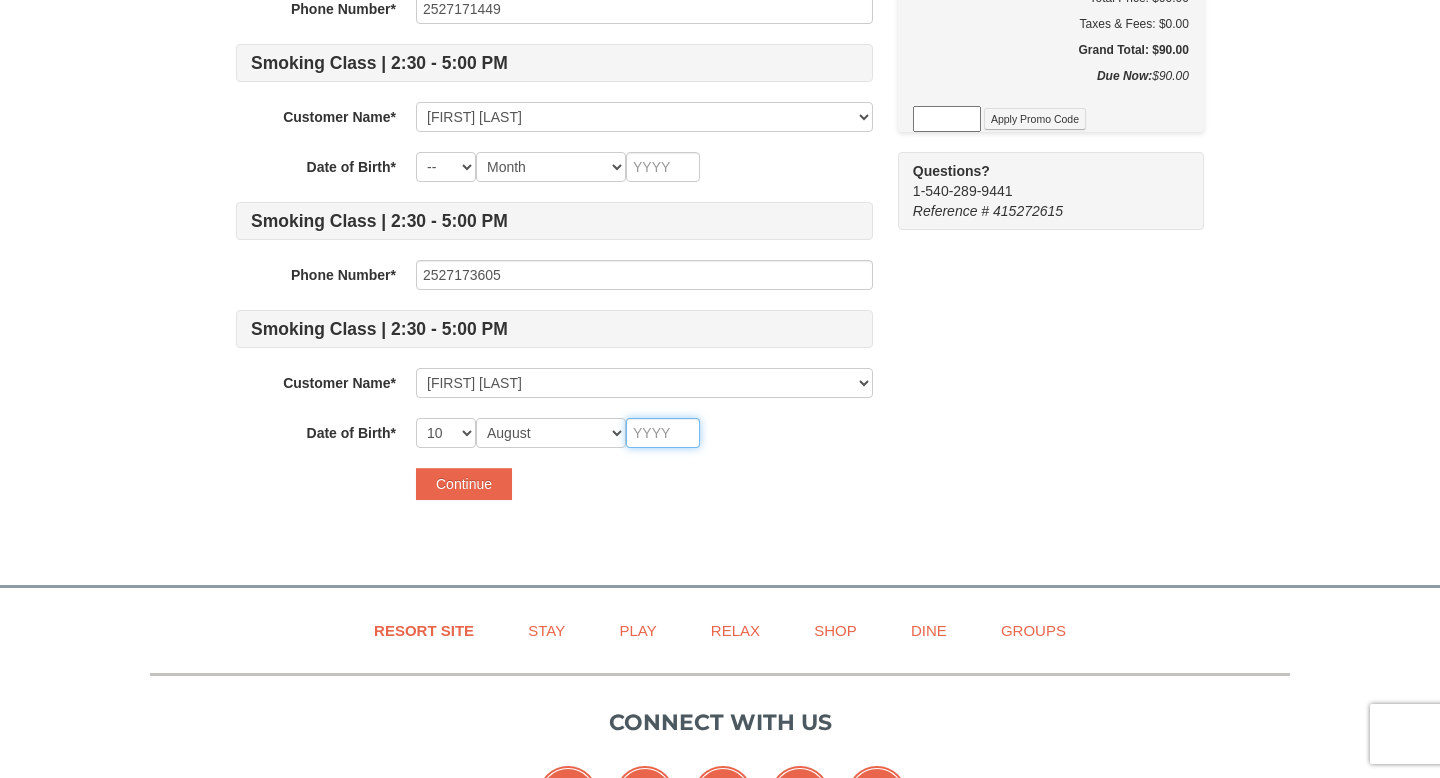 click at bounding box center [663, 433] 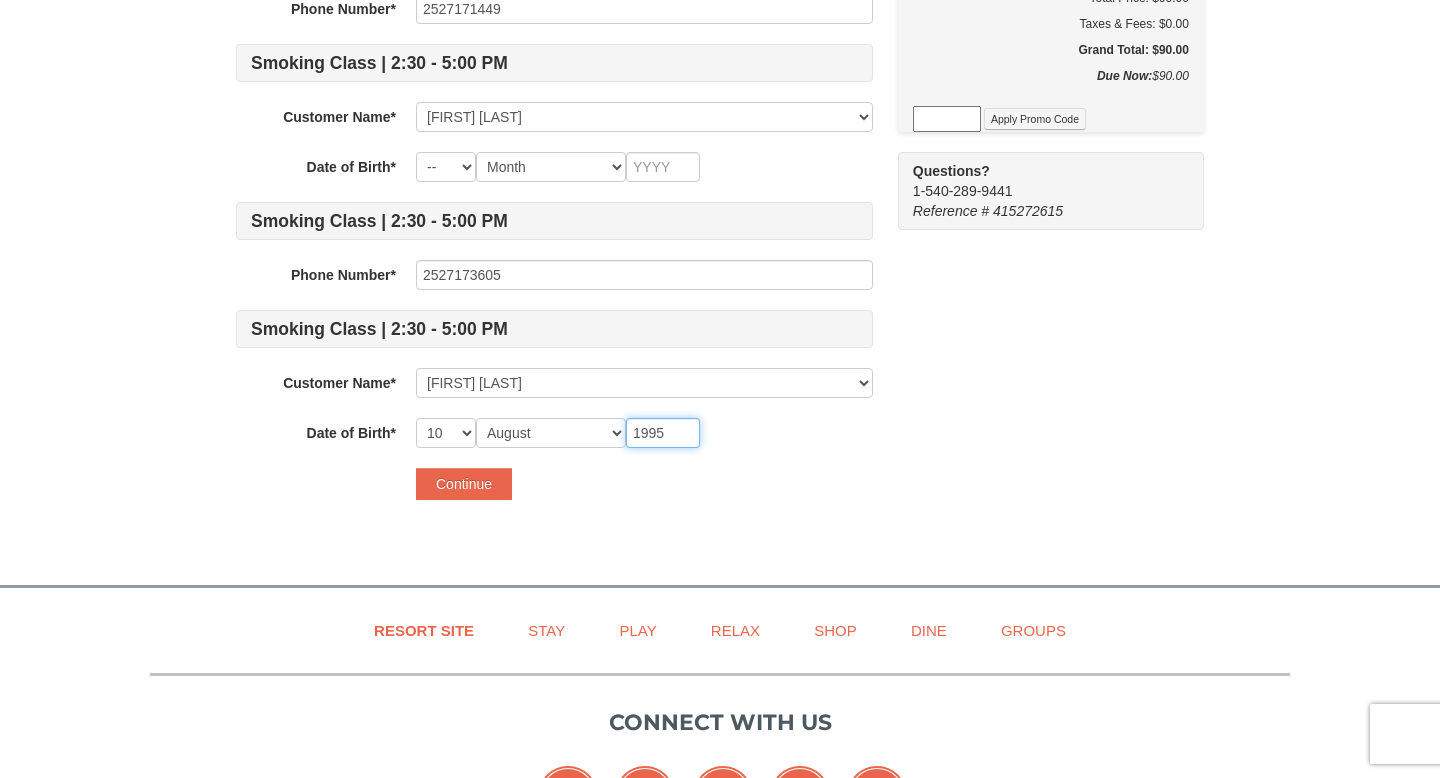 type on "1995" 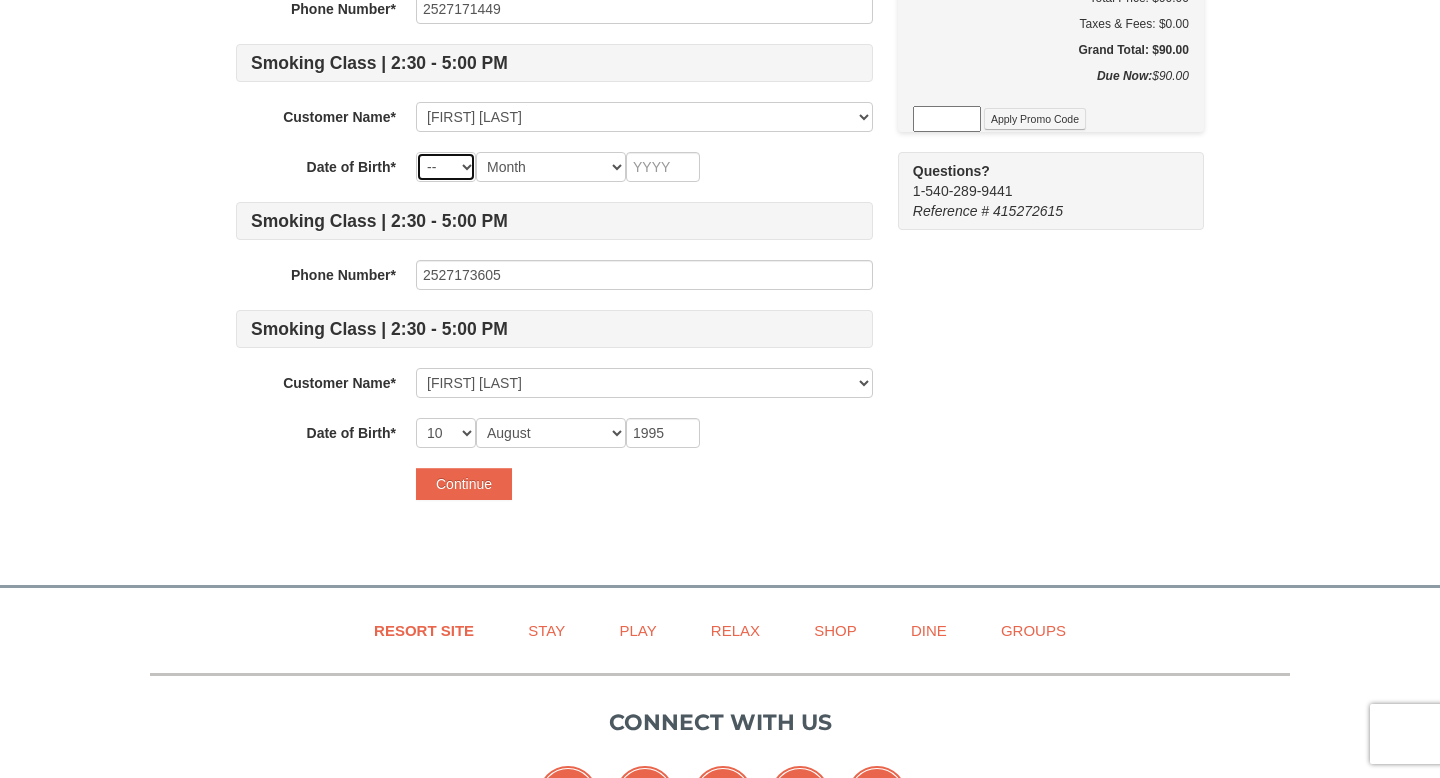 click on "-- 01 02 03 04 05 06 07 08 09 10 11 12 13 14 15 16 17 18 19 20 21 22 23 24 25 26 27 28 29 30 31" at bounding box center [446, 167] 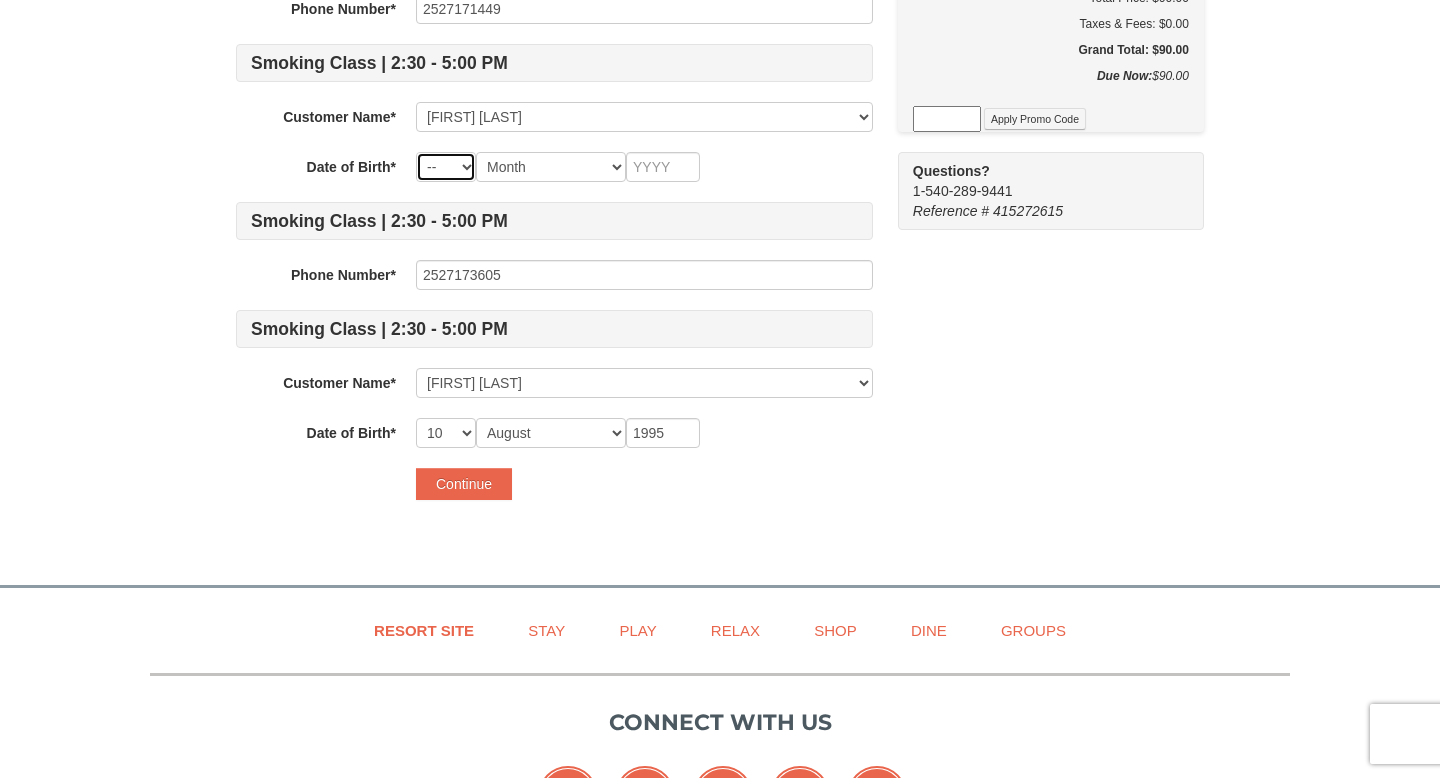 select on "17" 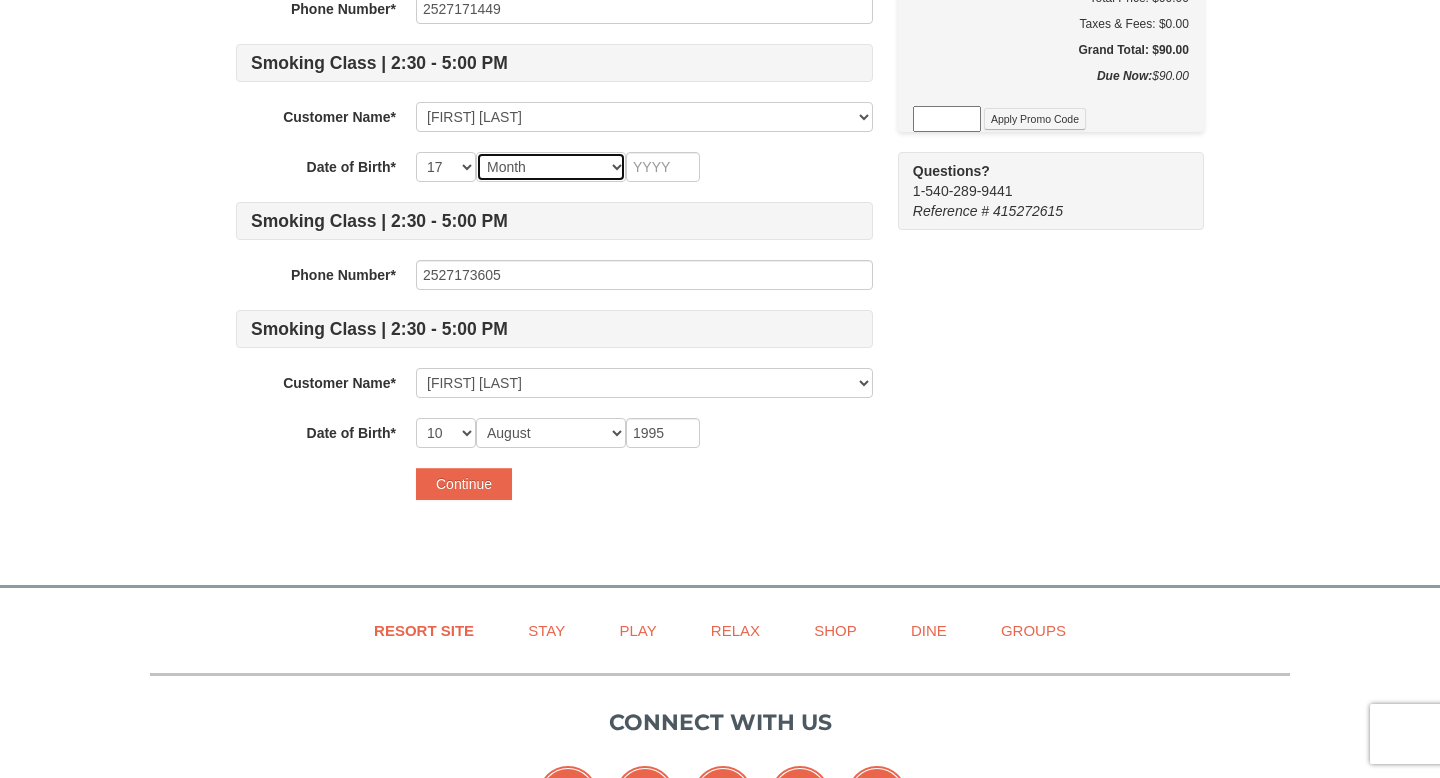 click on "Month January February March April May June July August September October November December" at bounding box center [551, 167] 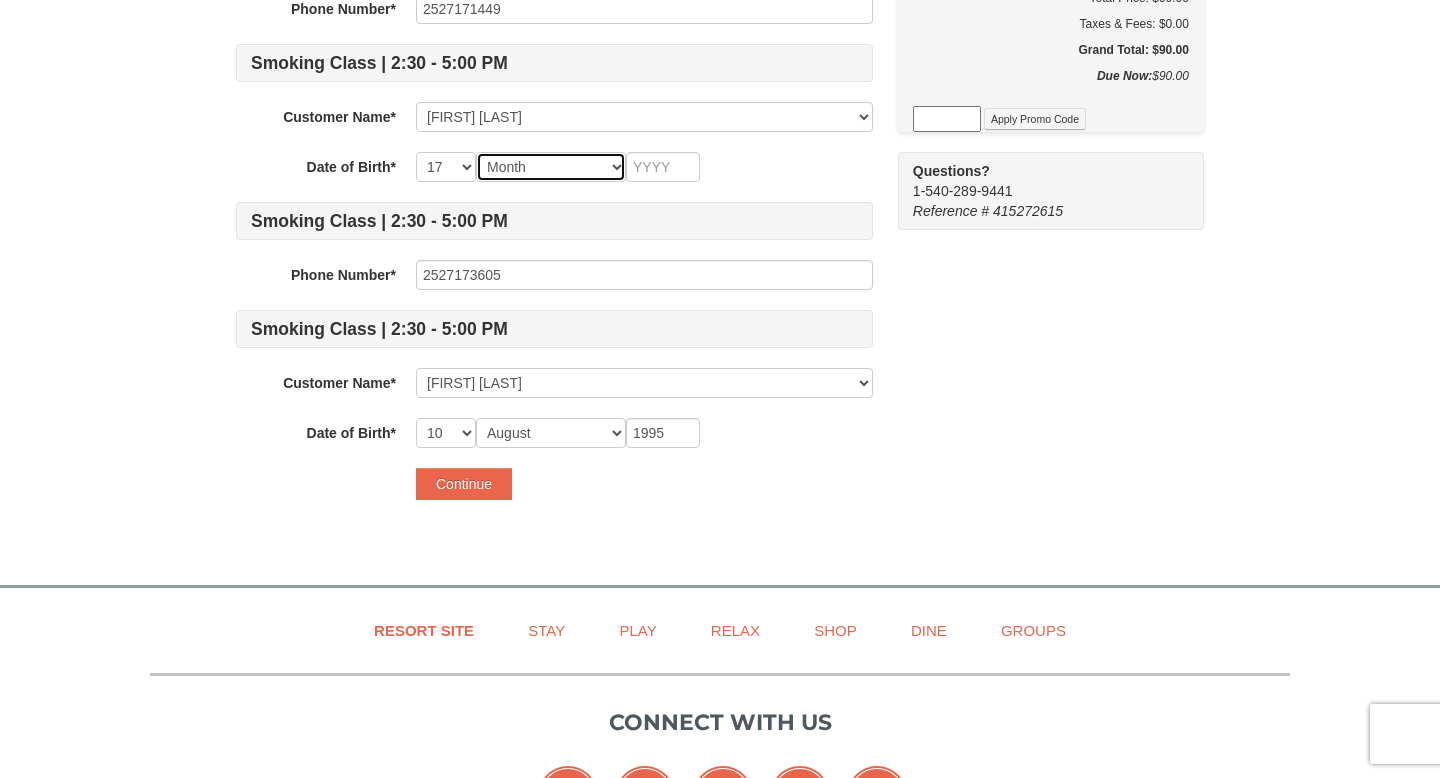 select on "01" 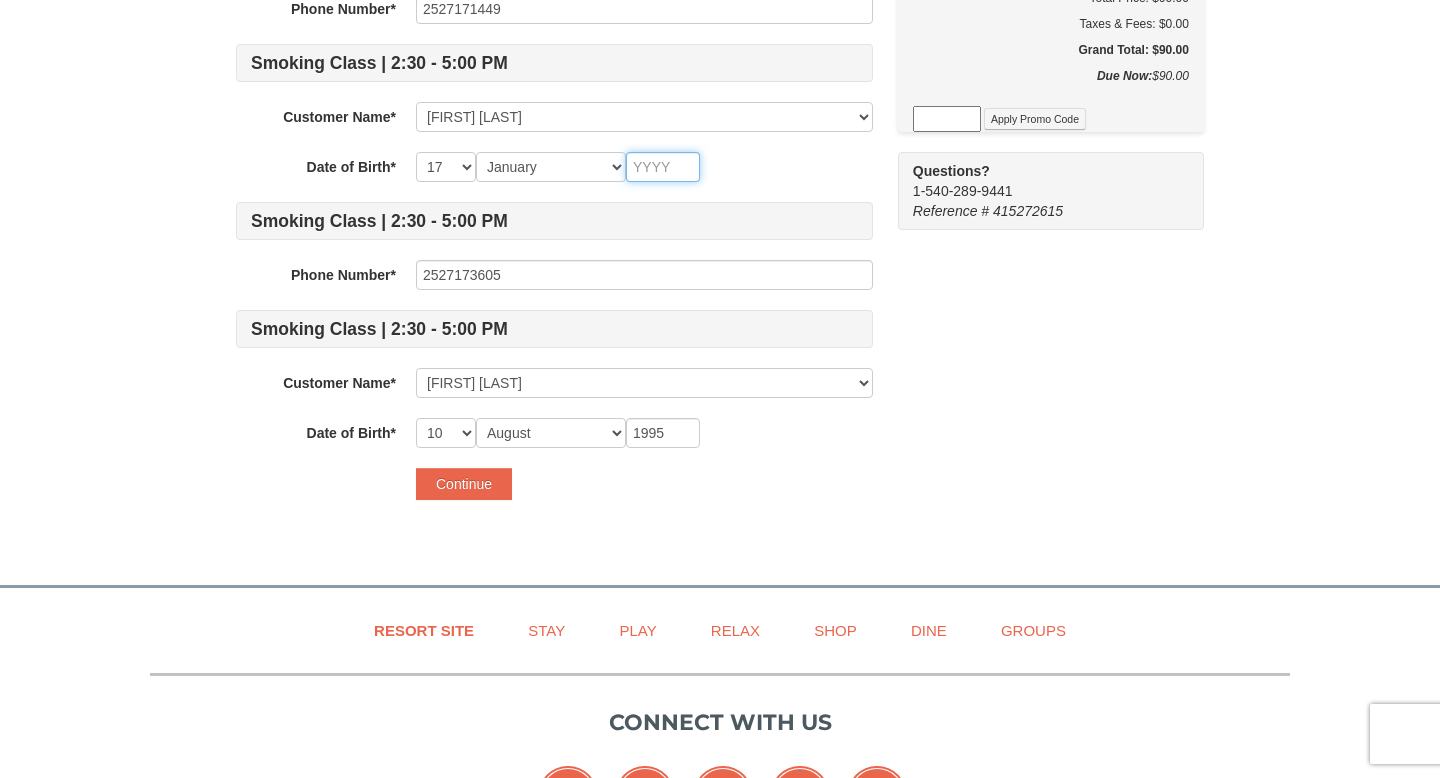 click at bounding box center [663, 167] 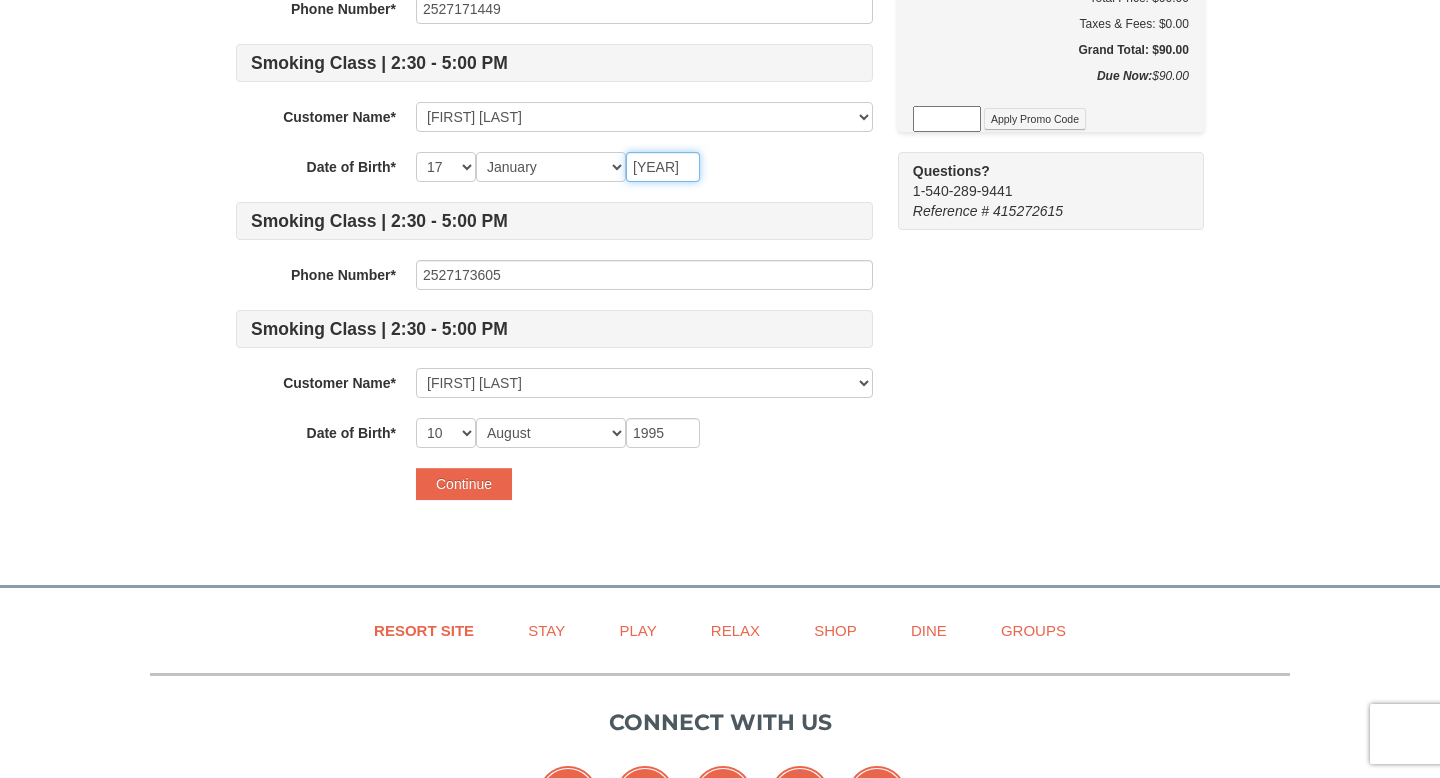 type on "1956" 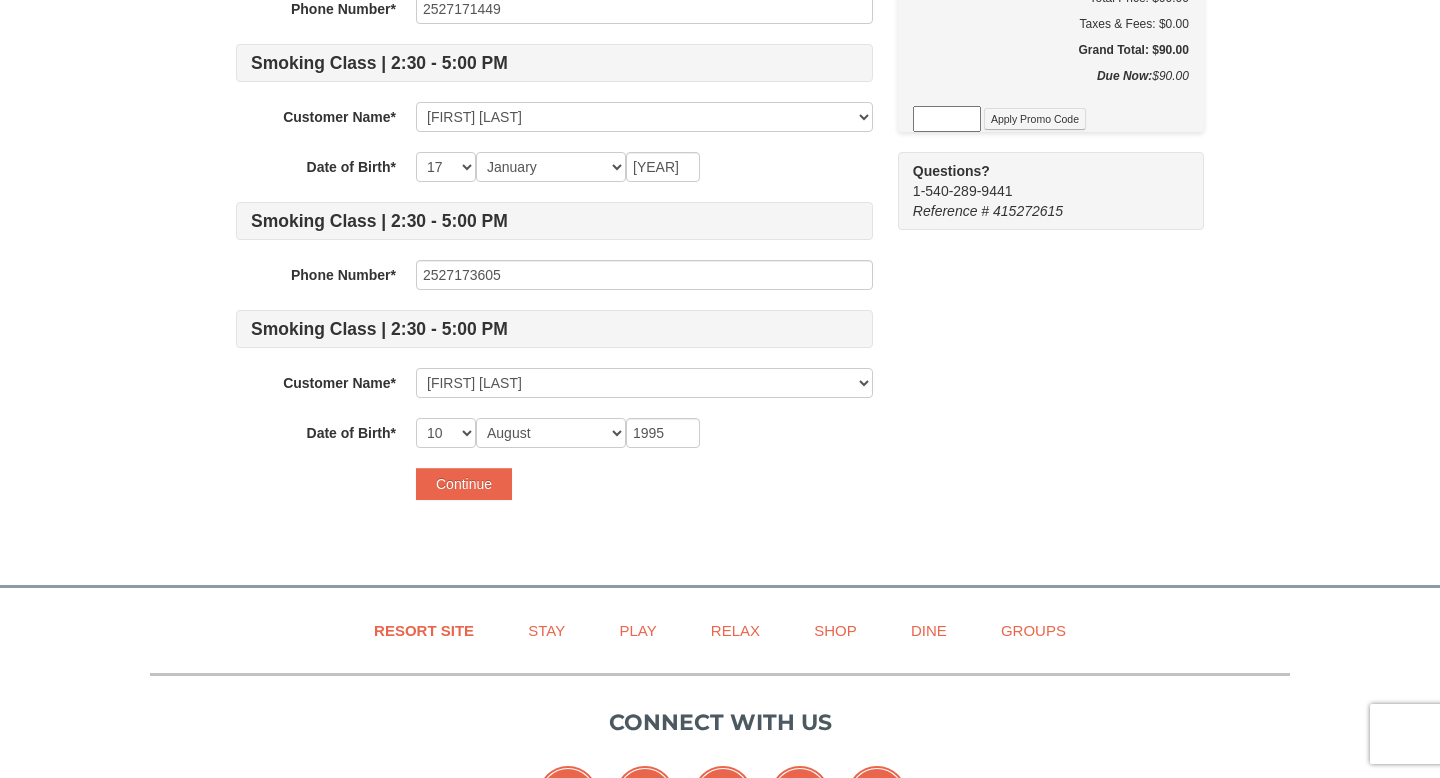 click on "Continue" at bounding box center [554, 484] 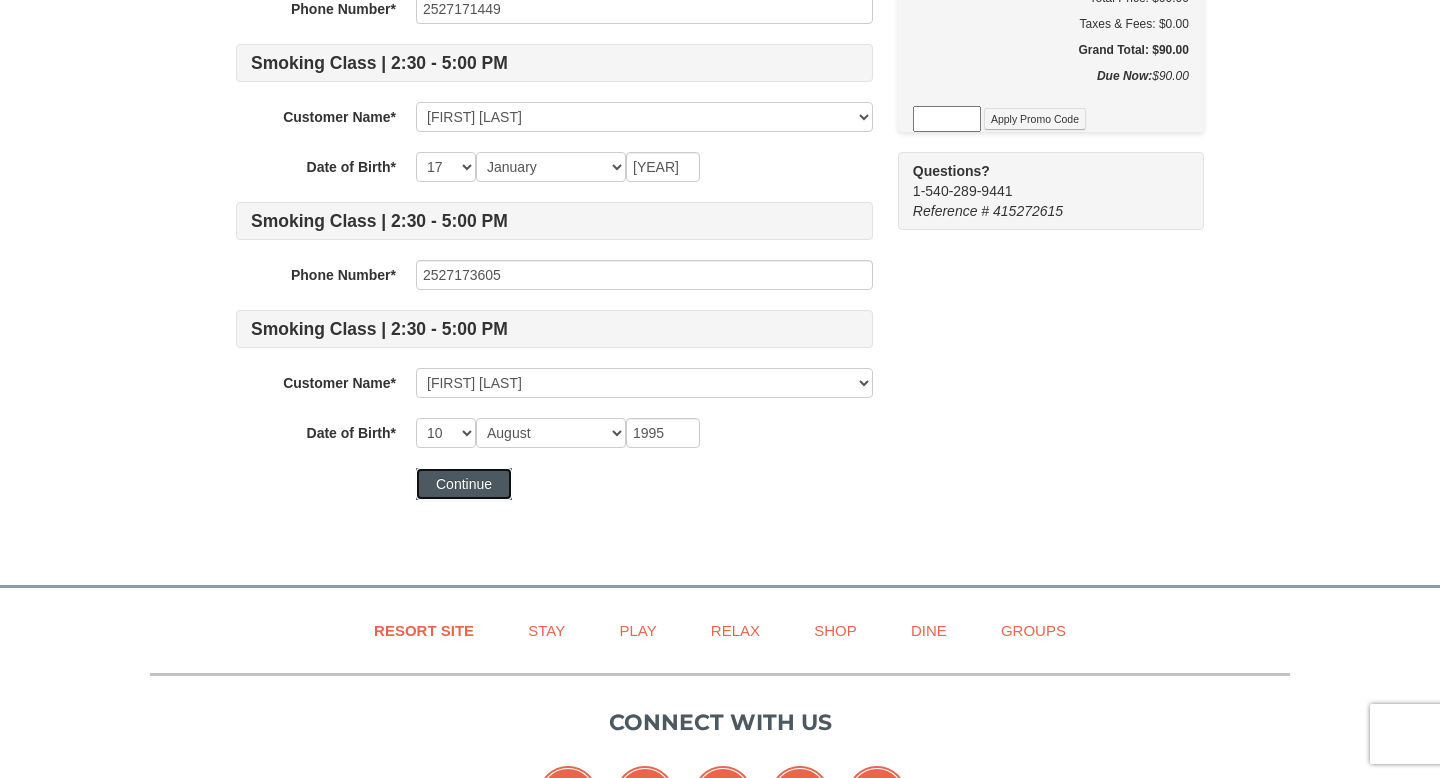 click on "Continue" at bounding box center [464, 484] 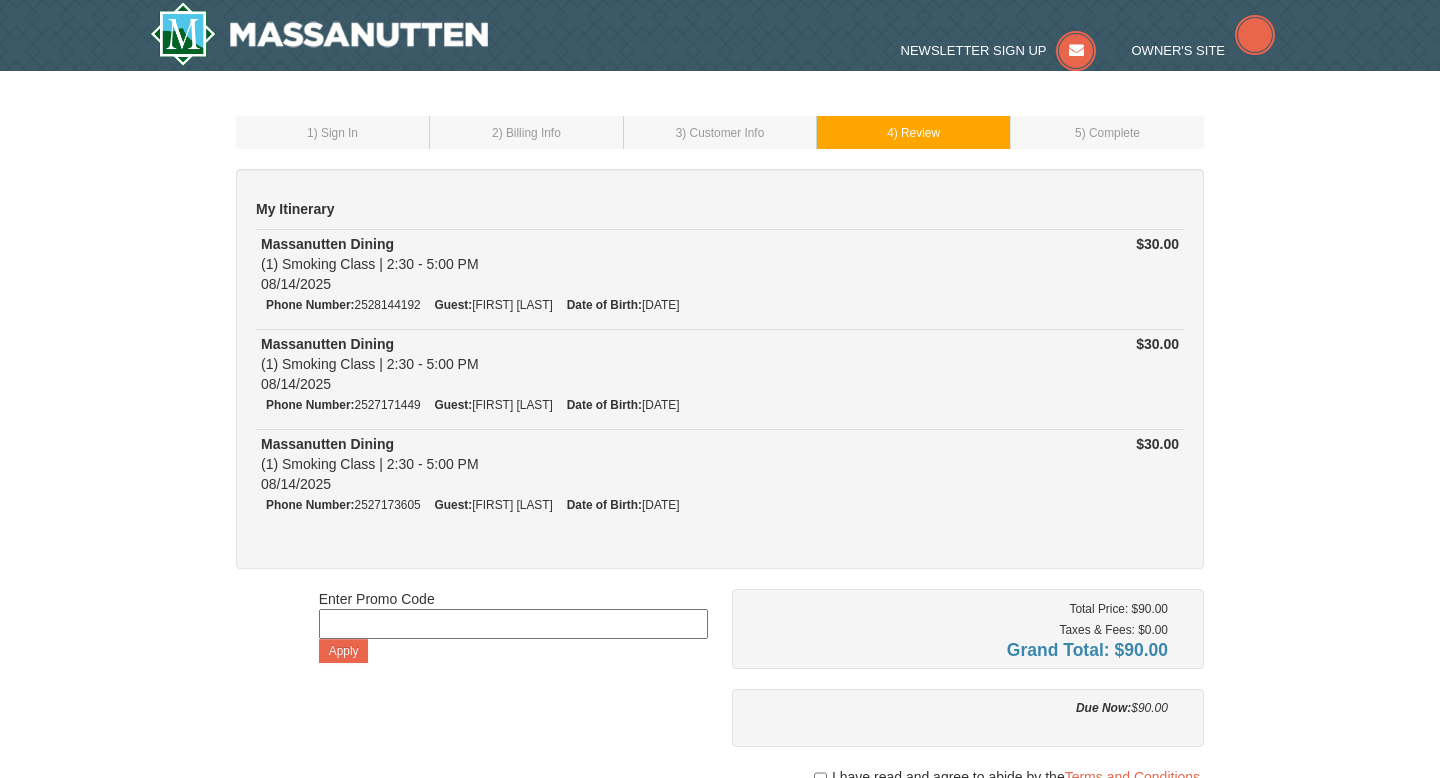 scroll, scrollTop: 0, scrollLeft: 0, axis: both 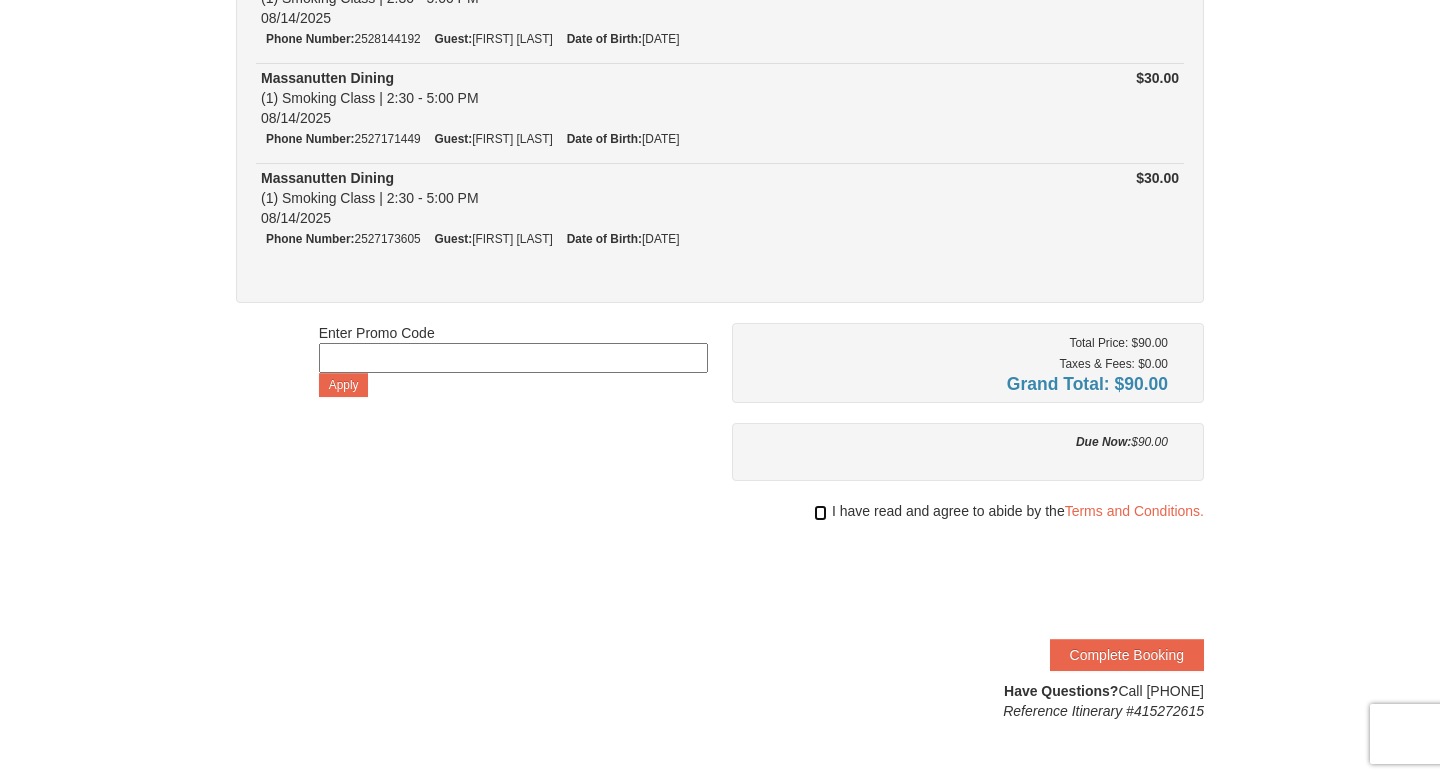 click at bounding box center [820, 513] 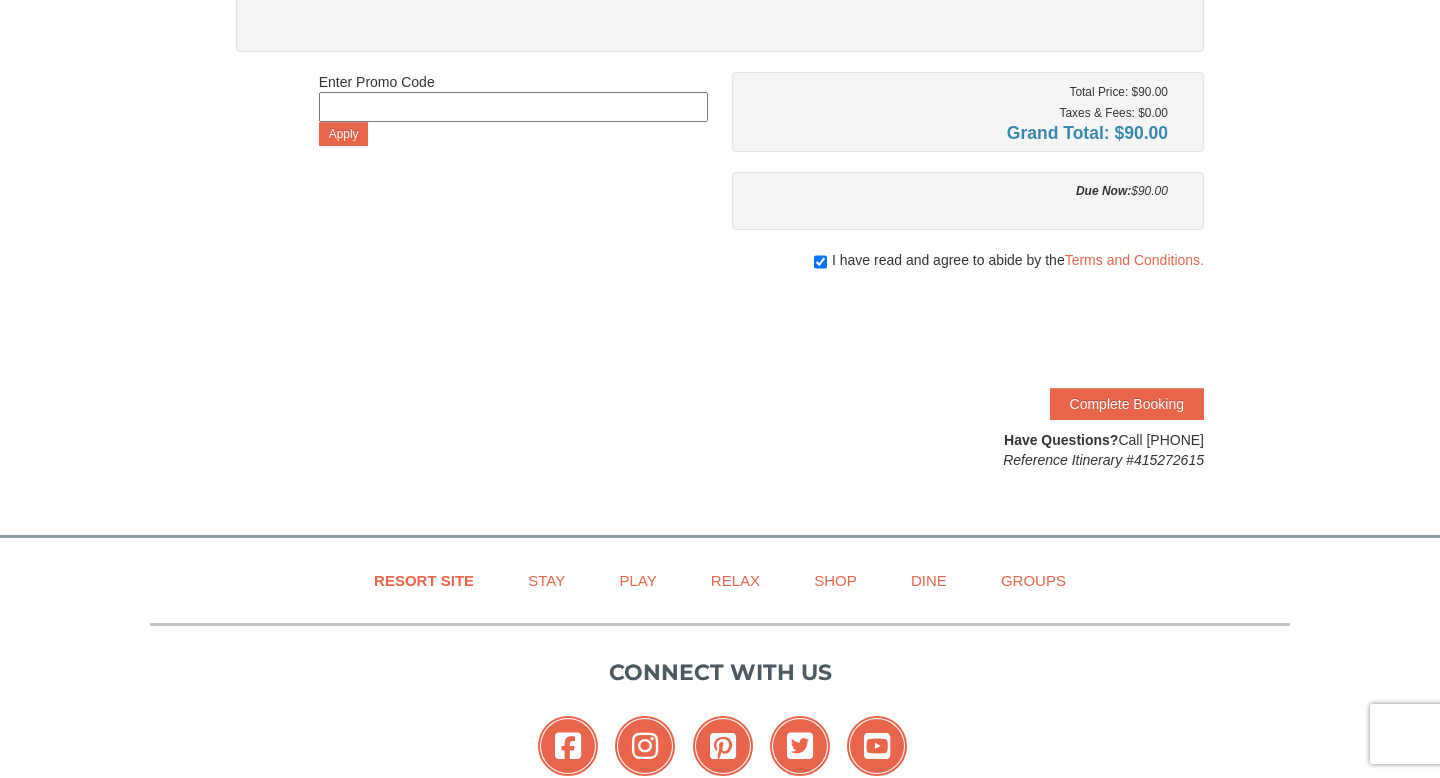 scroll, scrollTop: 482, scrollLeft: 0, axis: vertical 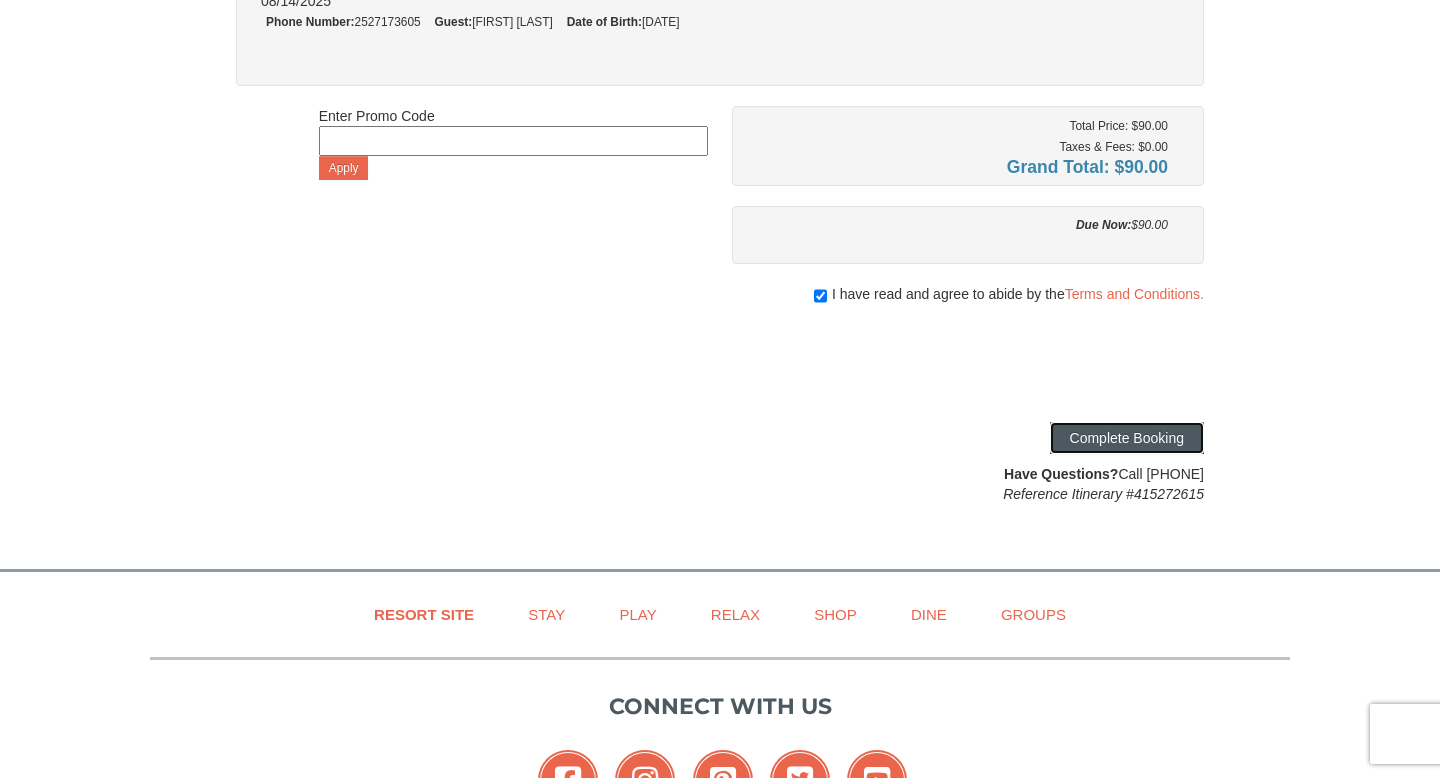 click on "Complete Booking" at bounding box center (1127, 438) 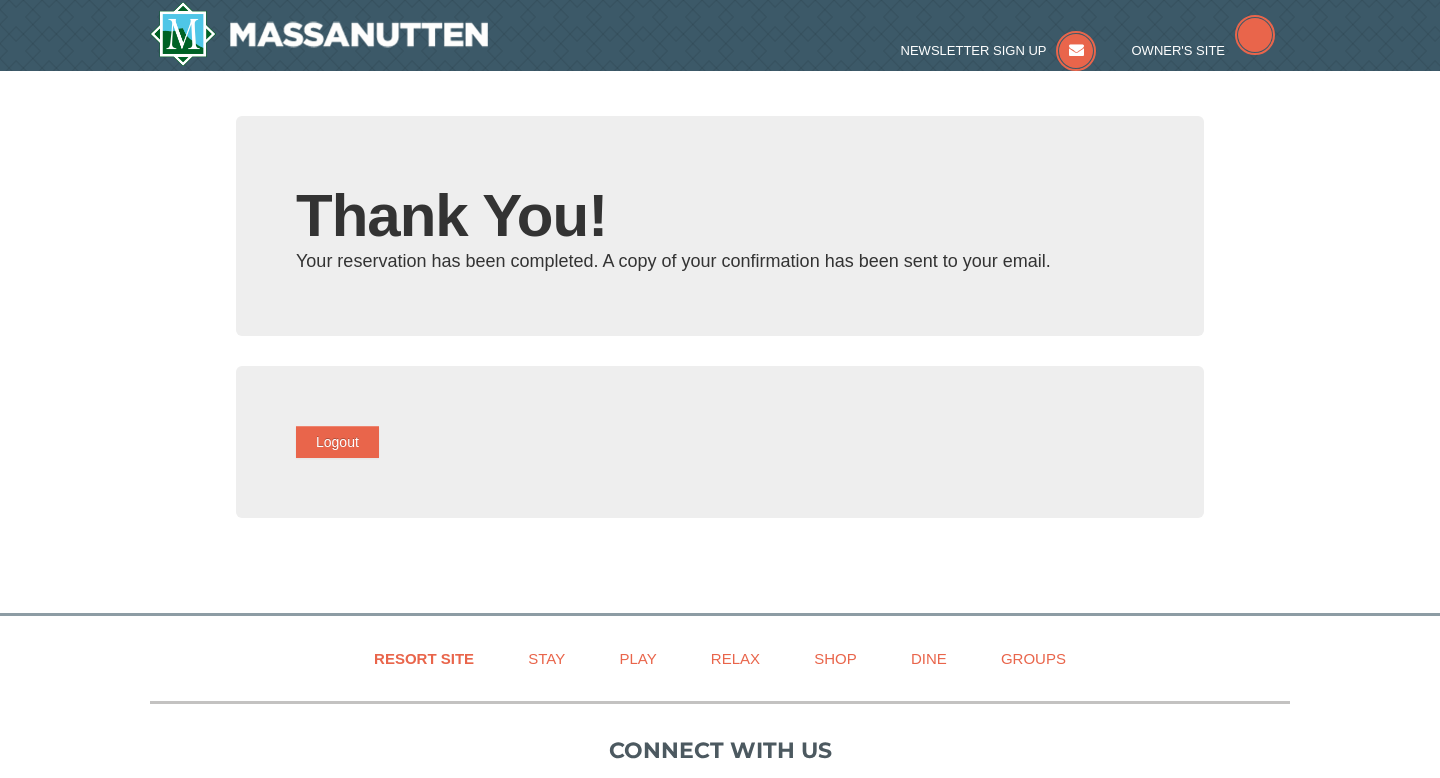 scroll, scrollTop: 0, scrollLeft: 0, axis: both 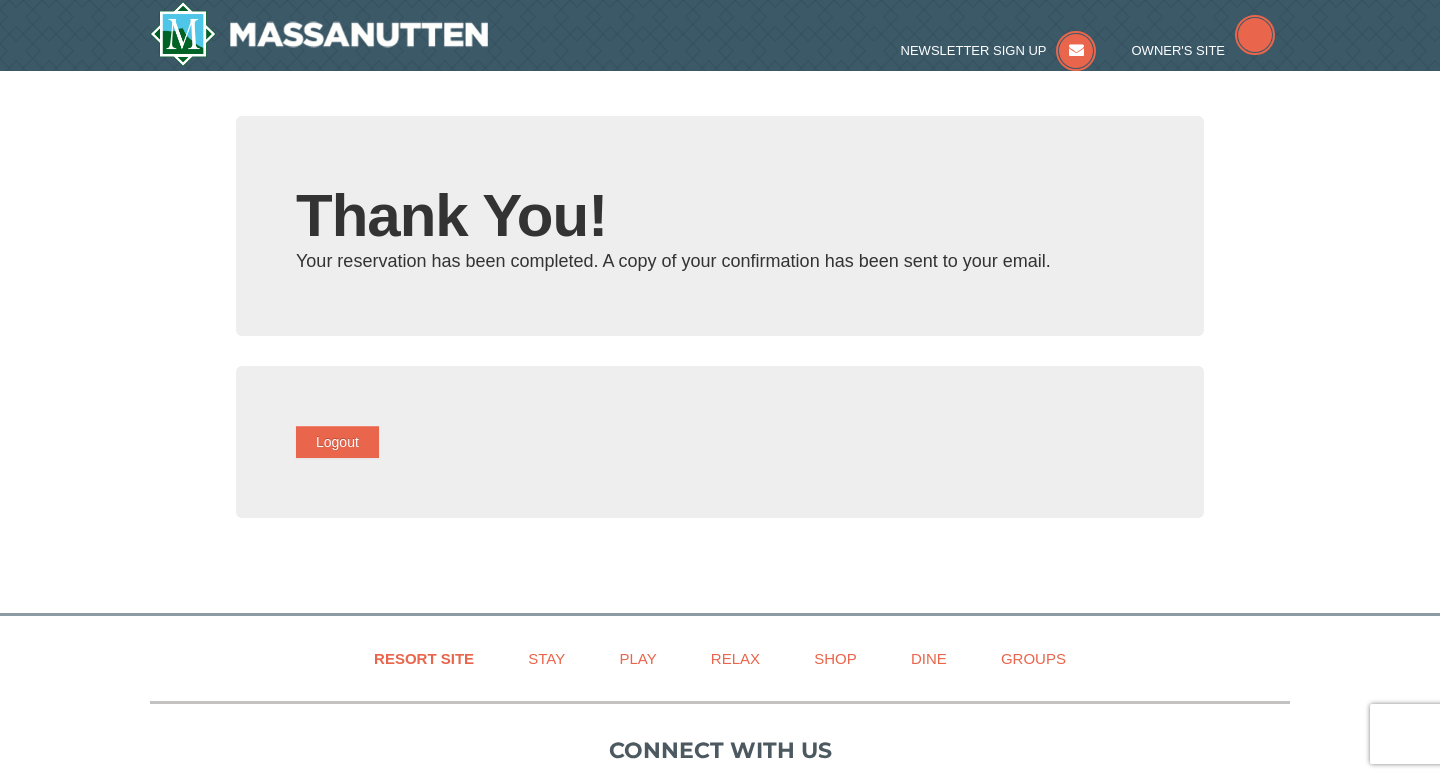type on "[EMAIL]" 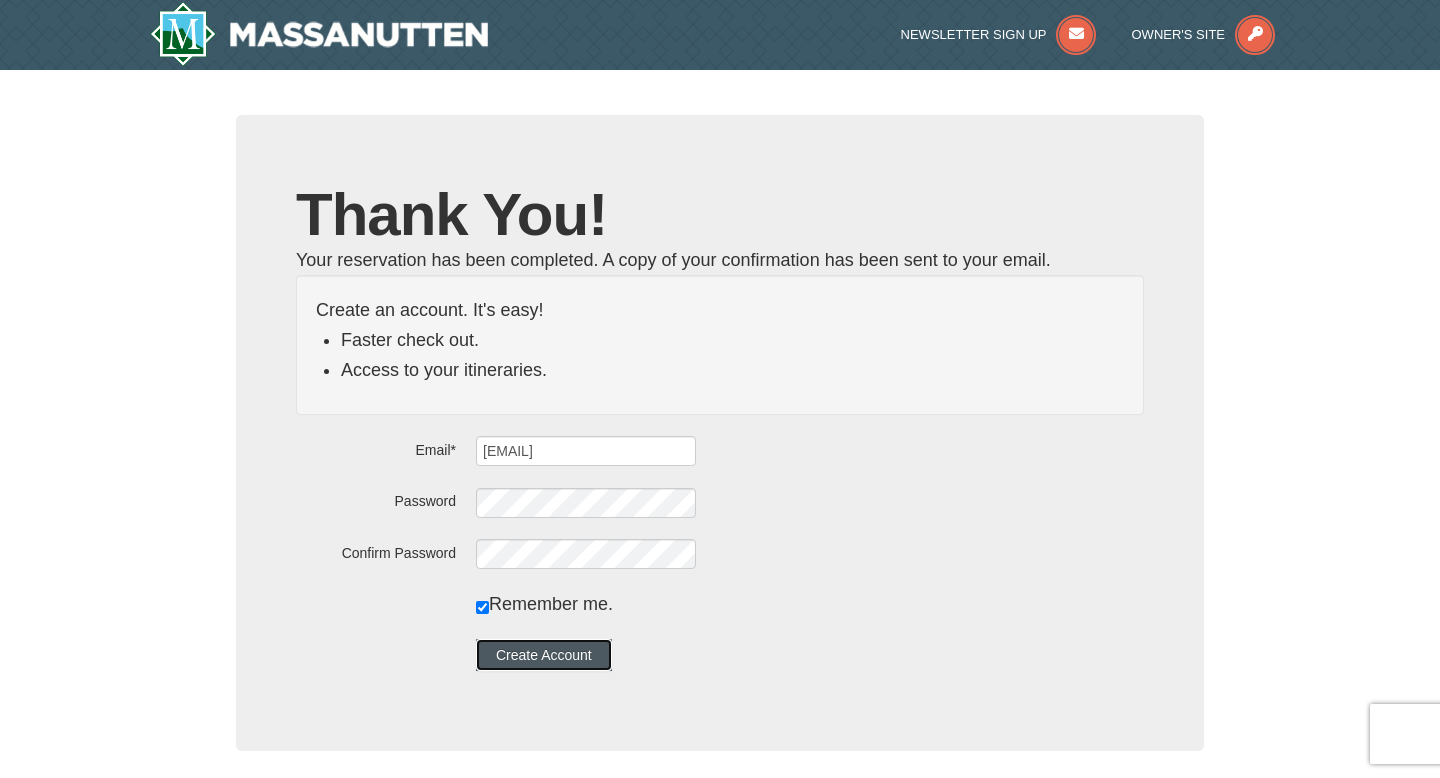 click on "Create Account" at bounding box center [544, 655] 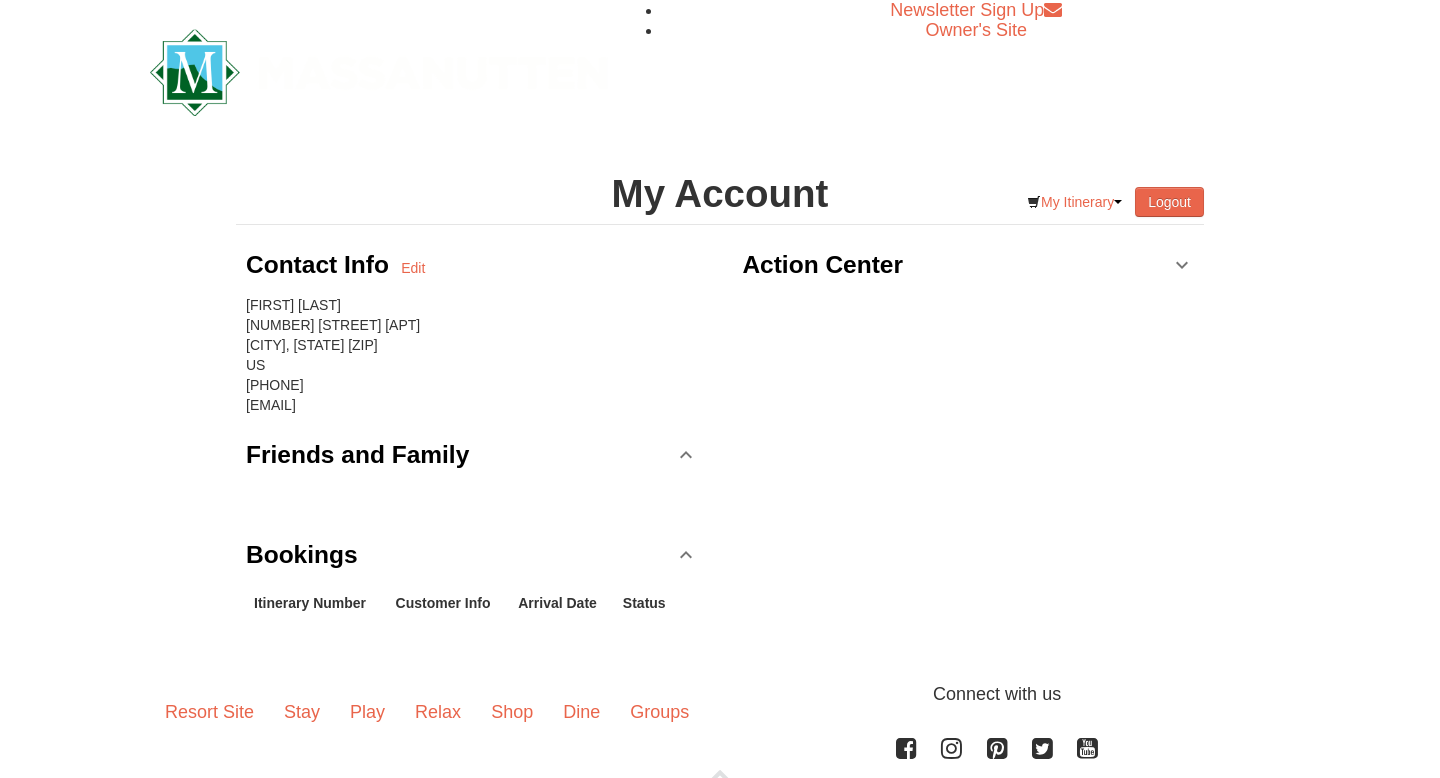 scroll, scrollTop: 0, scrollLeft: 0, axis: both 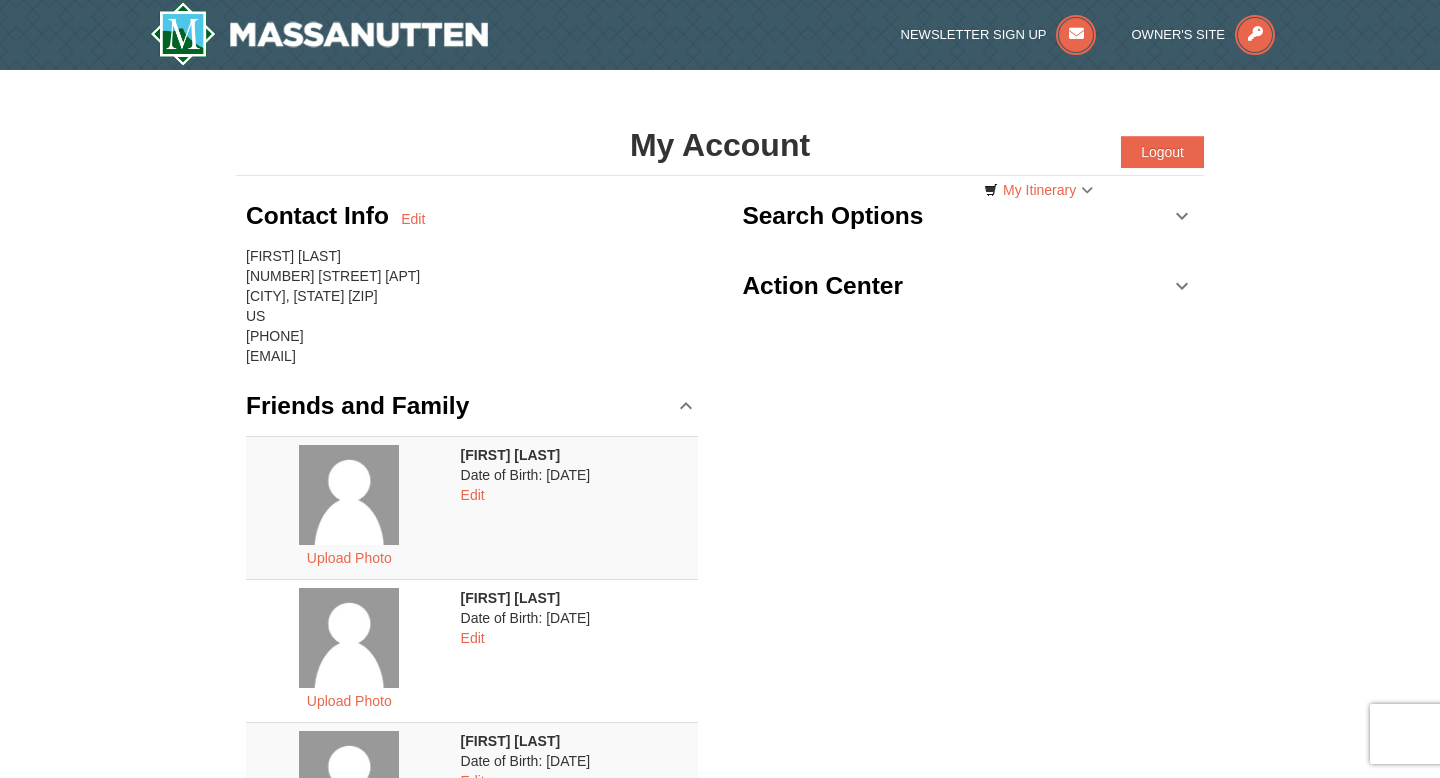 click on "Action Center" at bounding box center (968, 286) 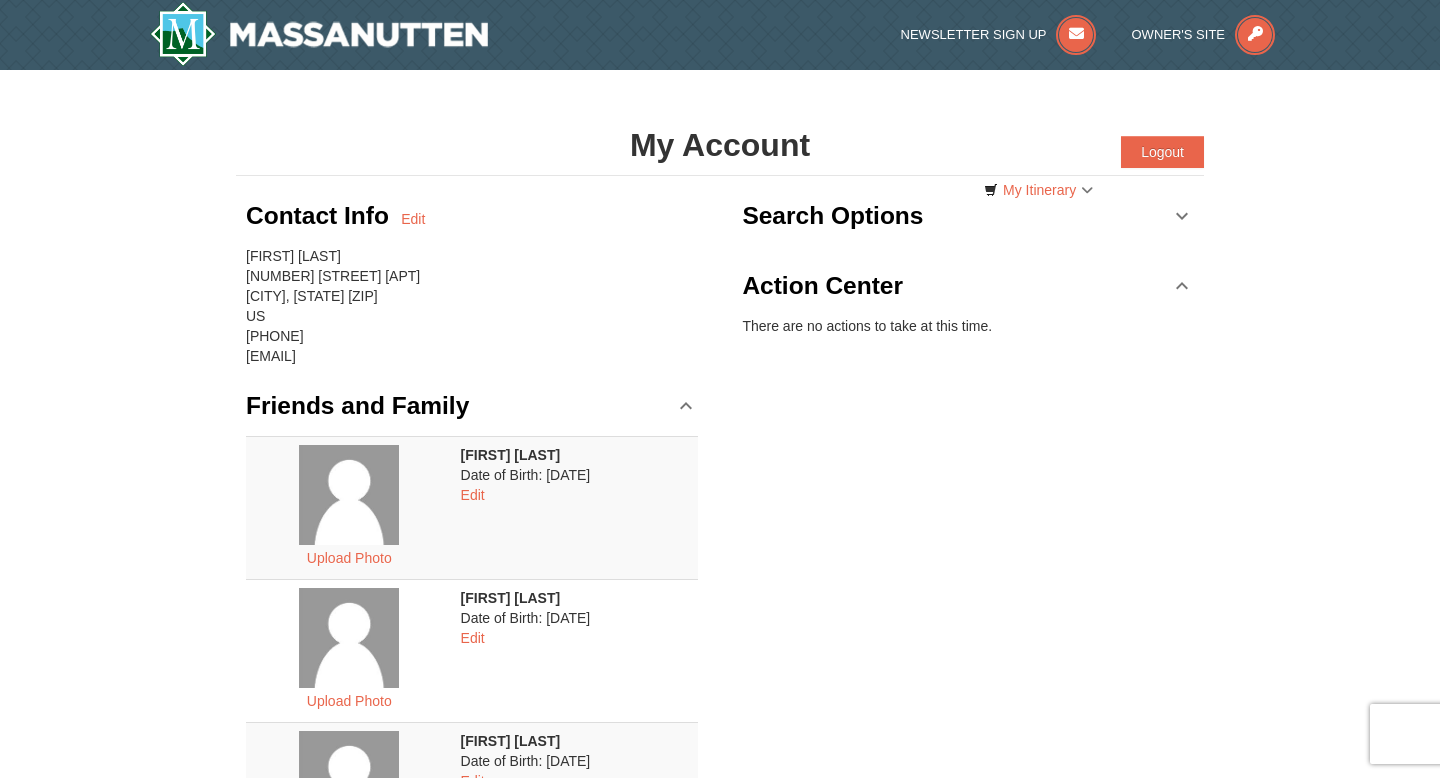 click on "Action Center" at bounding box center (968, 286) 